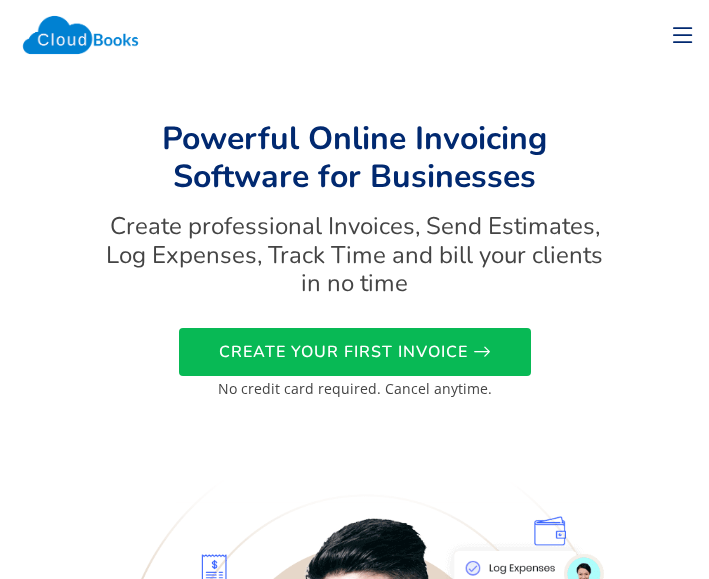 scroll, scrollTop: 0, scrollLeft: 0, axis: both 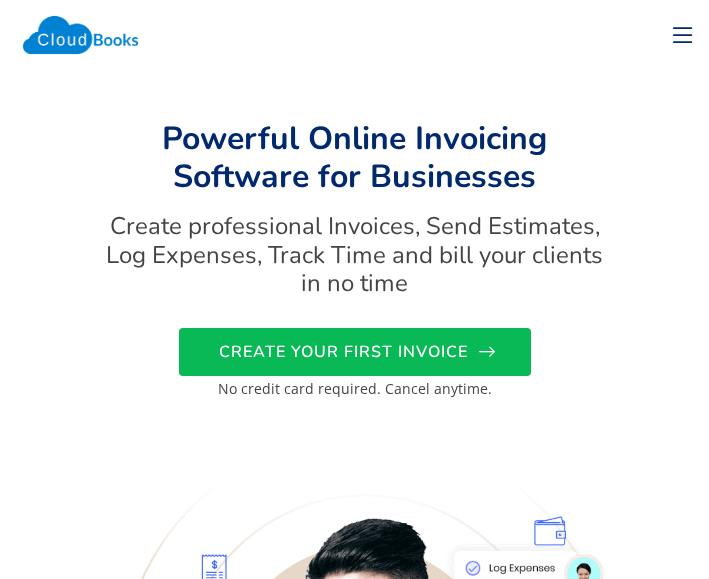 click on "CREATE YOUR FIRST INVOICE" at bounding box center (343, 352) 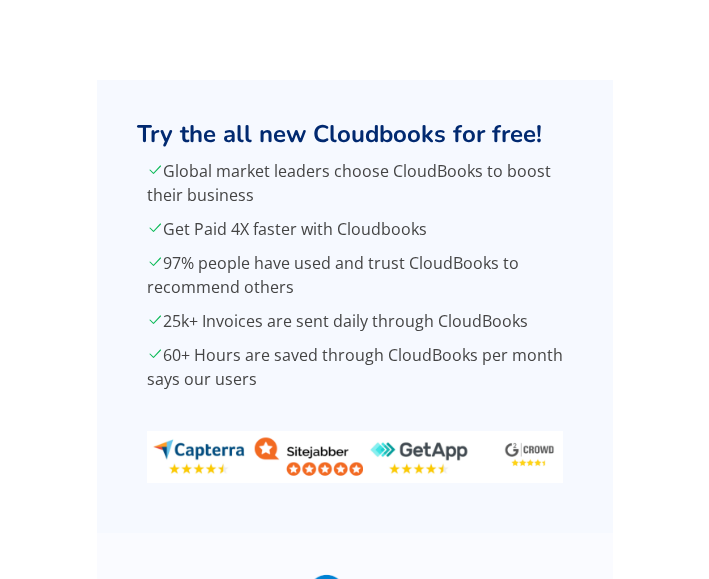 scroll, scrollTop: 0, scrollLeft: 0, axis: both 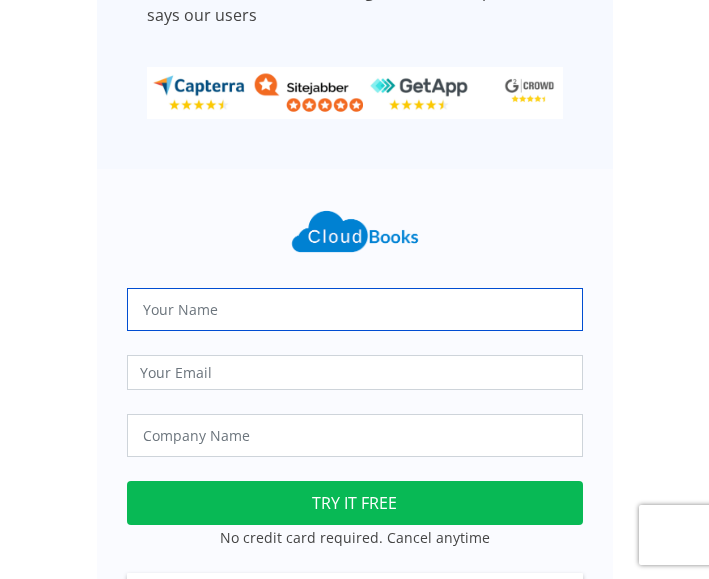 click at bounding box center [355, 309] 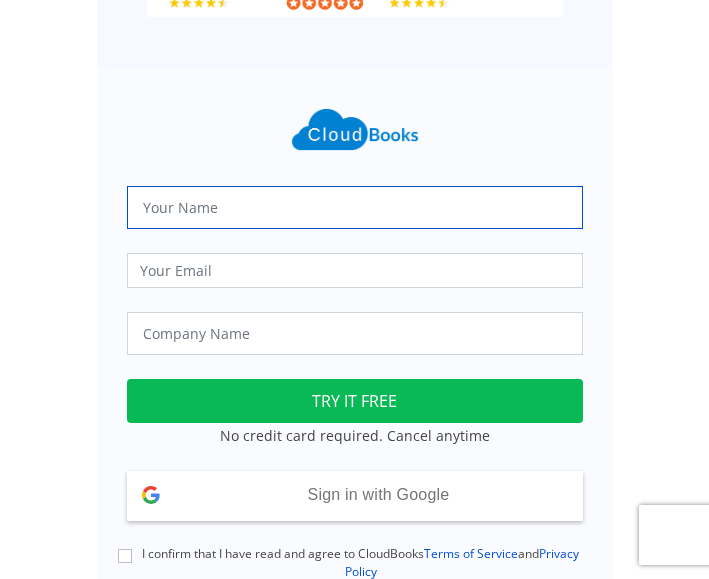 scroll, scrollTop: 468, scrollLeft: 0, axis: vertical 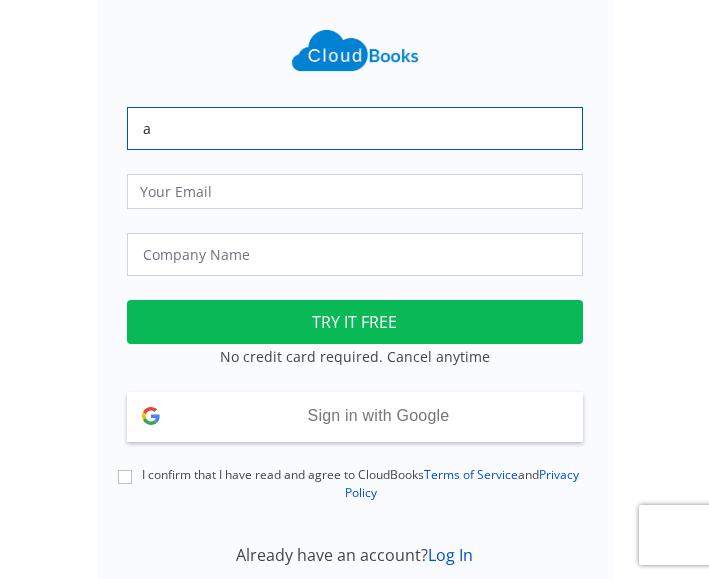 type on "Abhishek Singh" 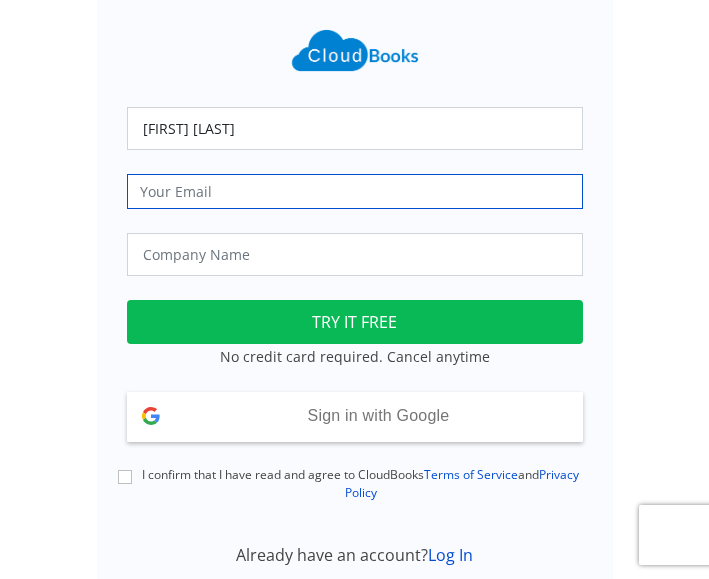 click at bounding box center [355, 191] 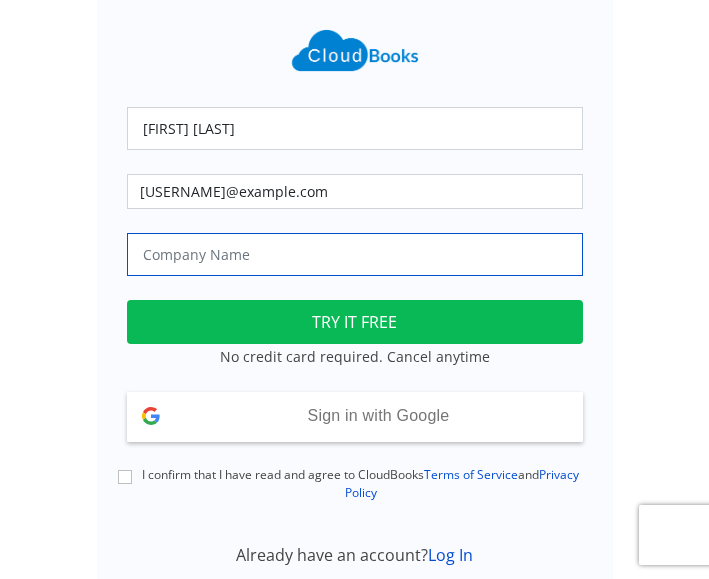 click at bounding box center (355, 254) 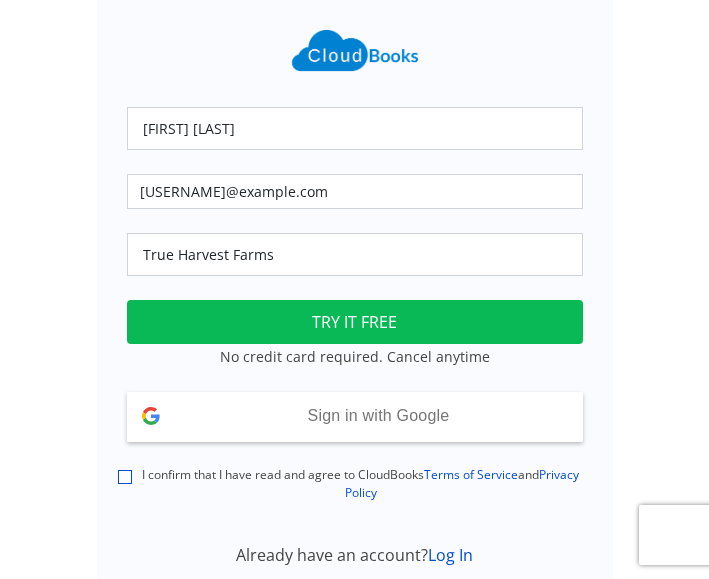 click on "I confirm that I have read and agree to CloudBooks  Terms of Service  and  Privacy Policy" at bounding box center [125, 477] 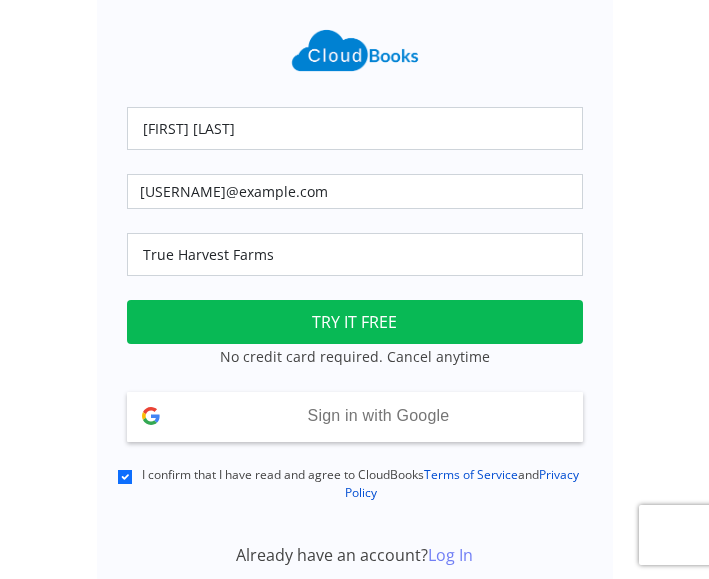 click on "Log In" at bounding box center [450, 555] 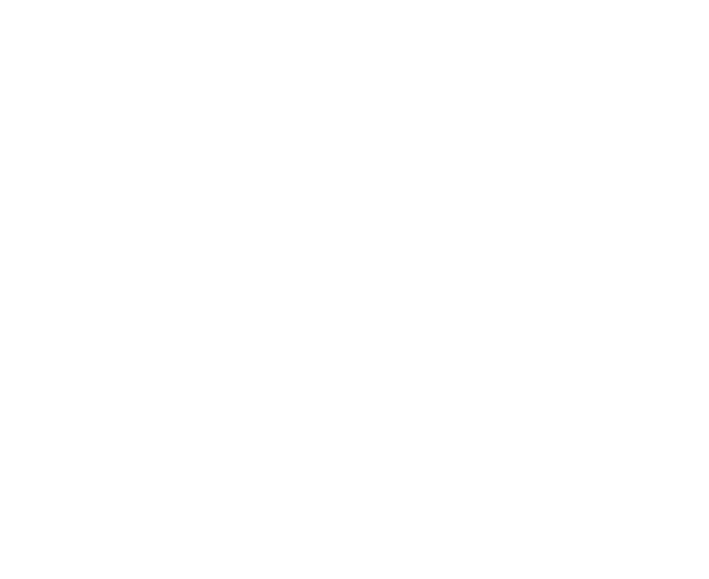 scroll, scrollTop: 0, scrollLeft: 0, axis: both 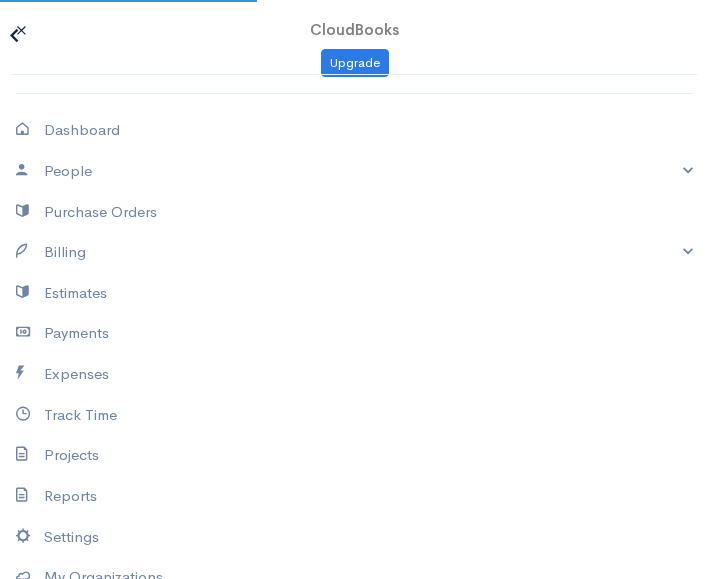 select on "365" 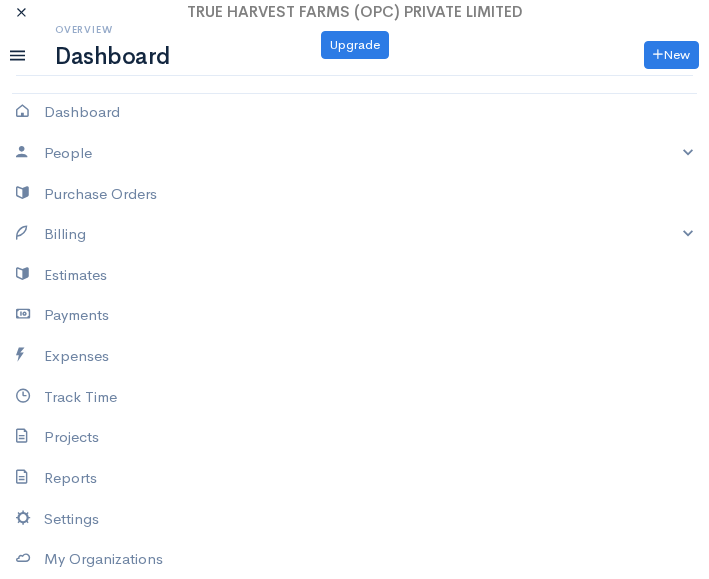 scroll, scrollTop: 0, scrollLeft: 0, axis: both 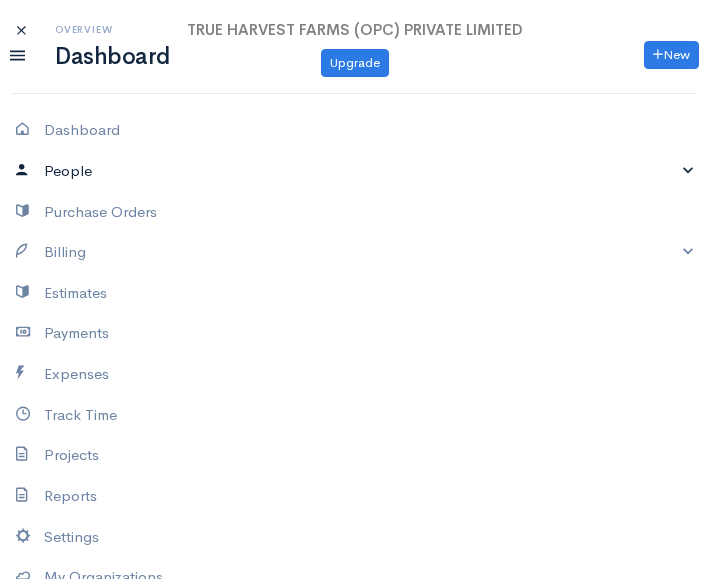 click on "People" at bounding box center [354, 171] 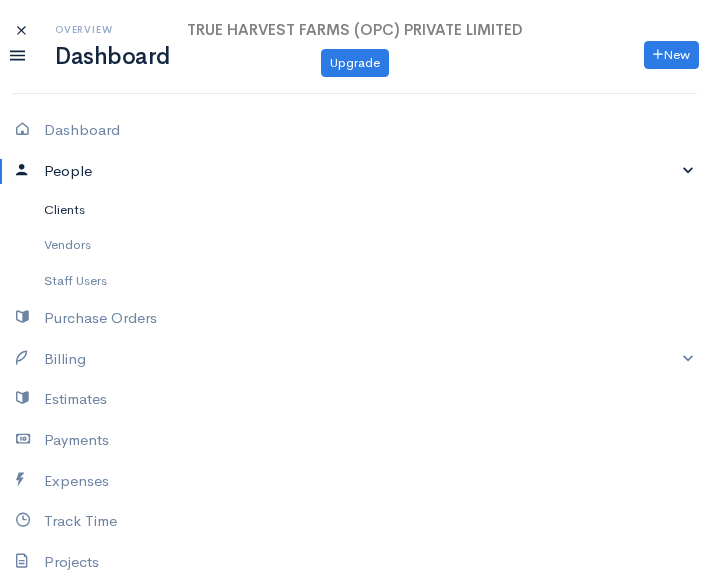 click on "Clients" at bounding box center [354, 210] 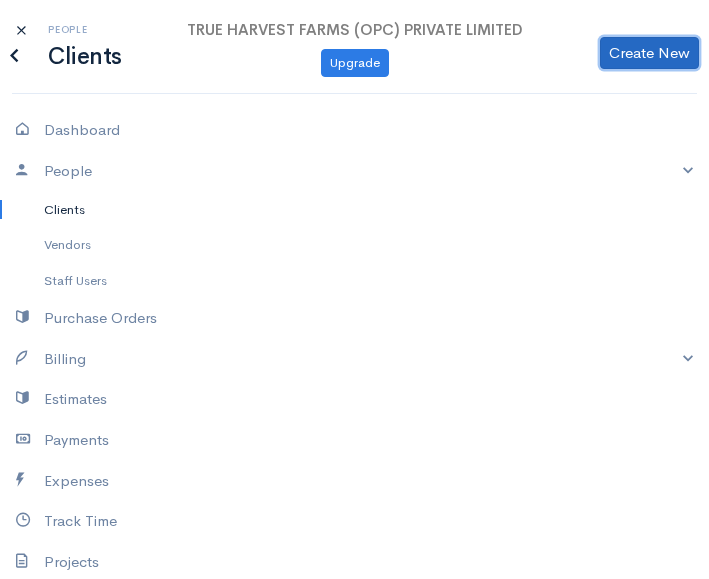 click on "Create New" at bounding box center (649, 53) 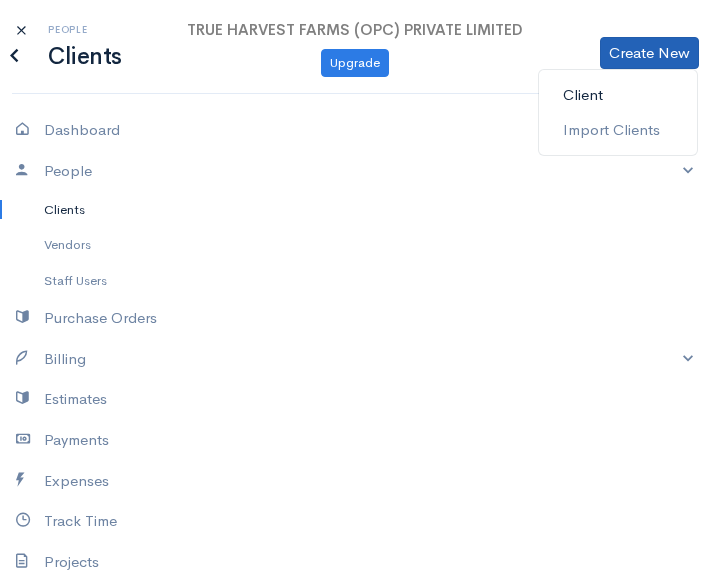 click on "Client" at bounding box center [618, 95] 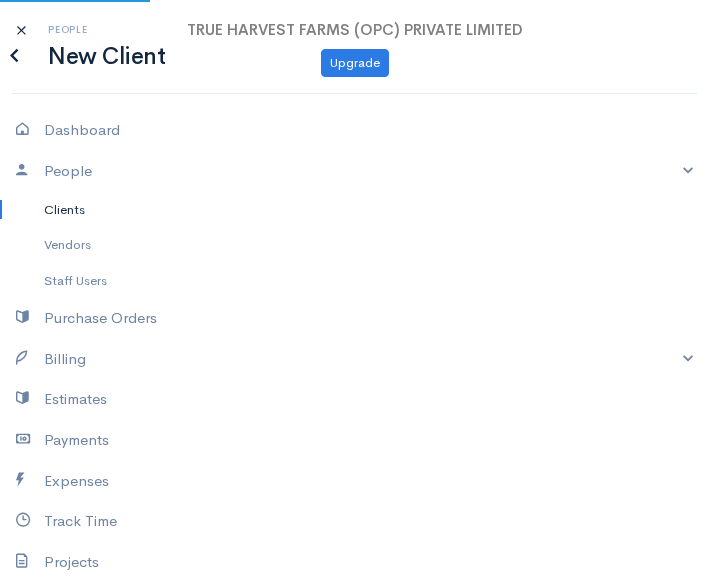 select on "INR" 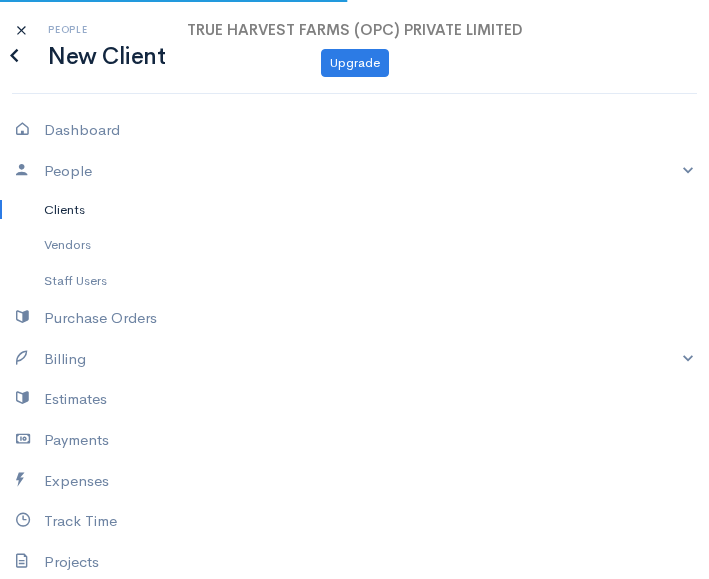 select on "India" 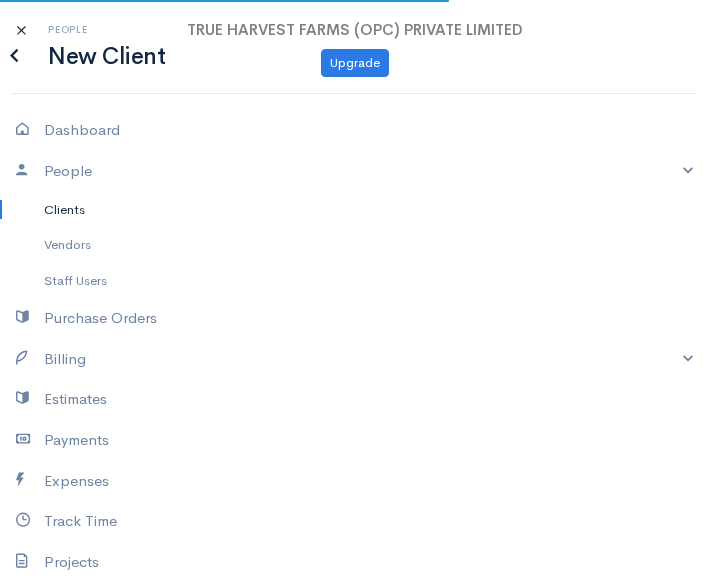 select on "India" 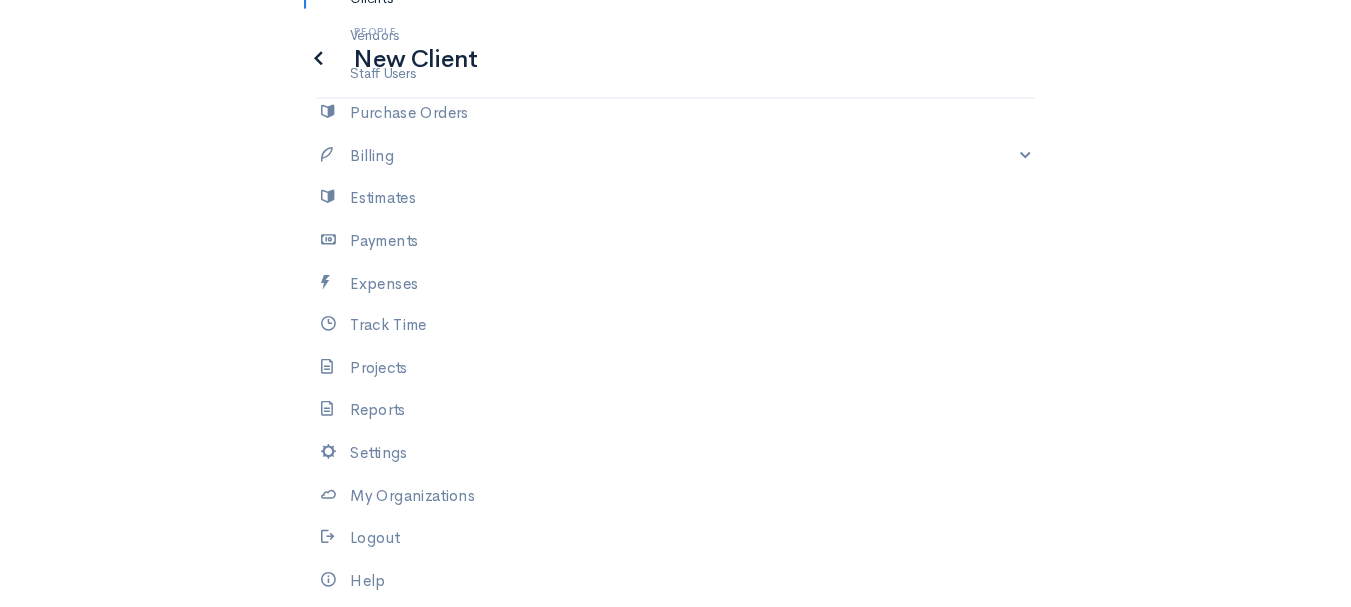 scroll, scrollTop: 0, scrollLeft: 0, axis: both 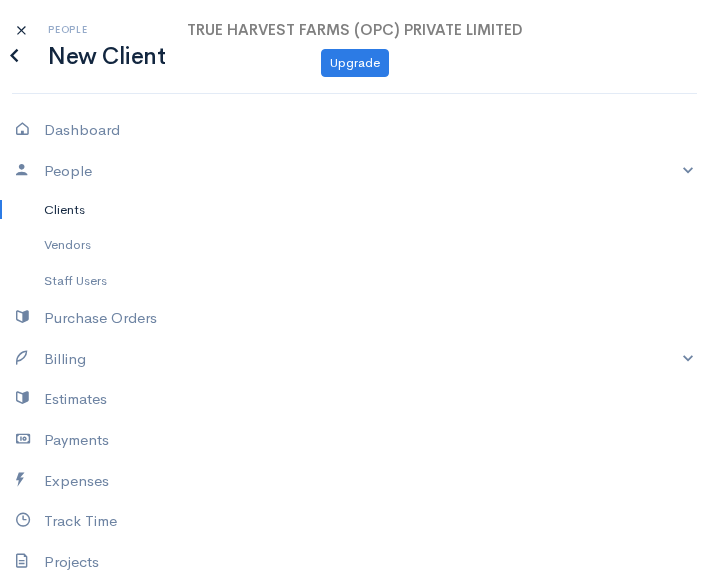 click on "Clients" at bounding box center [354, 210] 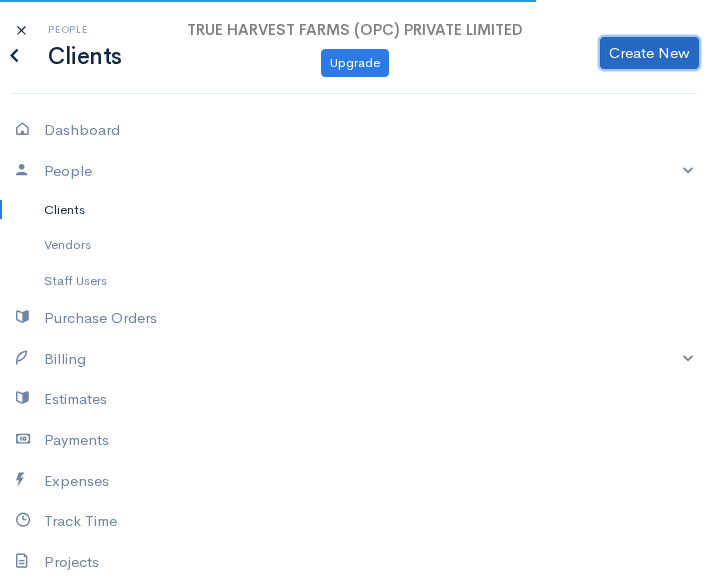 click on "Create New" at bounding box center (649, 53) 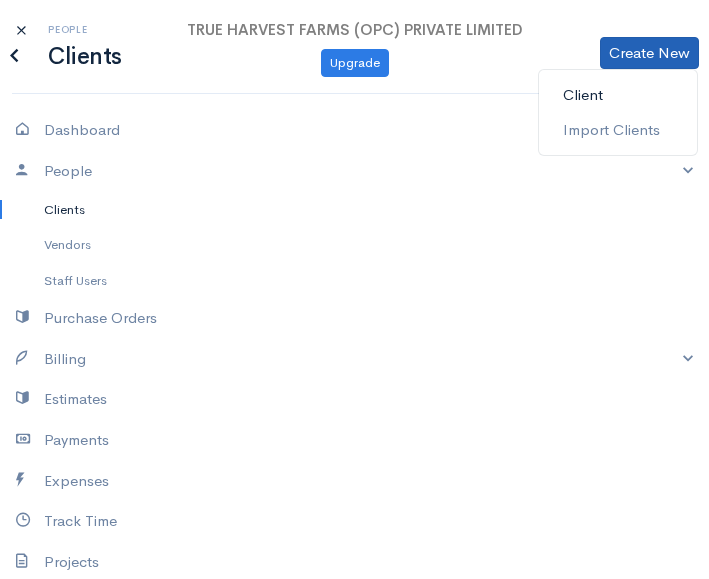 click on "Client" at bounding box center (618, 95) 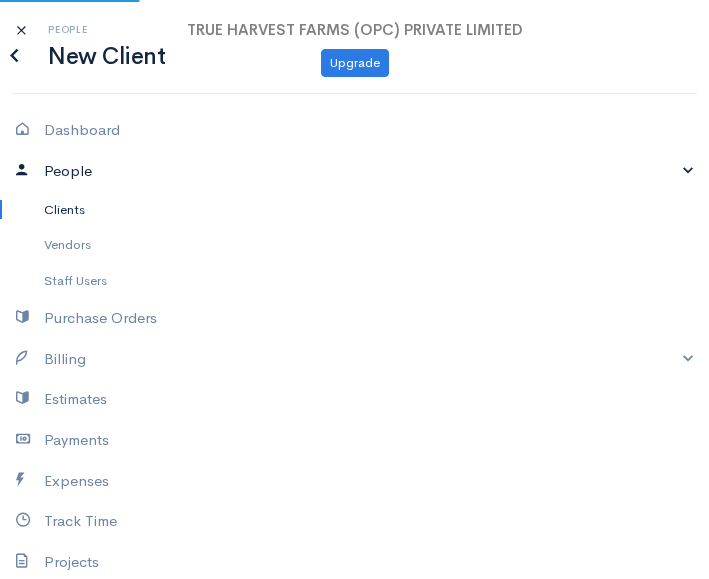 select on "INR" 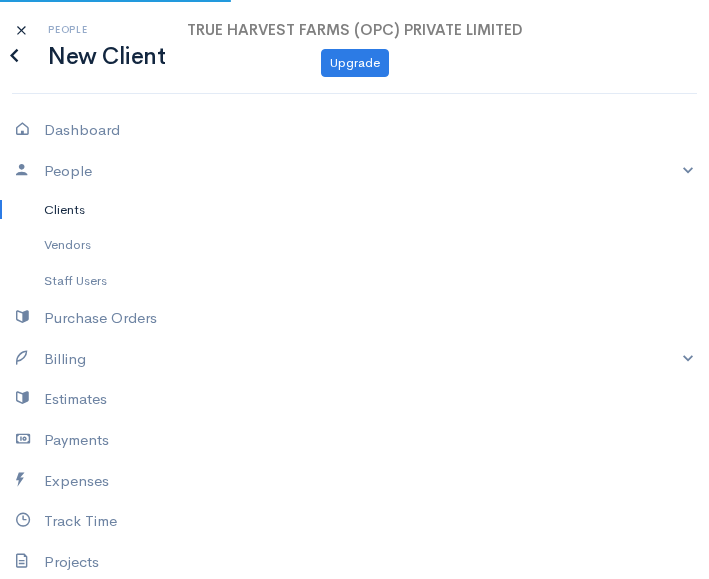 select on "India" 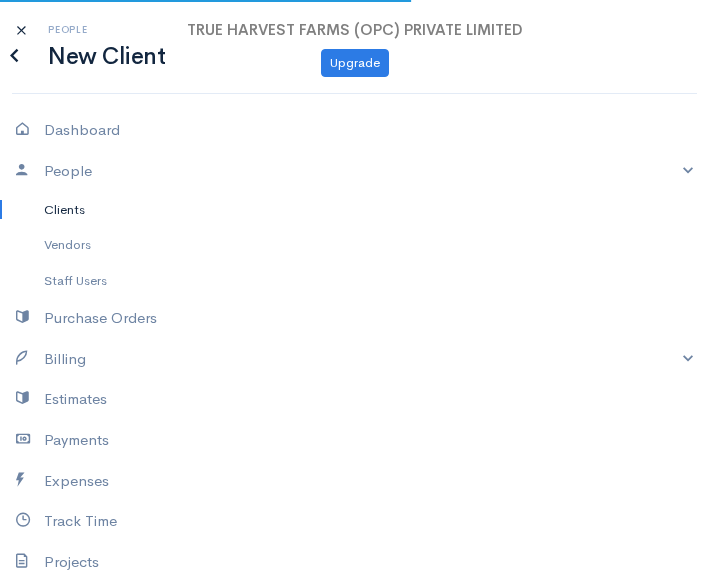 select on "India" 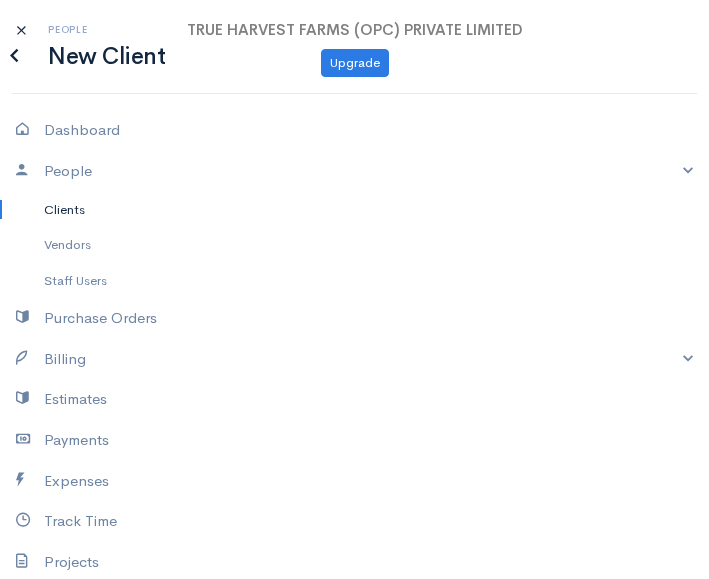 click at bounding box center (14, 55) 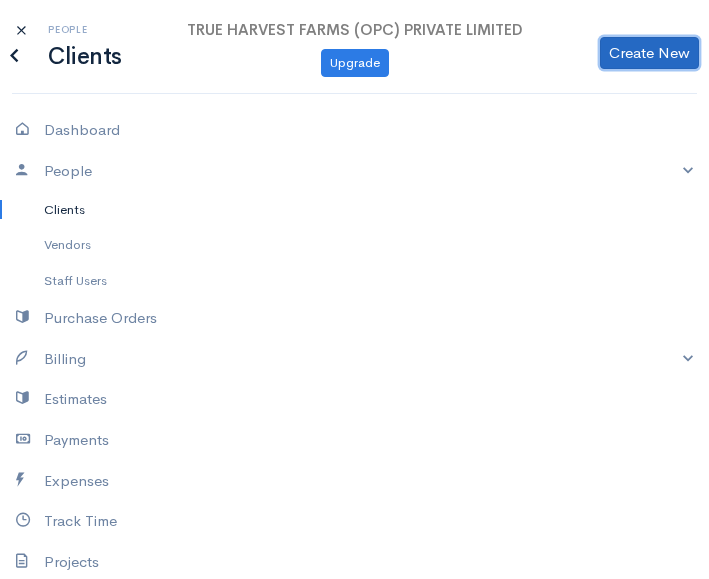 click on "Create New" at bounding box center (649, 53) 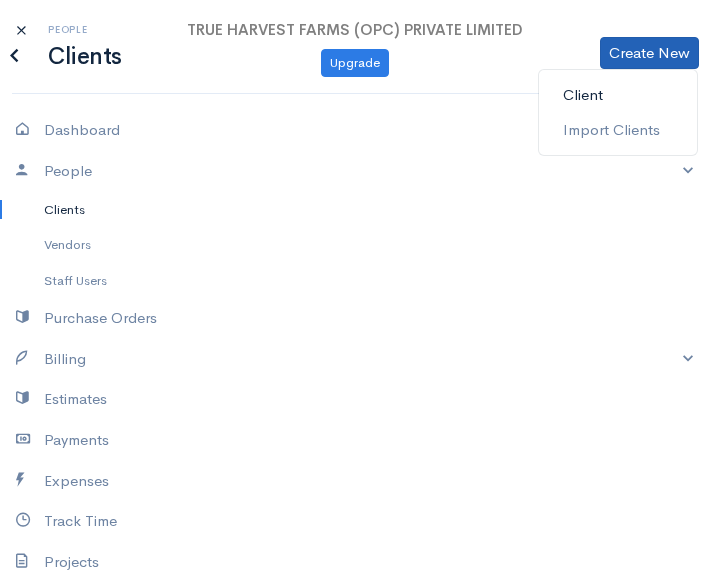 click on "Client" at bounding box center (618, 95) 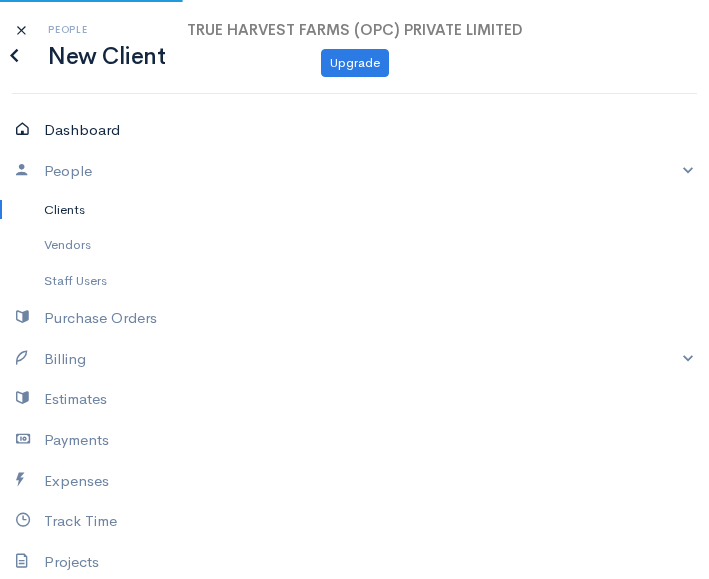select on "INR" 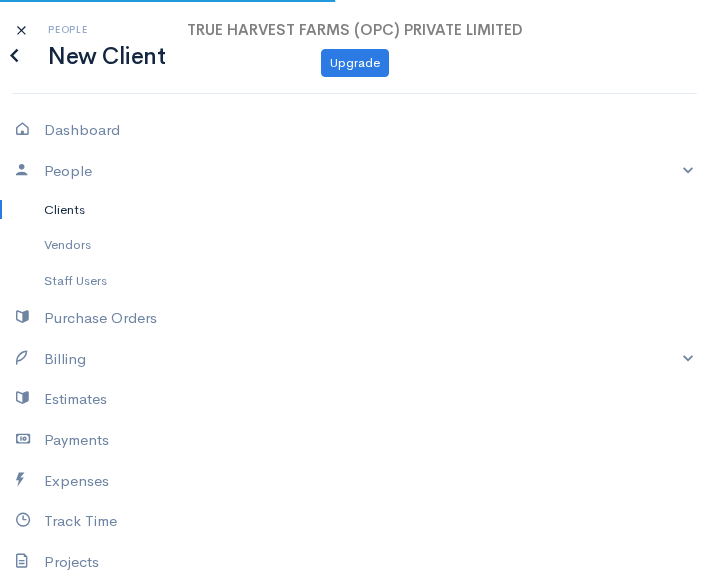 select on "India" 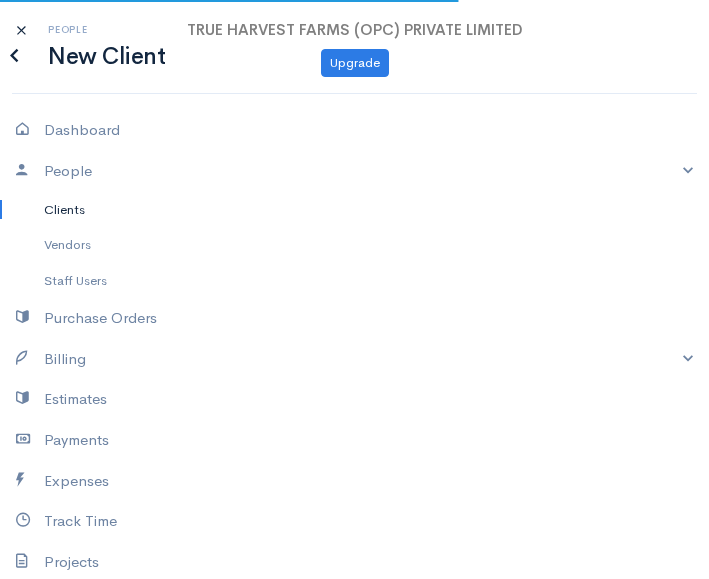 select on "India" 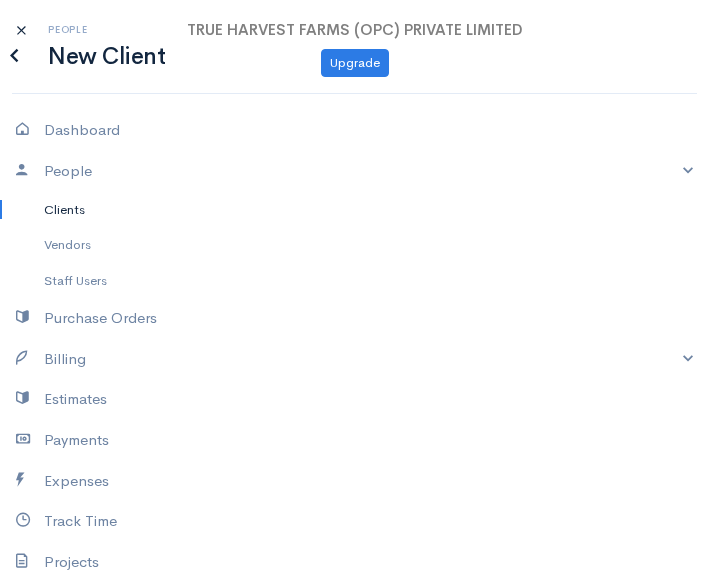 click at bounding box center (14, 55) 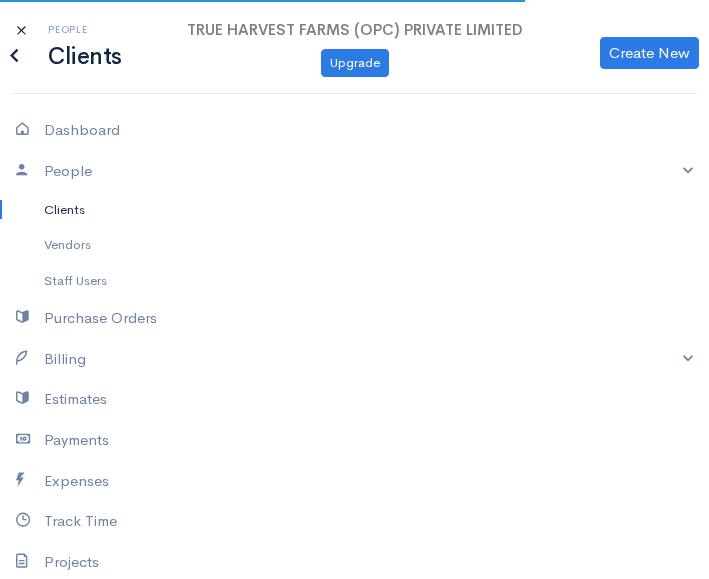 click at bounding box center (14, 55) 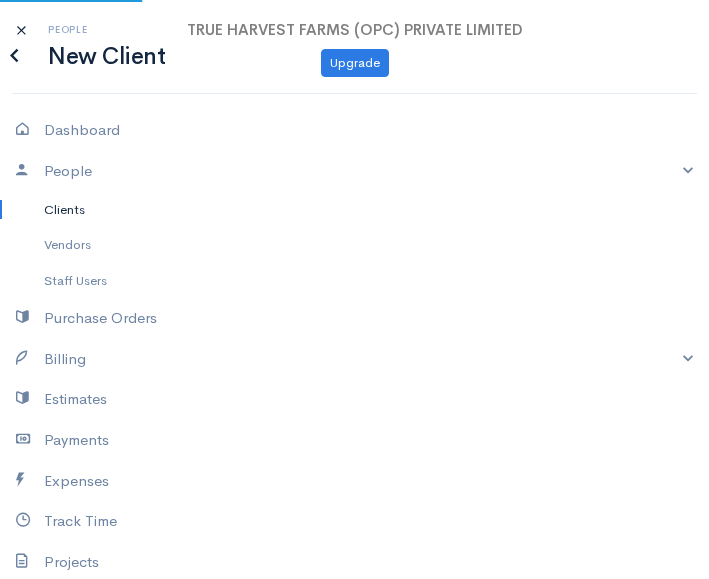 select on "INR" 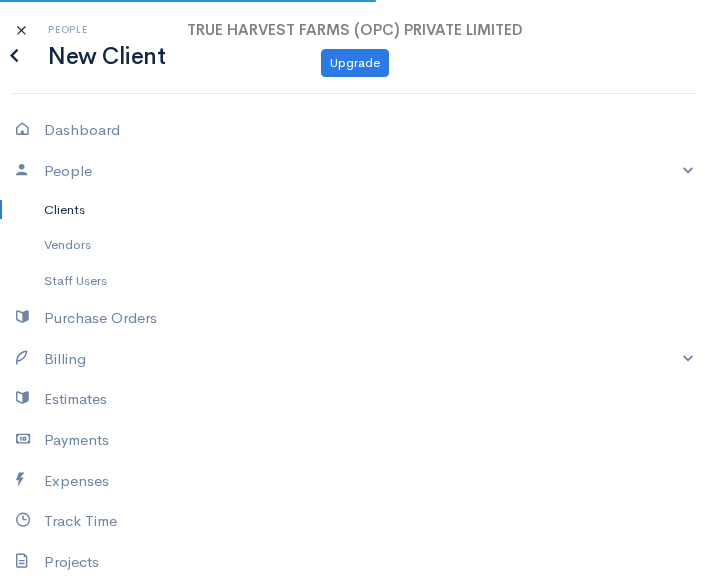 select on "India" 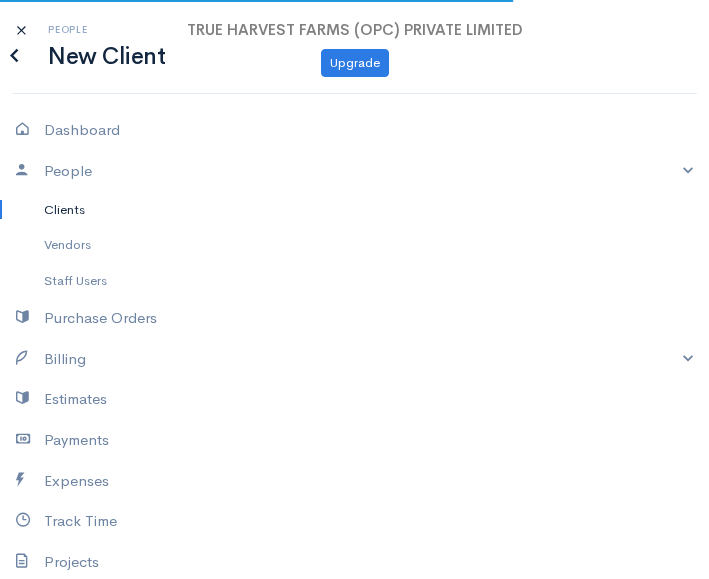 select on "India" 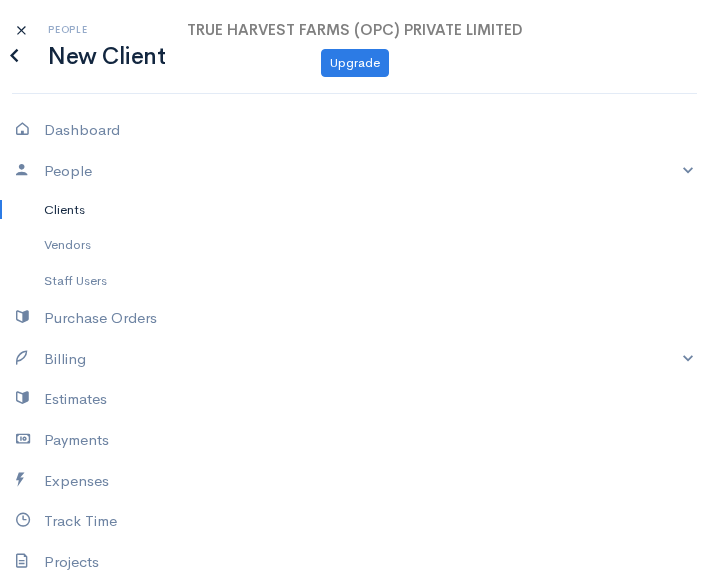 click at bounding box center [14, 55] 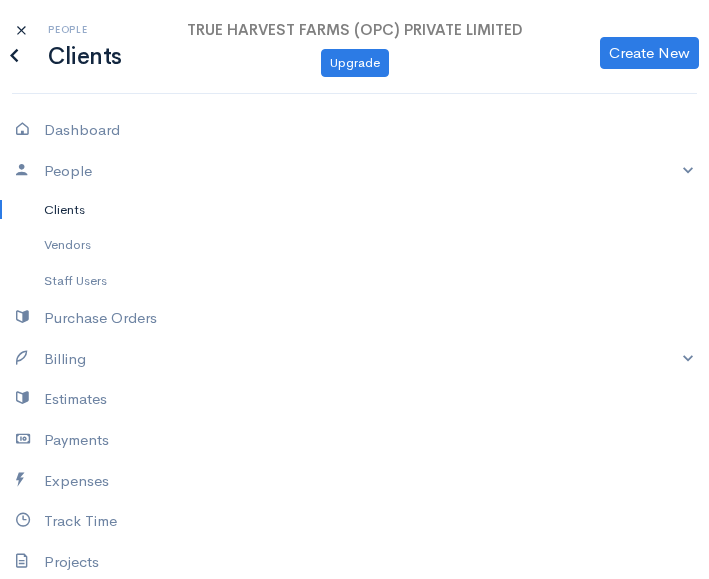 click at bounding box center (14, 55) 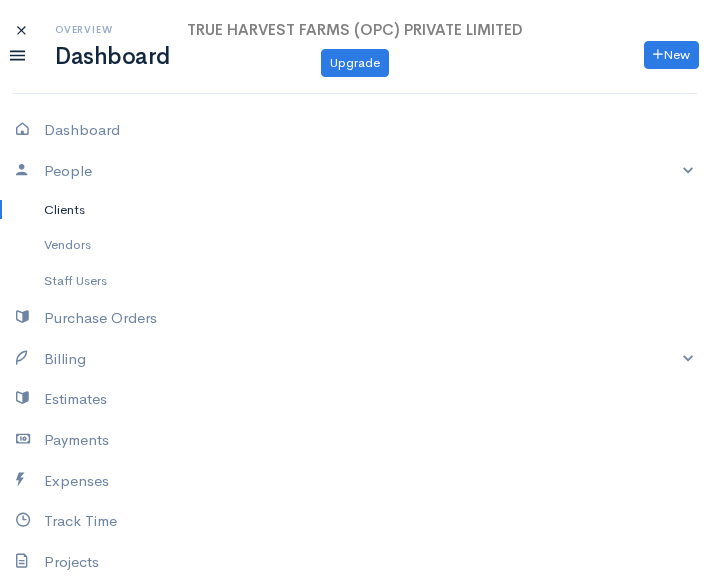 click on "Clients" at bounding box center [354, 210] 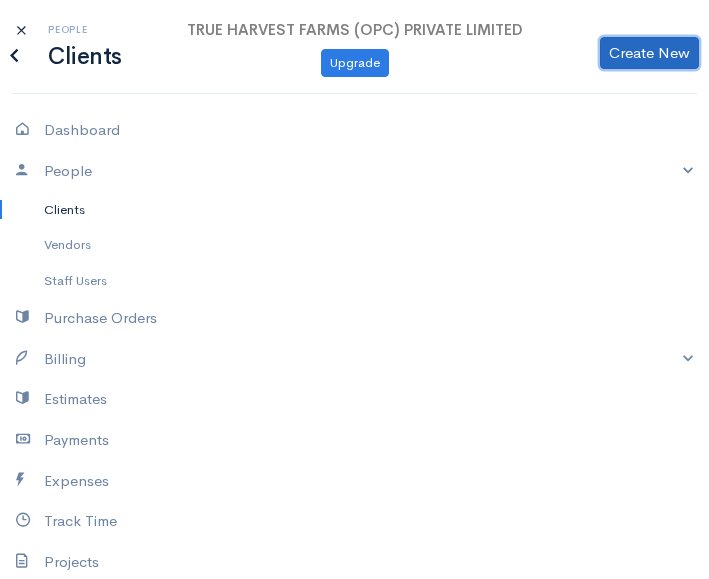 click on "Create New" at bounding box center [649, 53] 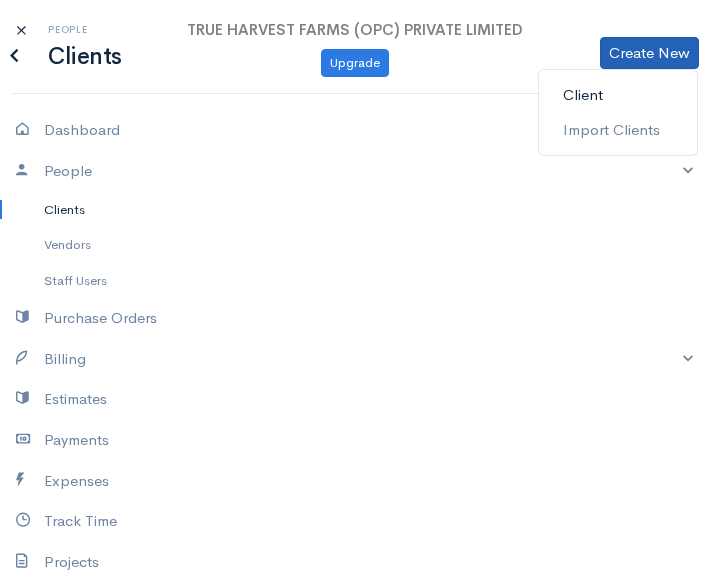 click on "Client" at bounding box center (618, 95) 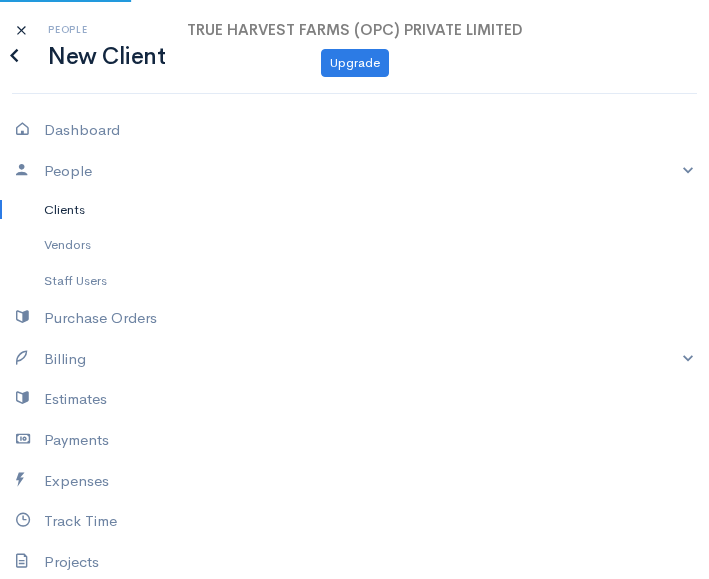 select on "INR" 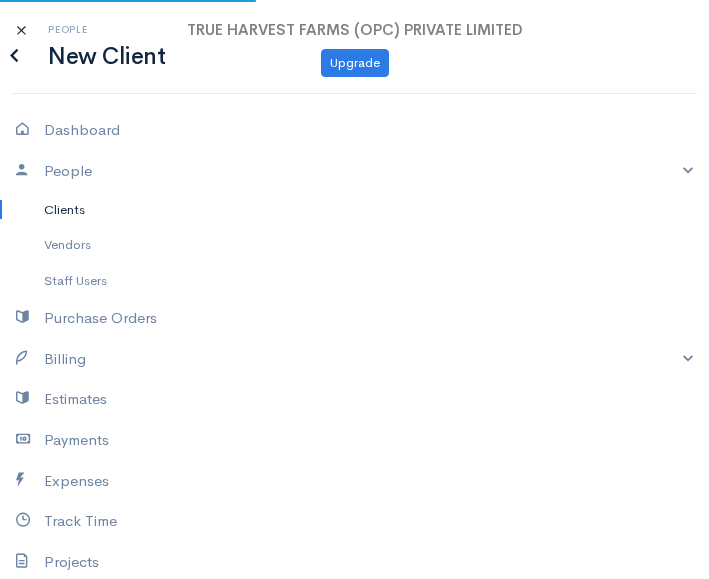 select on "India" 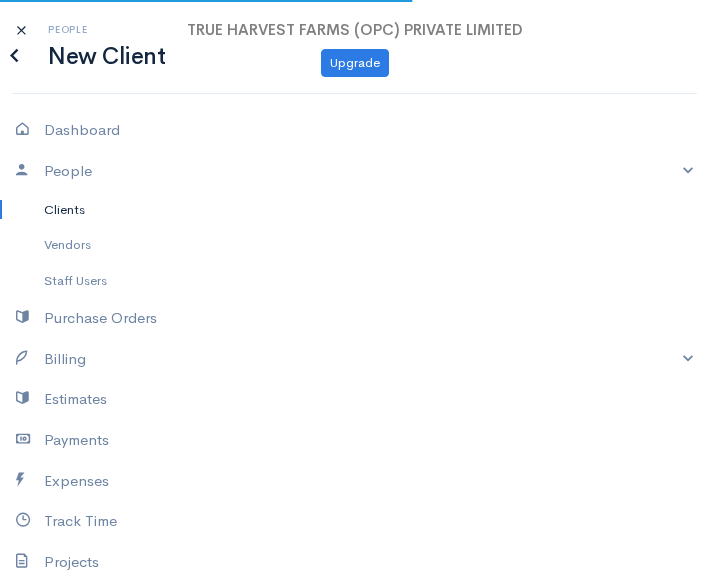 select on "India" 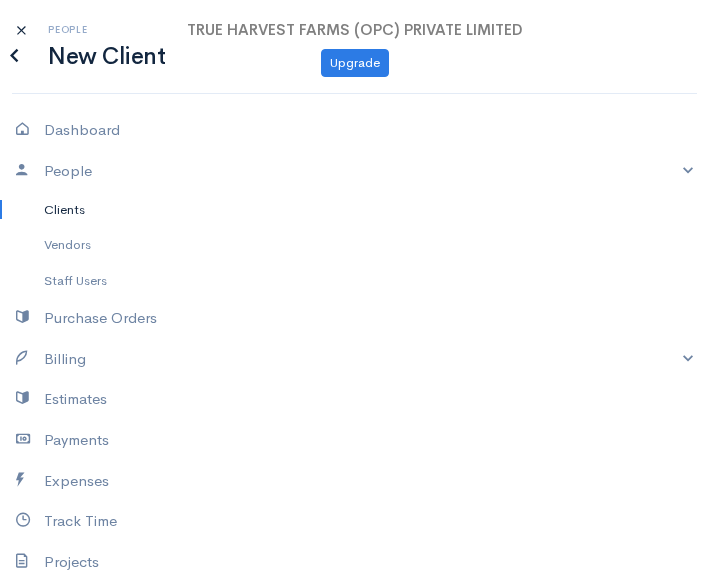 click at bounding box center [14, 55] 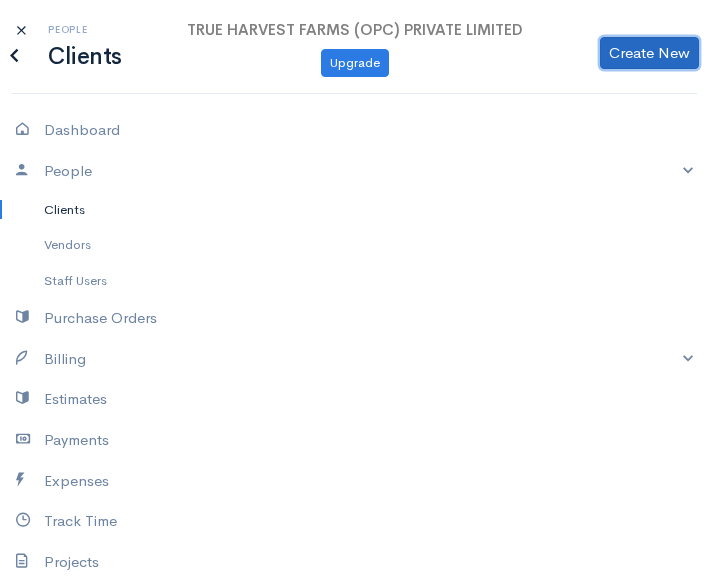 click on "Create New" at bounding box center (649, 53) 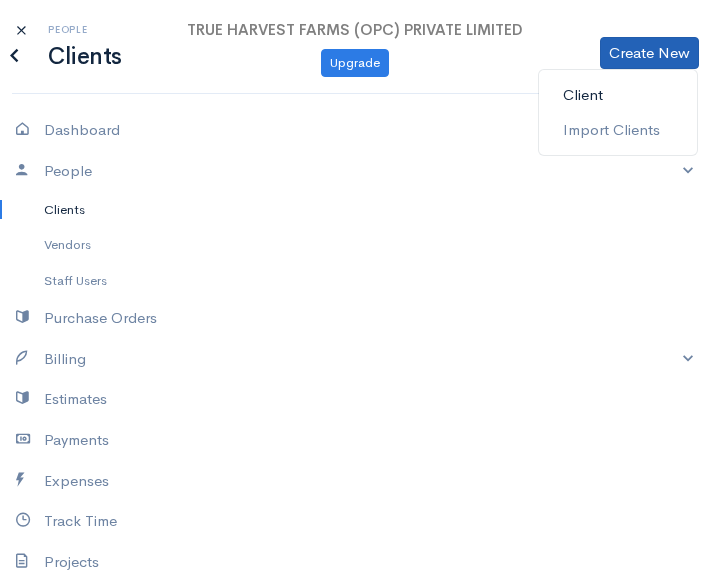 click on "Client" at bounding box center (618, 95) 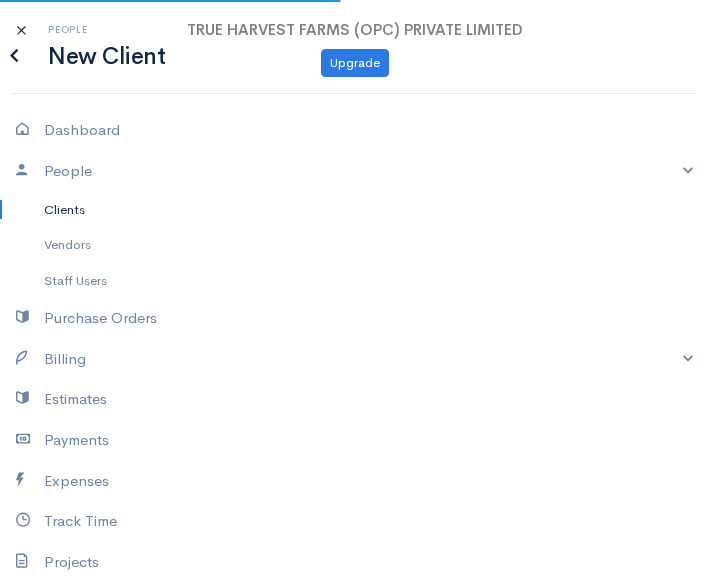 select on "INR" 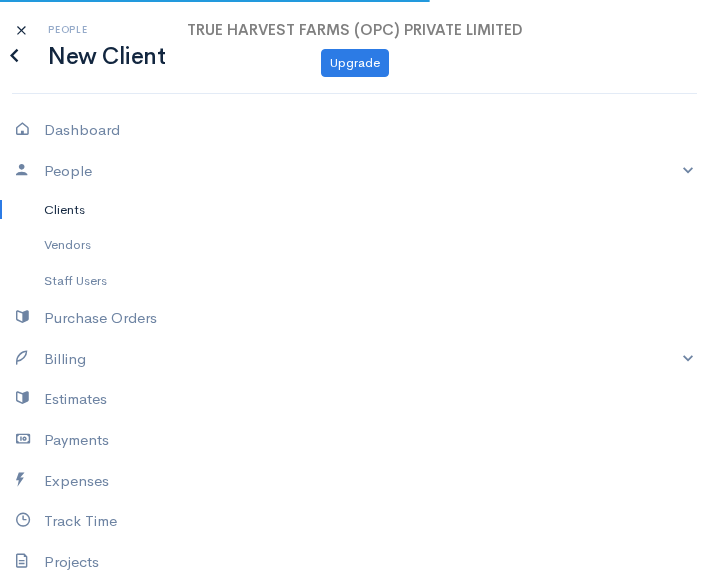 select on "India" 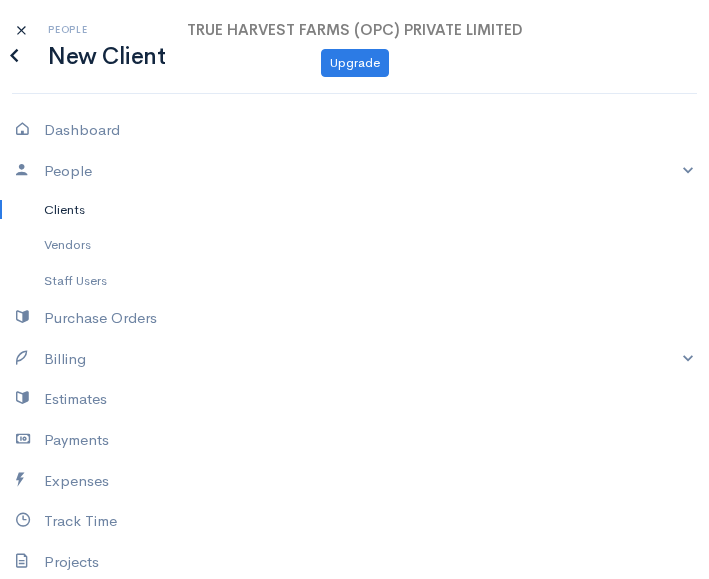 click at bounding box center (14, 55) 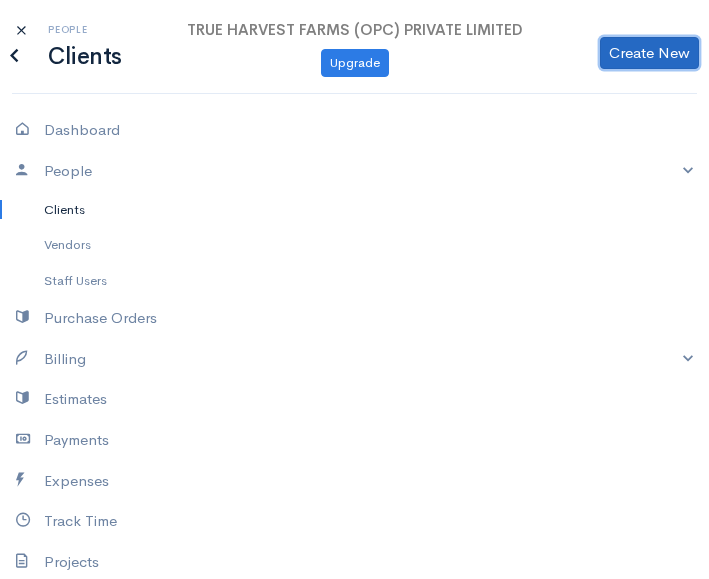 click on "Create New" at bounding box center (649, 53) 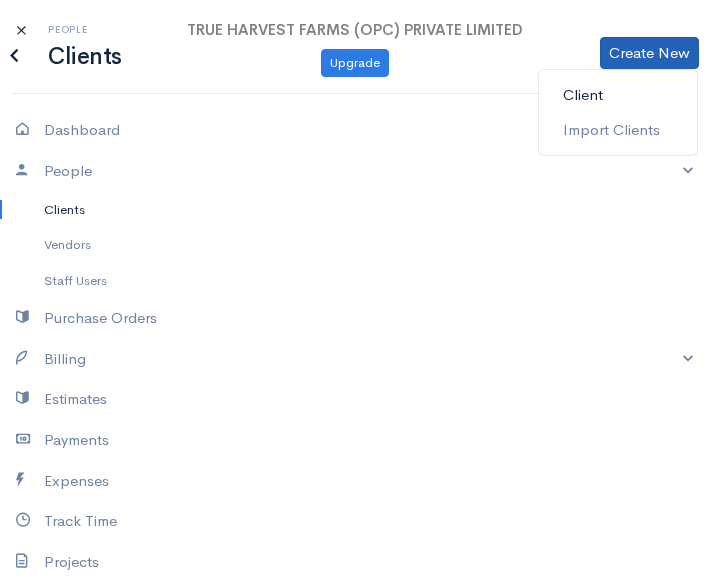 click on "Client" at bounding box center [618, 95] 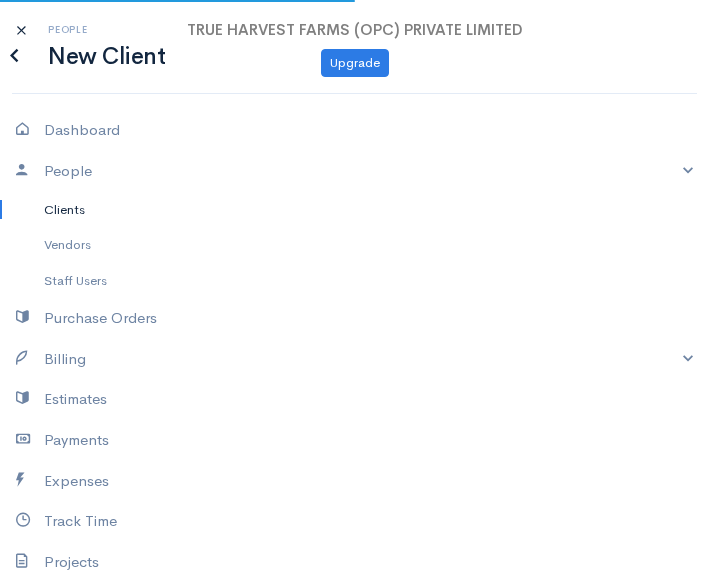 select on "INR" 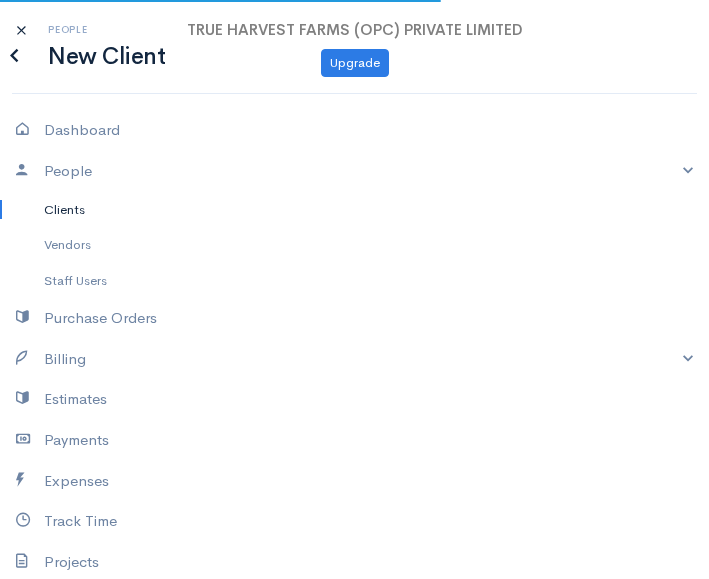 click at bounding box center (14, 55) 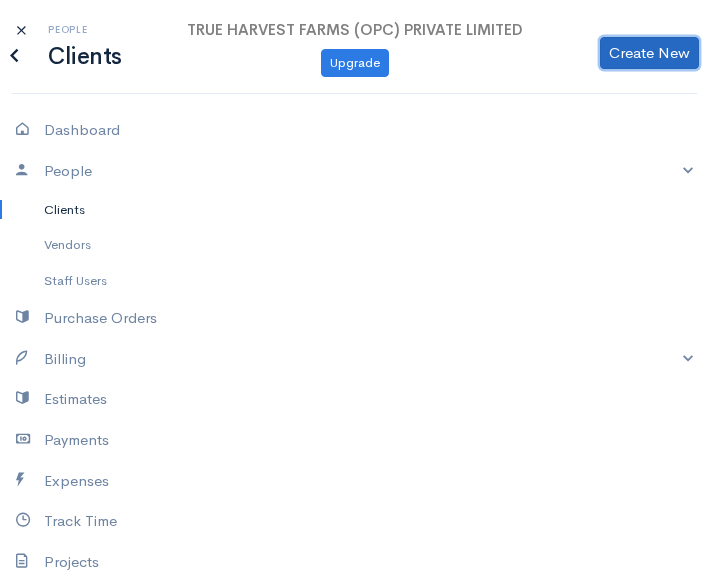 click on "Create New" at bounding box center [649, 53] 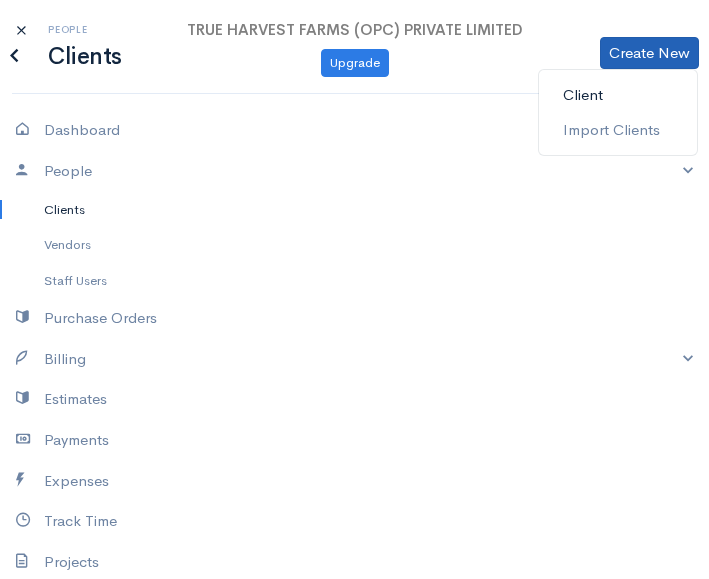 click on "Client" at bounding box center [618, 95] 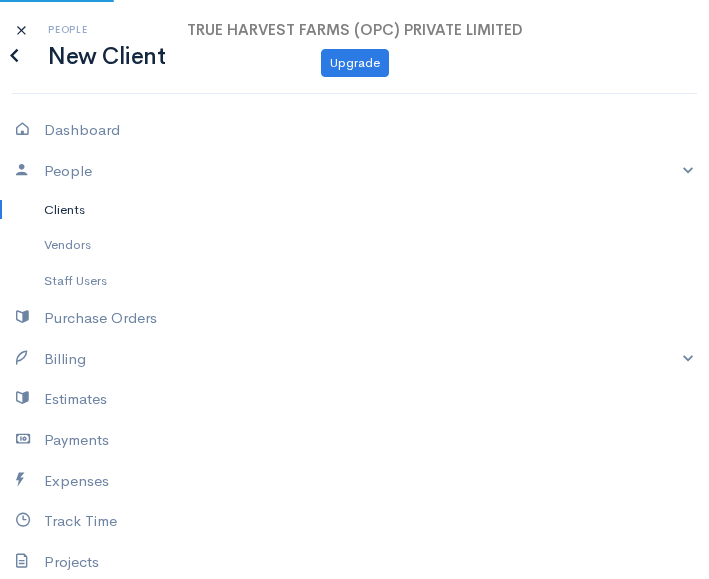 select on "INR" 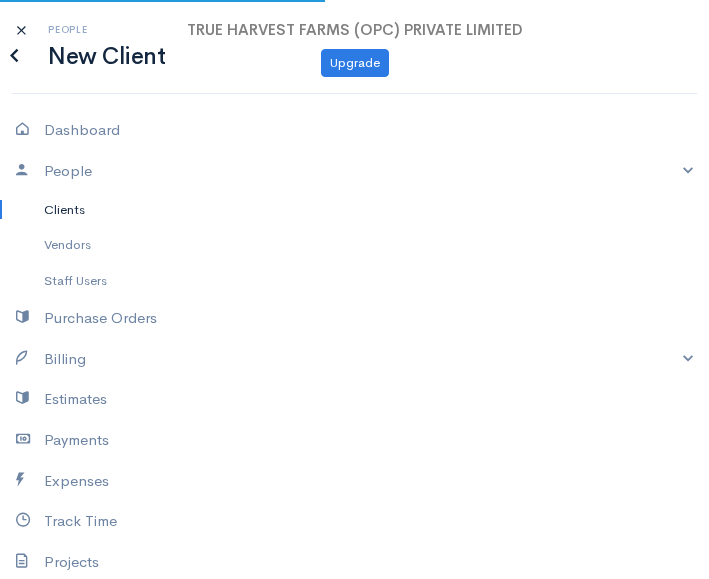 select on "India" 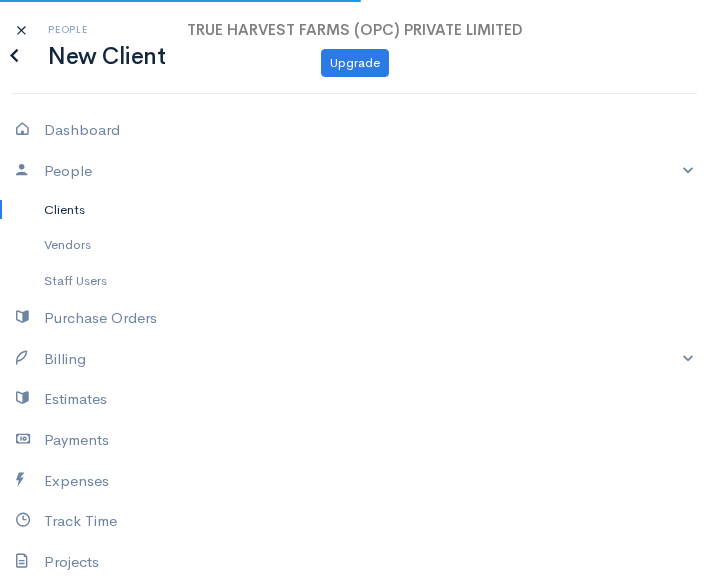 select on "India" 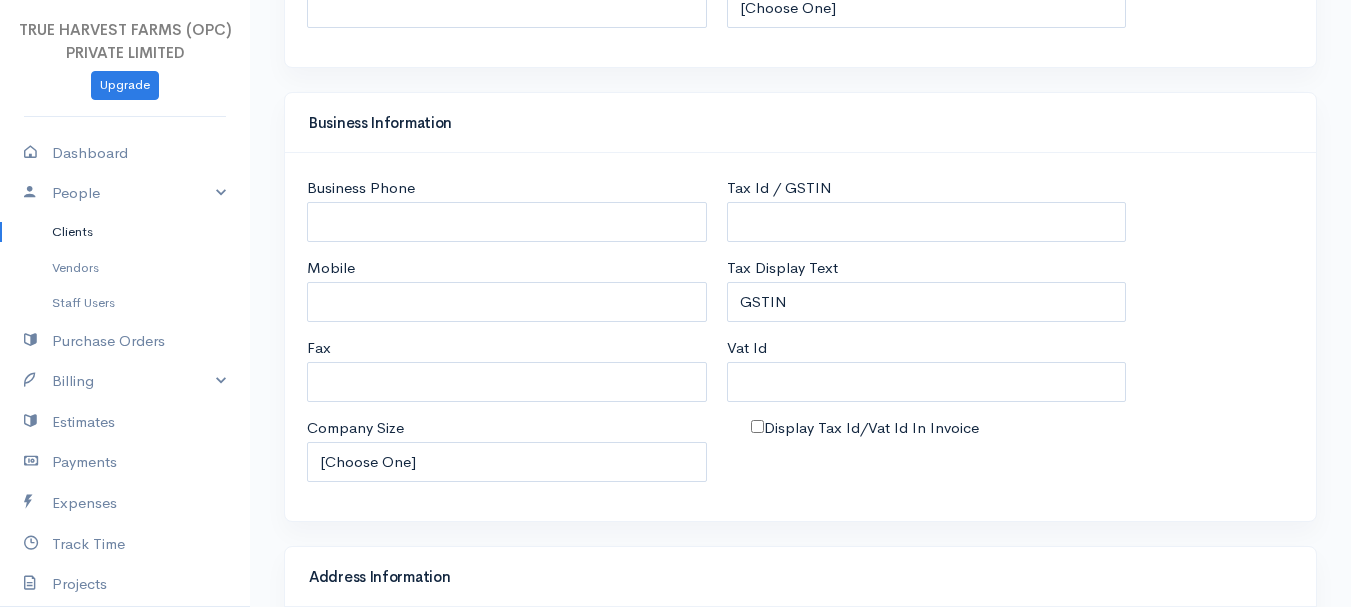 scroll, scrollTop: 0, scrollLeft: 0, axis: both 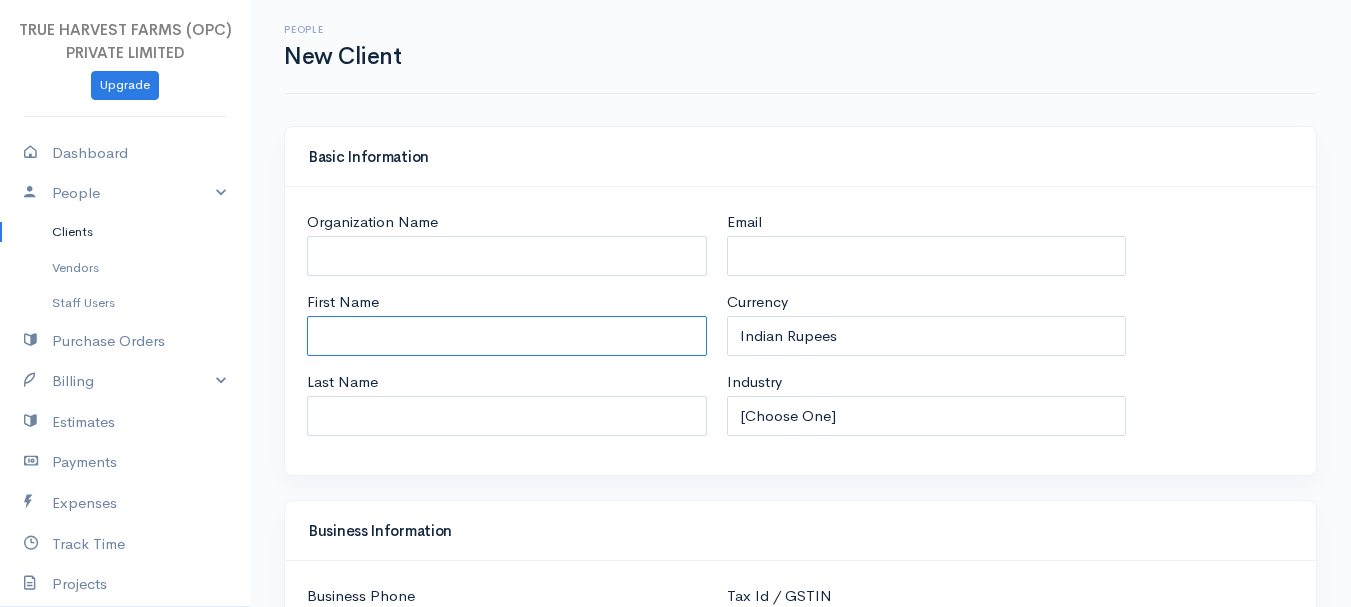 click on "First Name" at bounding box center [507, 336] 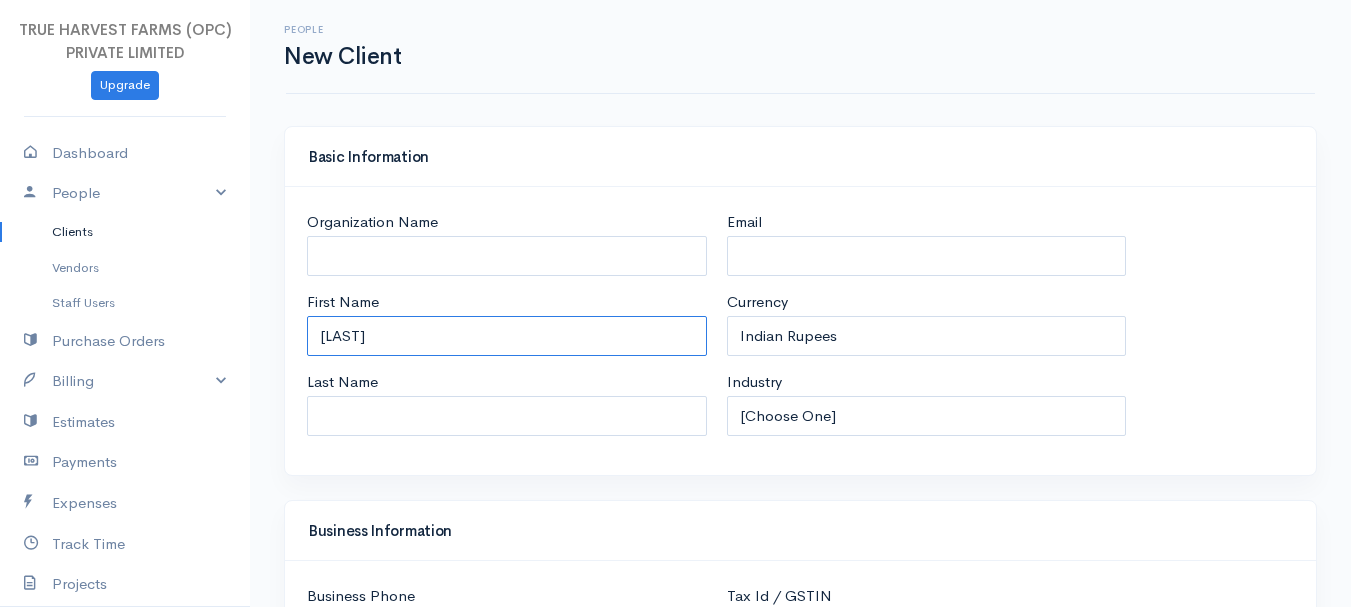 type on "[LAST]" 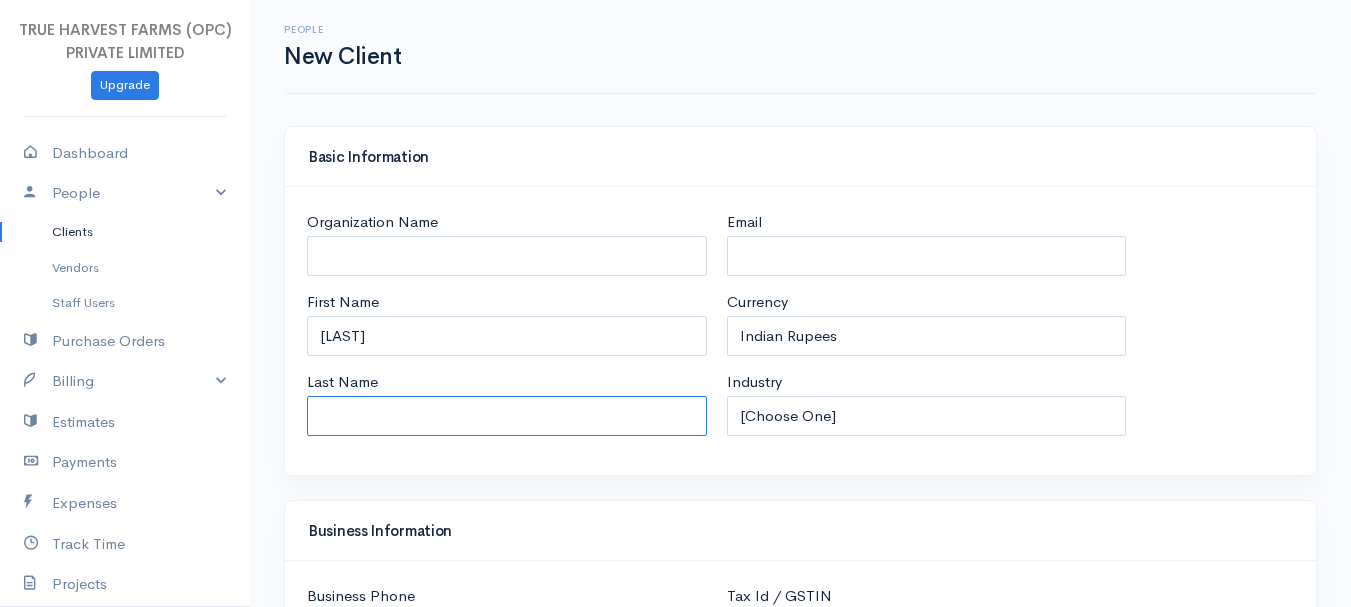 click on "Last Name" at bounding box center (507, 416) 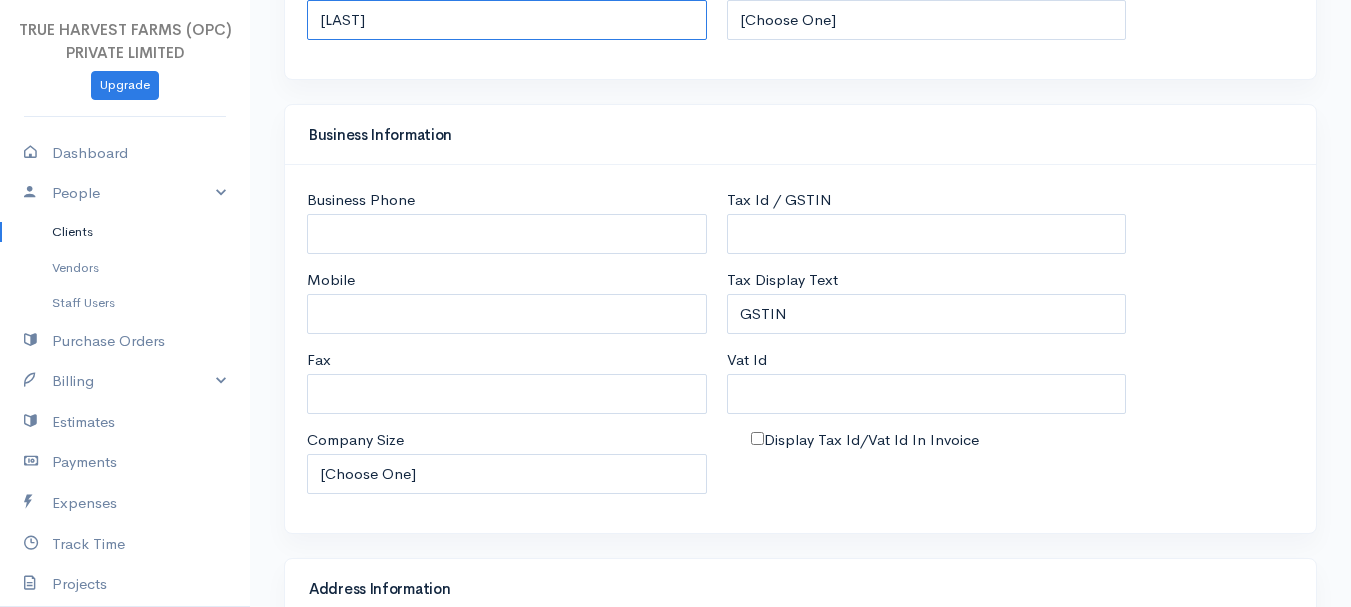 scroll, scrollTop: 411, scrollLeft: 0, axis: vertical 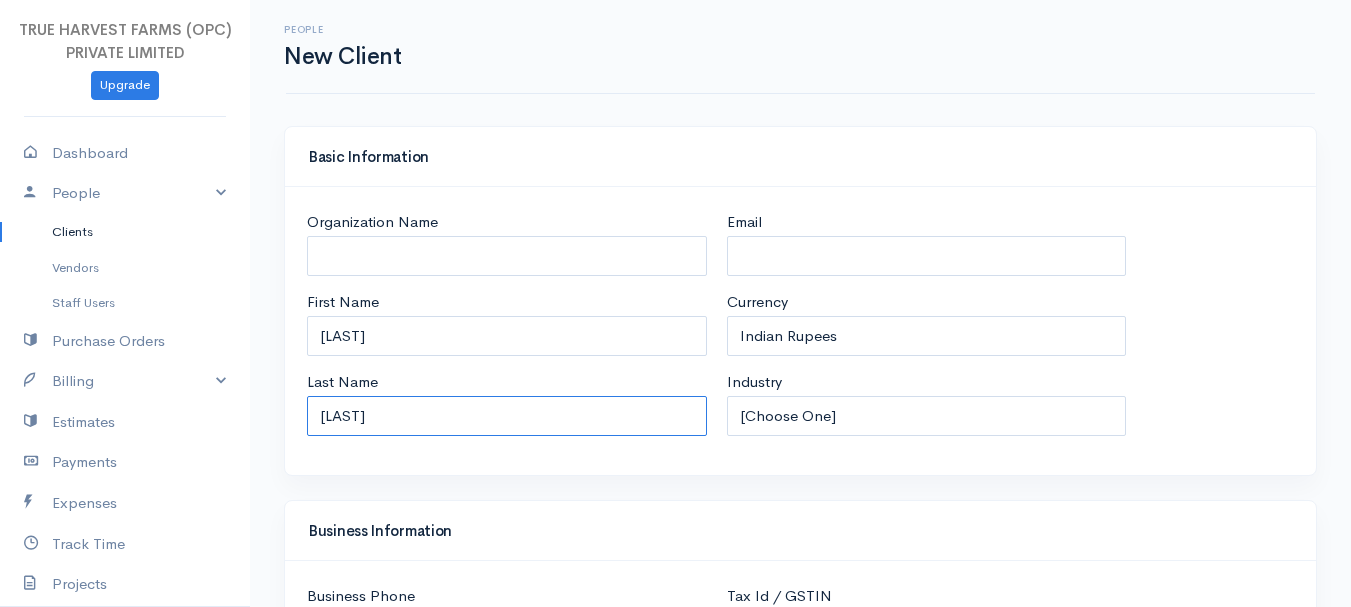 type on "[LAST]" 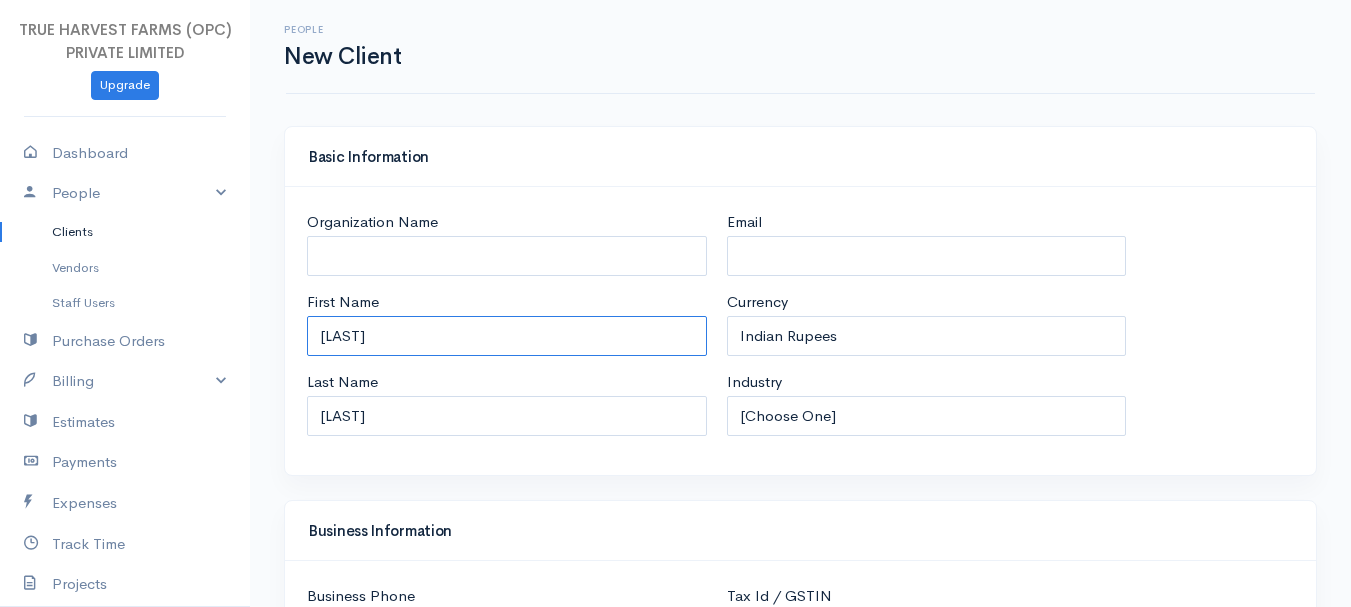 click on "[LAST]" at bounding box center (507, 336) 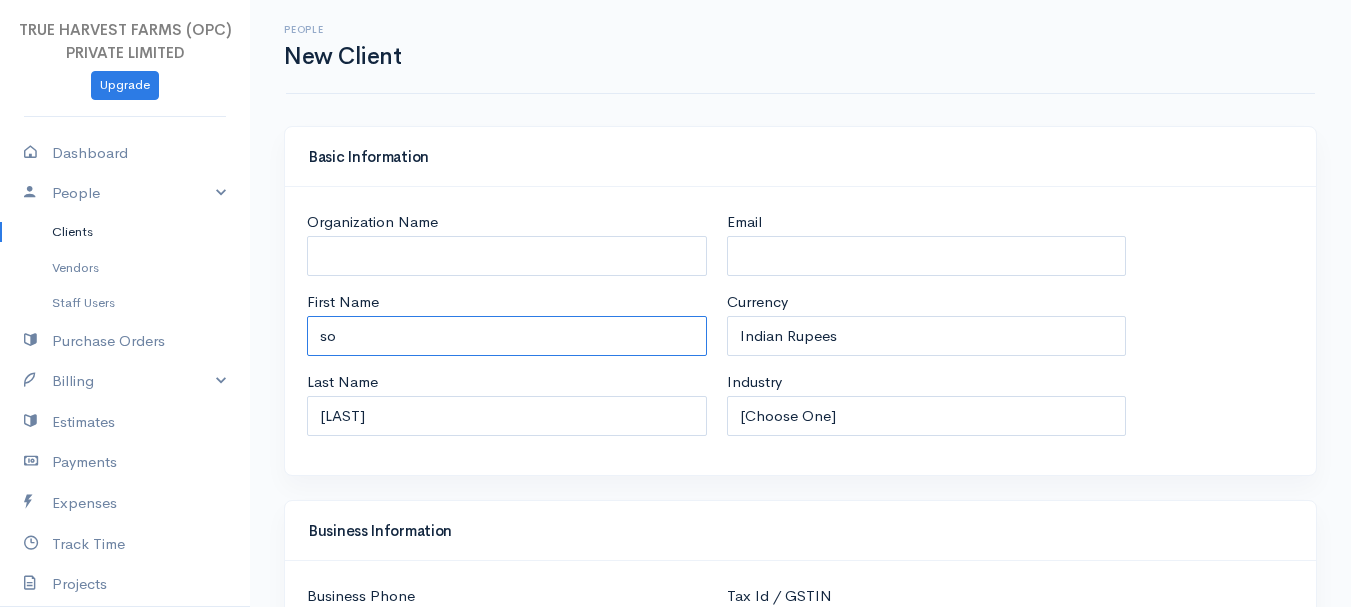 type on "s" 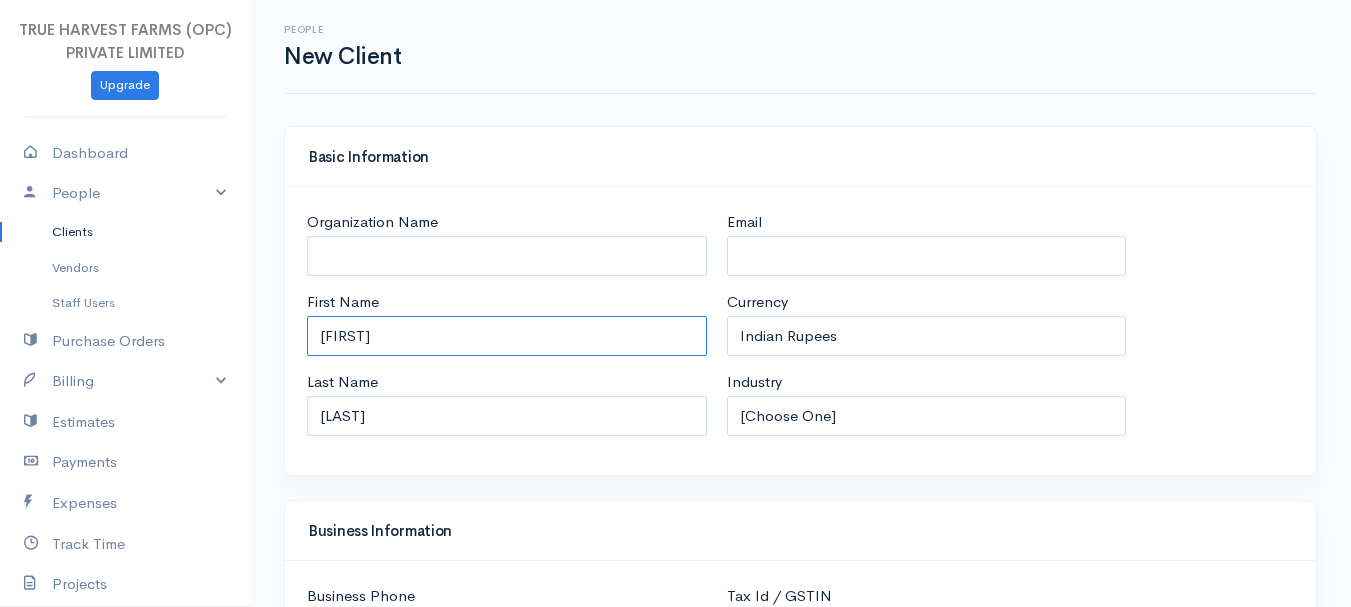 type on "[FIRST]" 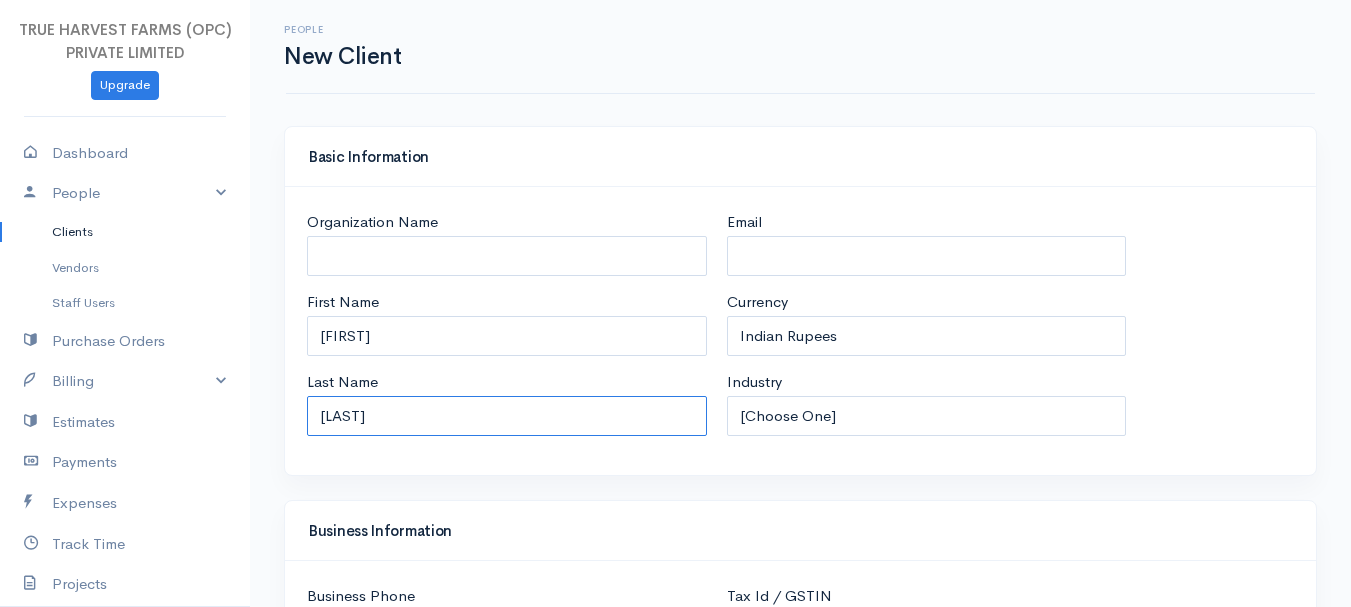 click on "[LAST]" at bounding box center [507, 416] 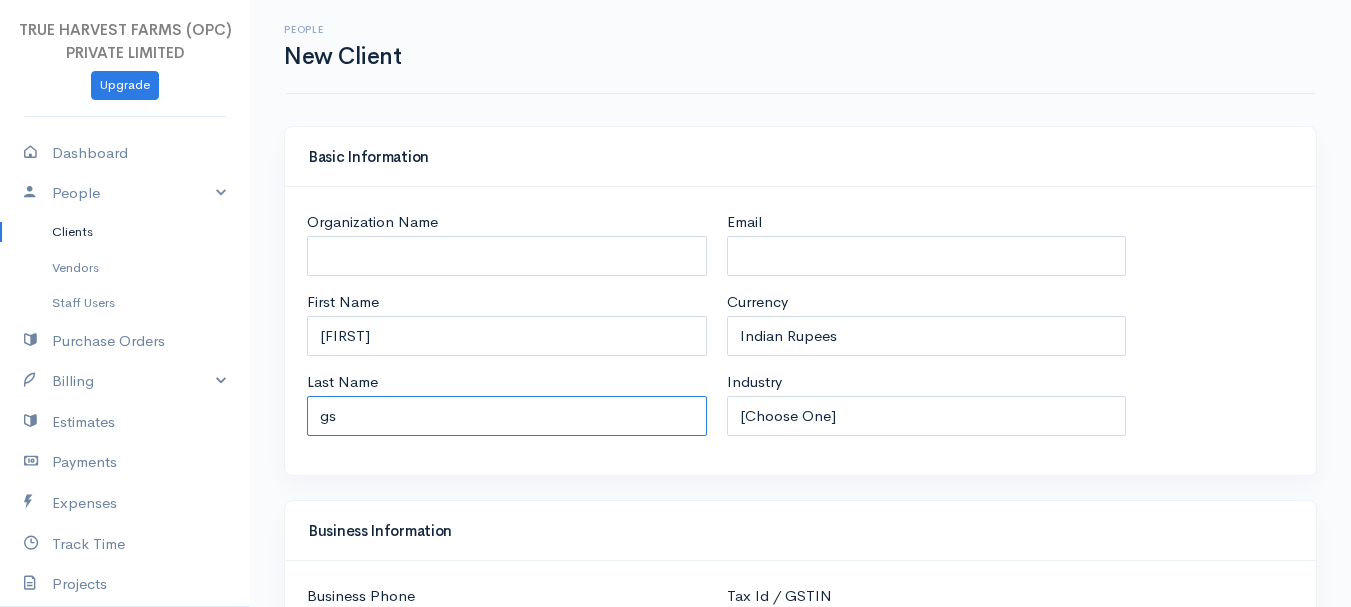 type on "g" 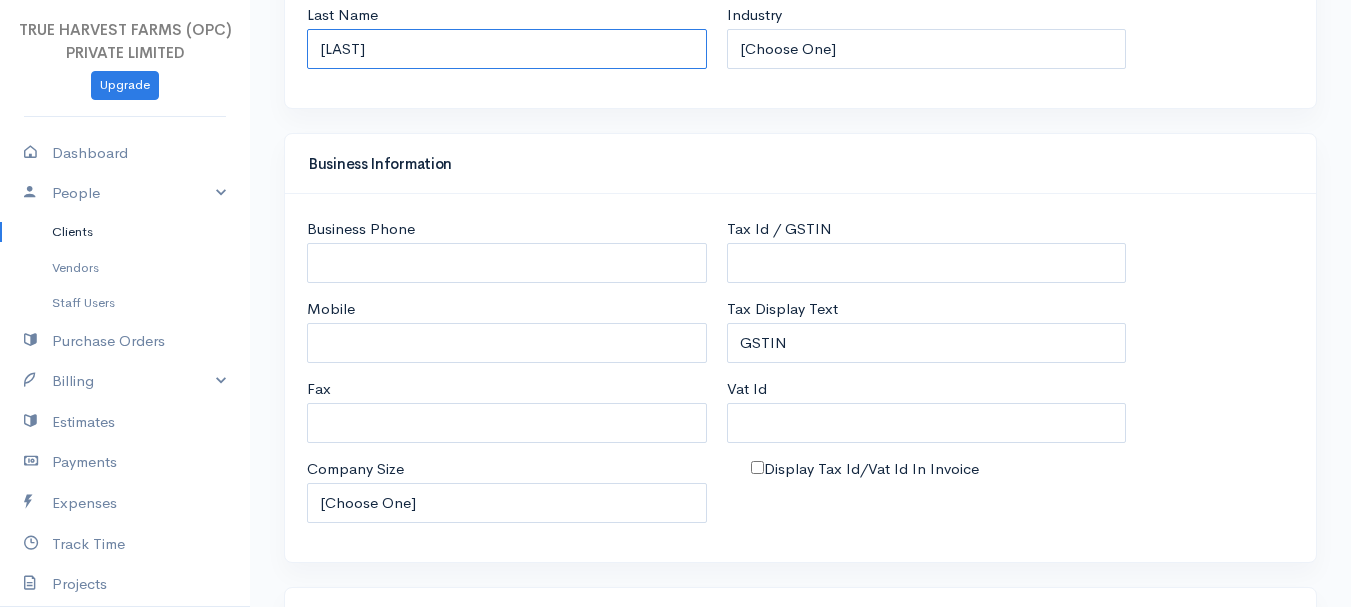 scroll, scrollTop: 483, scrollLeft: 0, axis: vertical 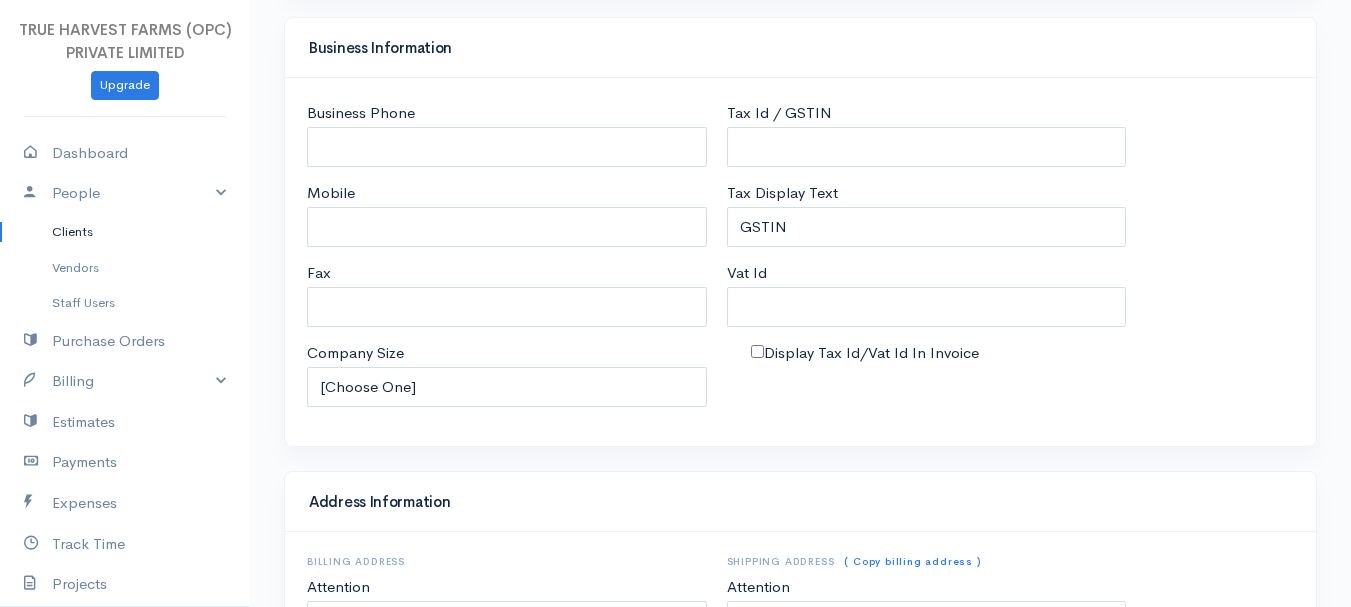 type on "[LAST]" 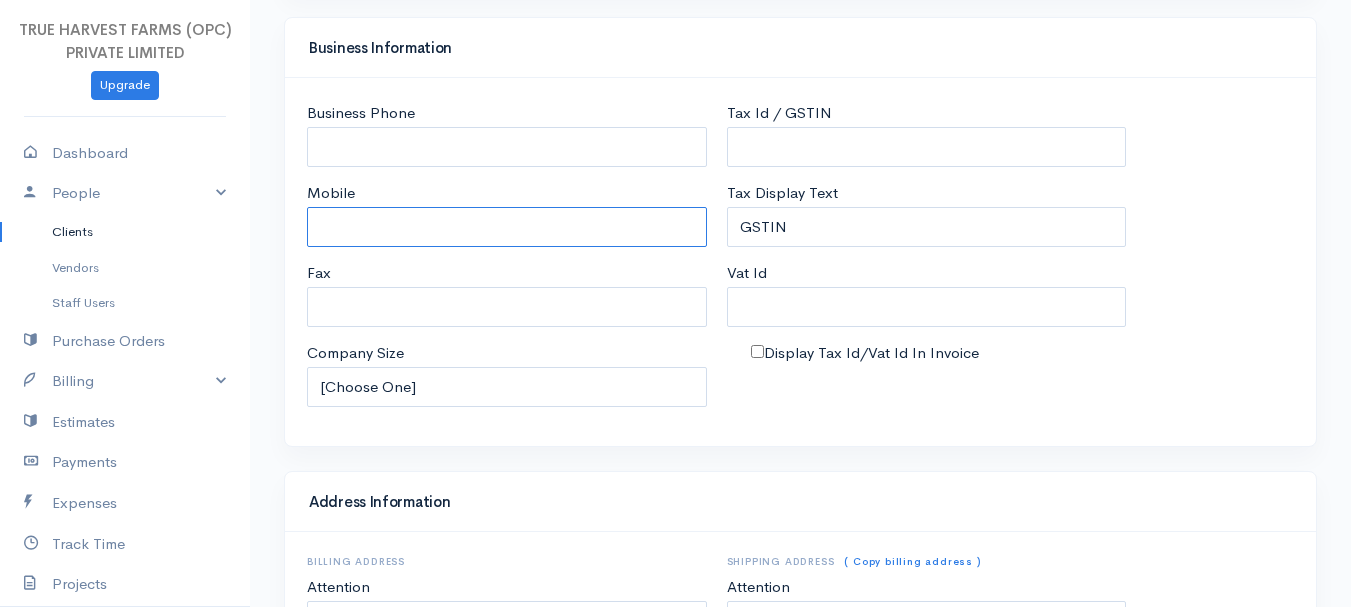 click on "Mobile" at bounding box center (507, 227) 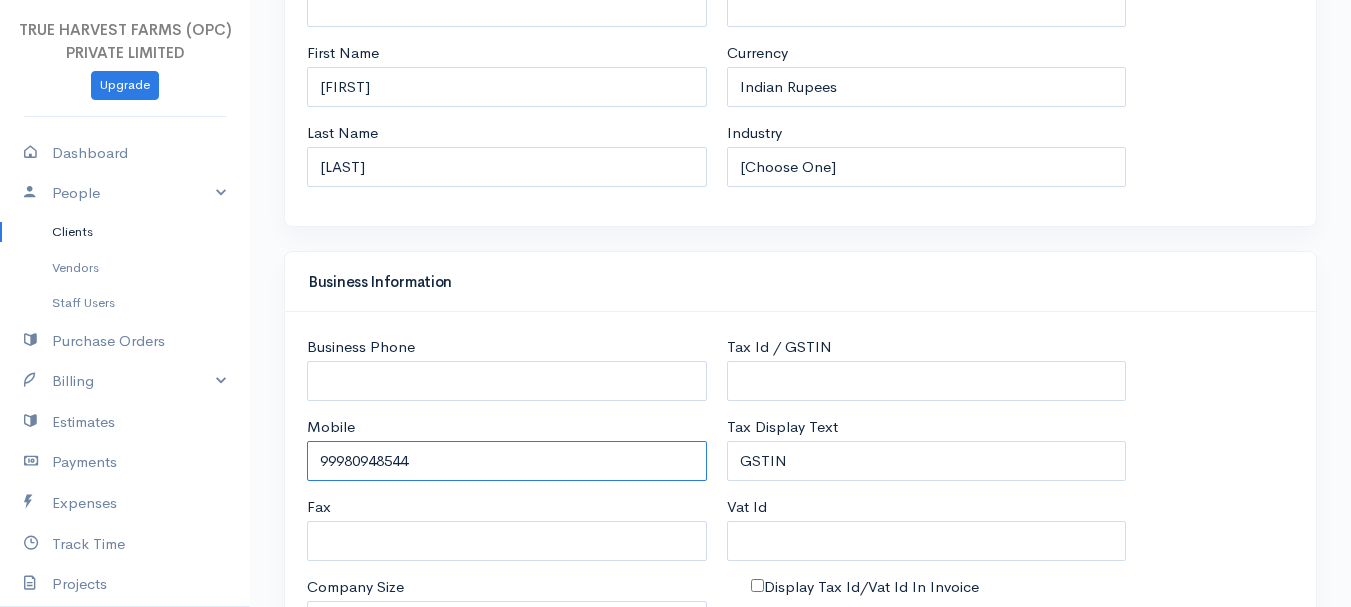 scroll, scrollTop: 0, scrollLeft: 0, axis: both 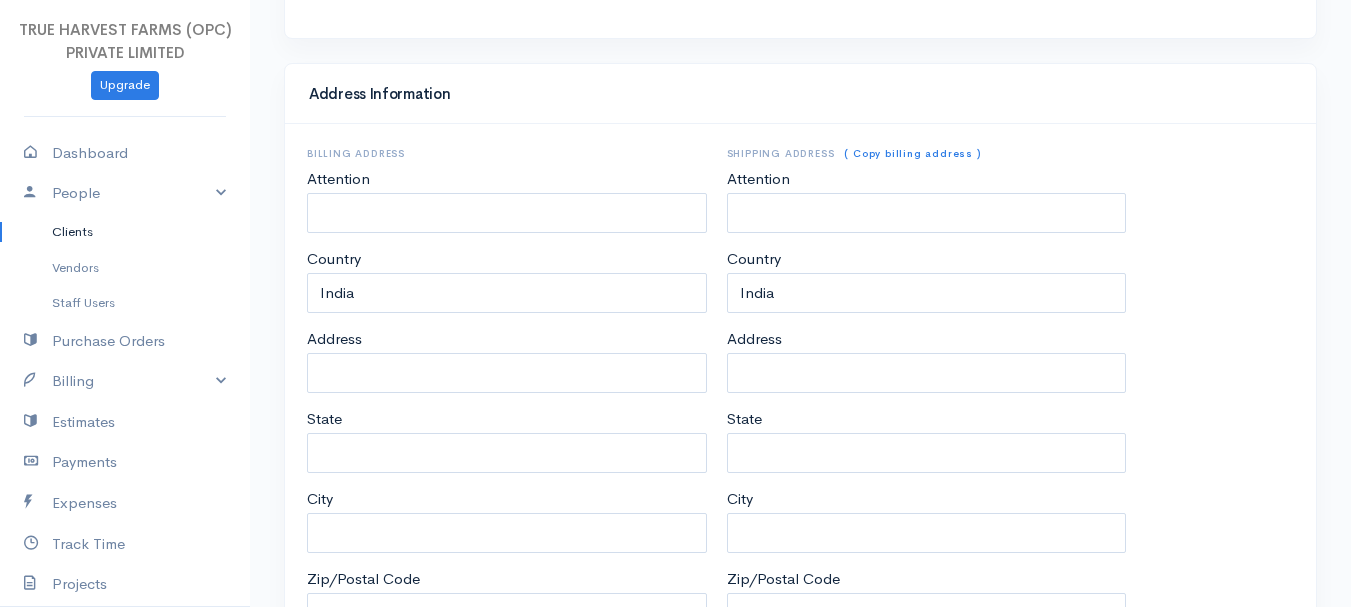 type on "99980948544" 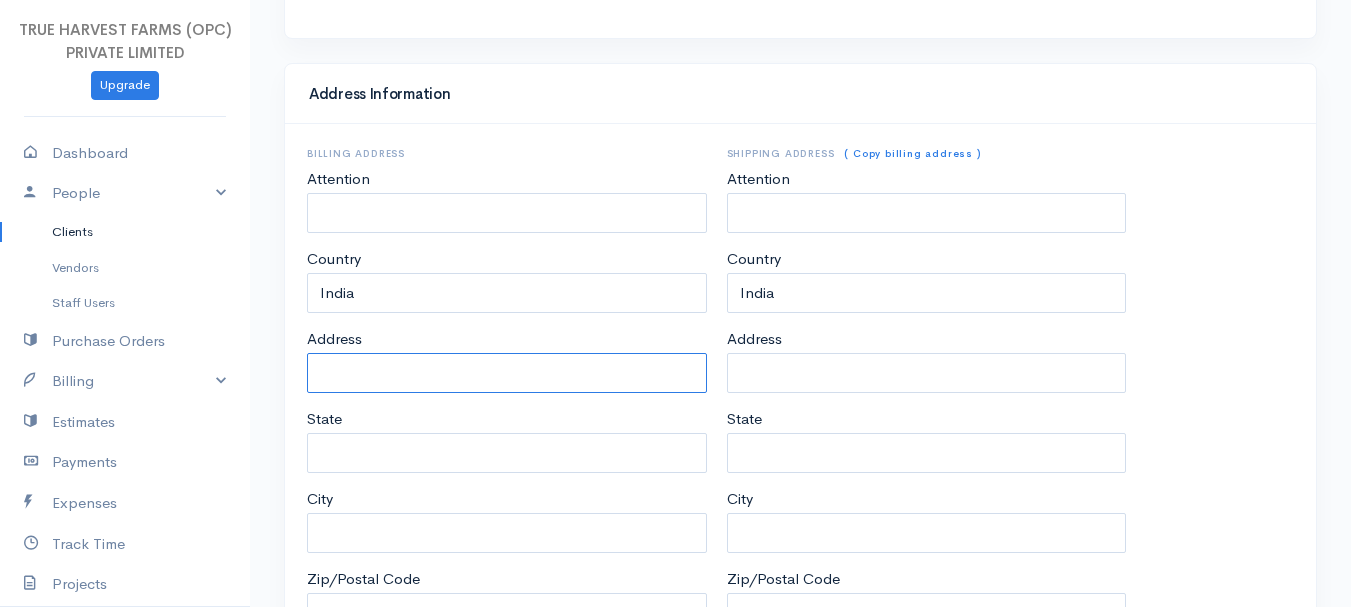 click on "Address" at bounding box center (507, 373) 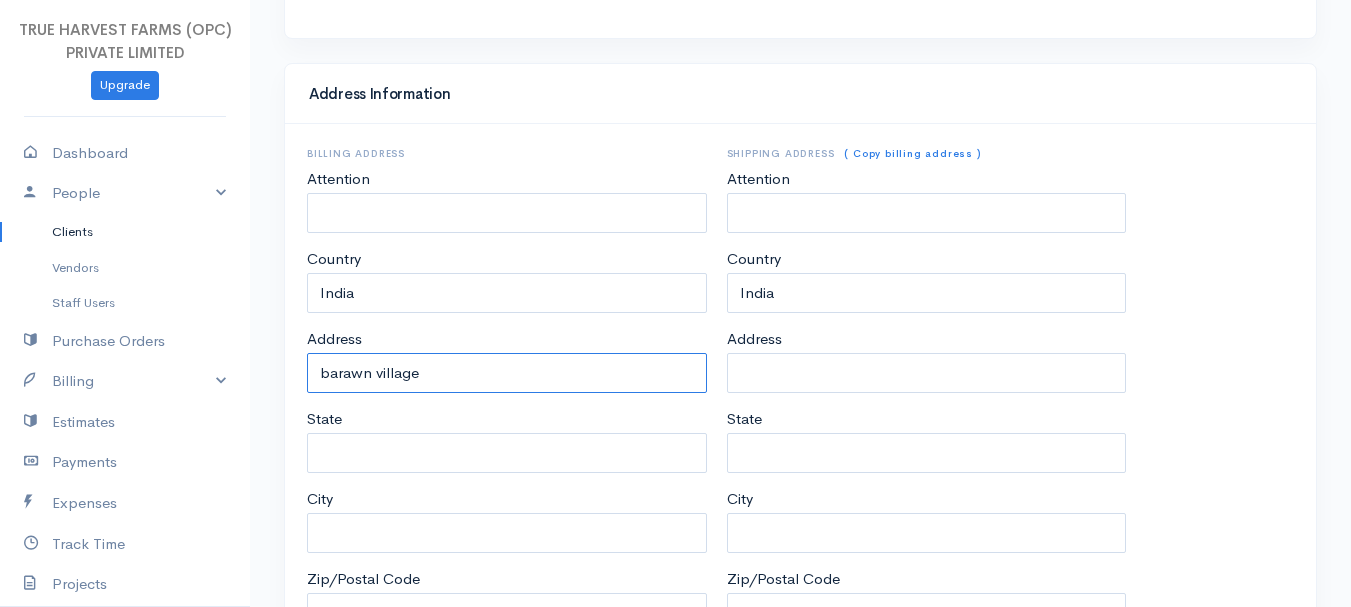 type on "barawn village" 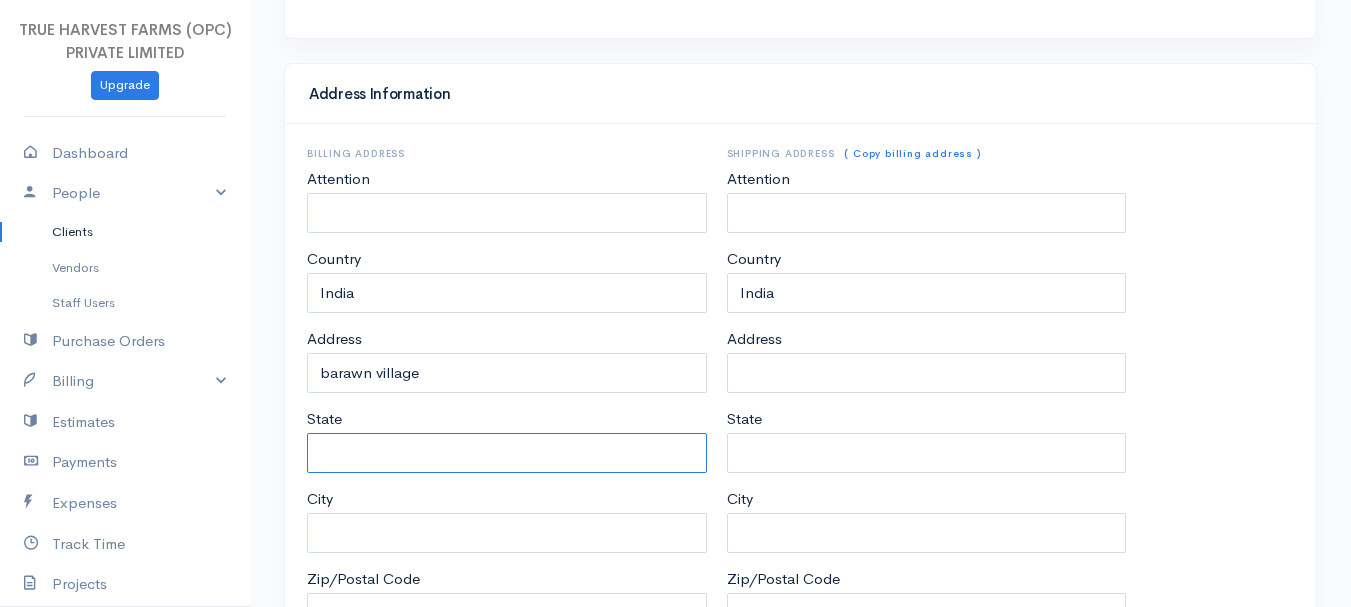 click on "State" at bounding box center [507, 453] 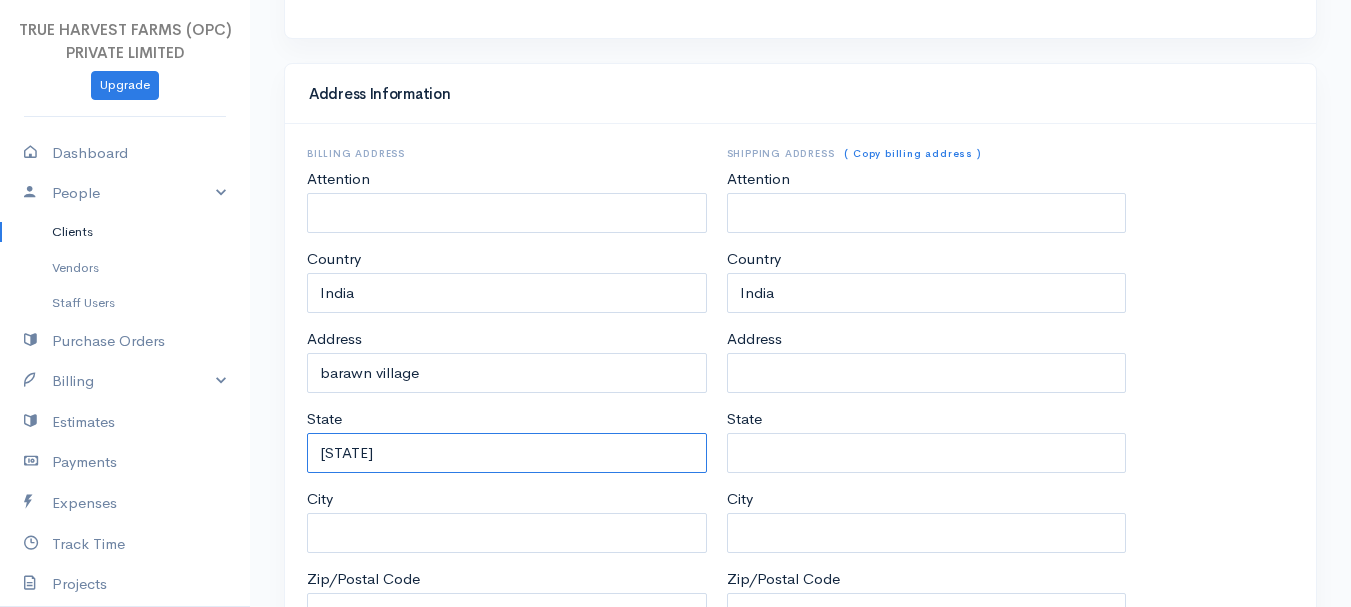 type on "[STATE]" 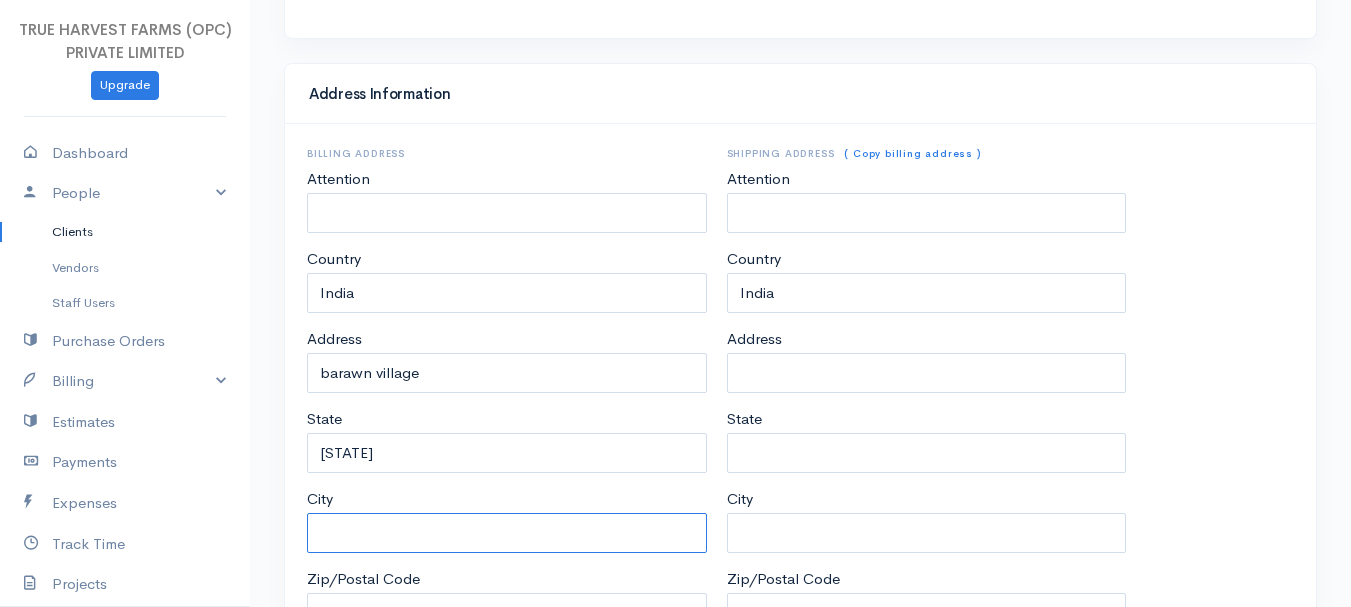 click on "City" at bounding box center (507, 533) 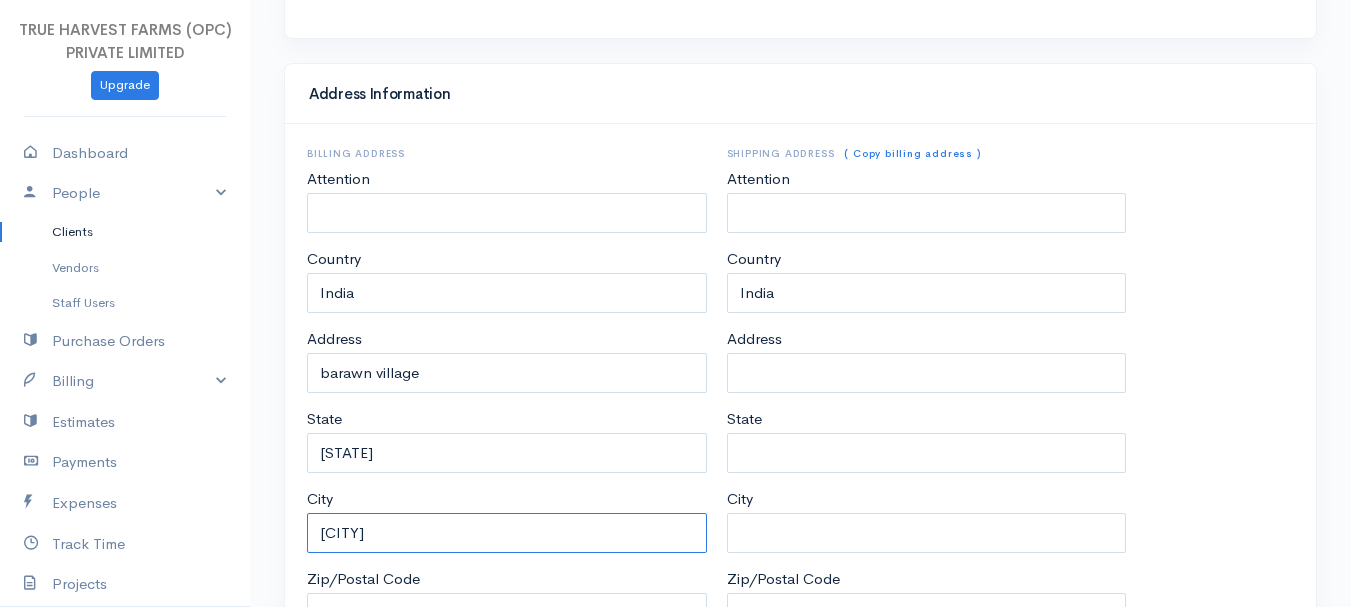 scroll, scrollTop: 1038, scrollLeft: 0, axis: vertical 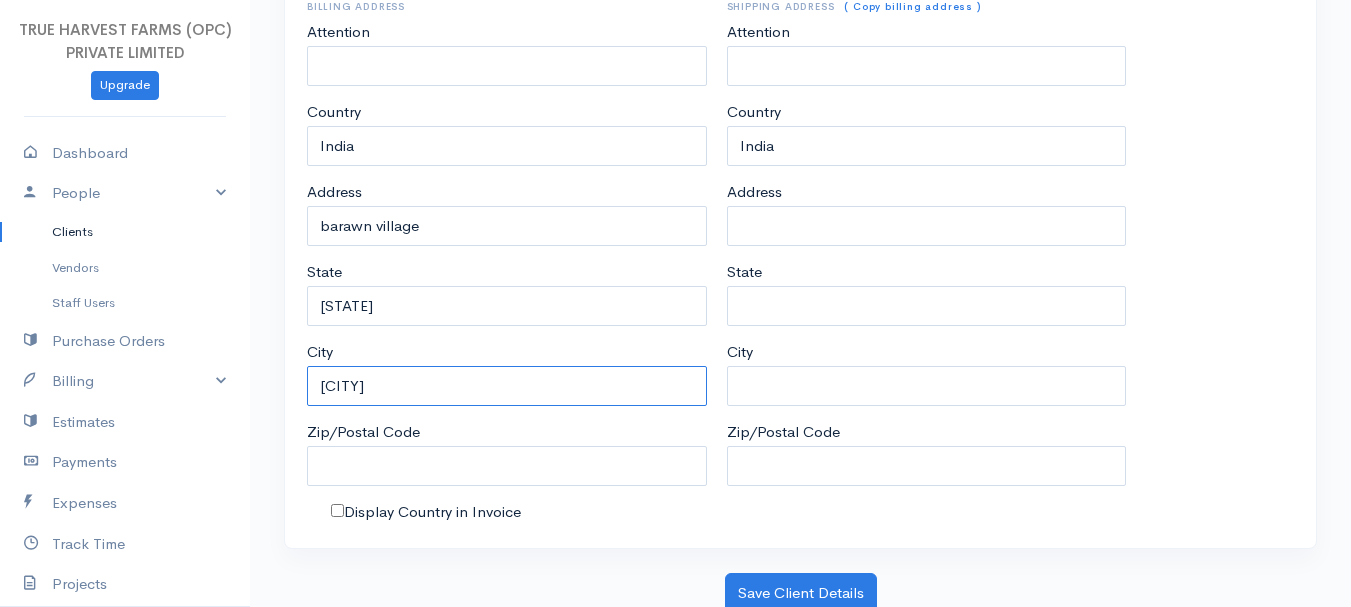 type on "[CITY]" 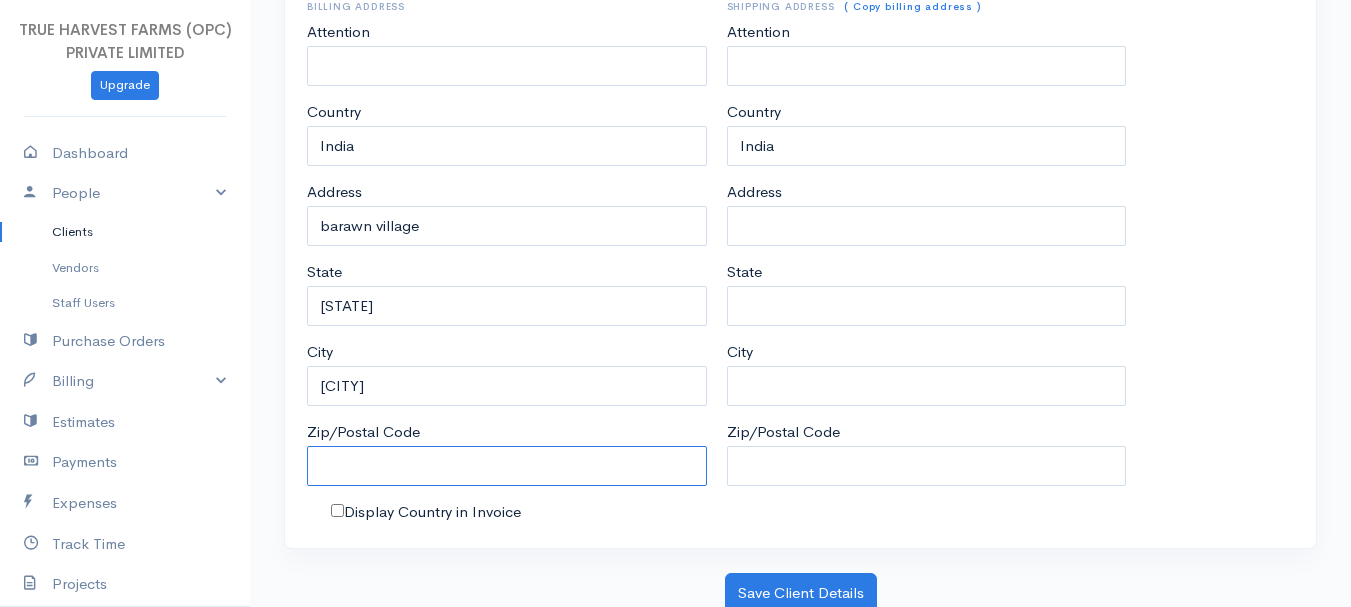 click on "Zip/Postal Code" at bounding box center (507, 466) 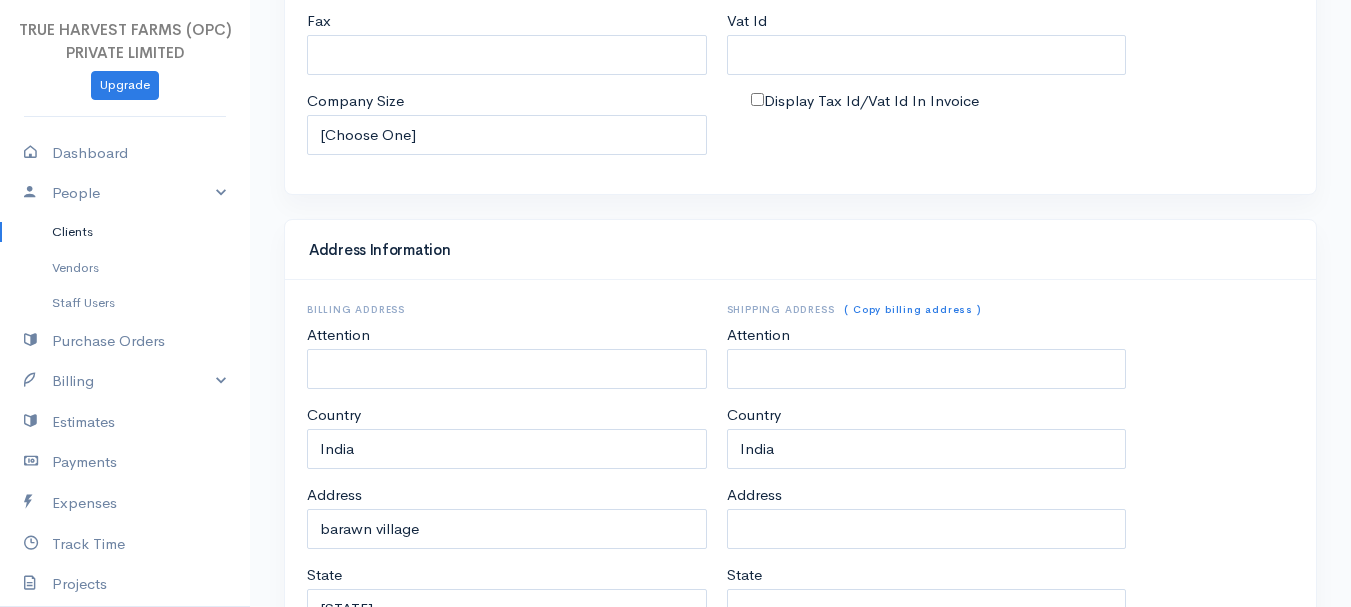 scroll, scrollTop: 1044, scrollLeft: 0, axis: vertical 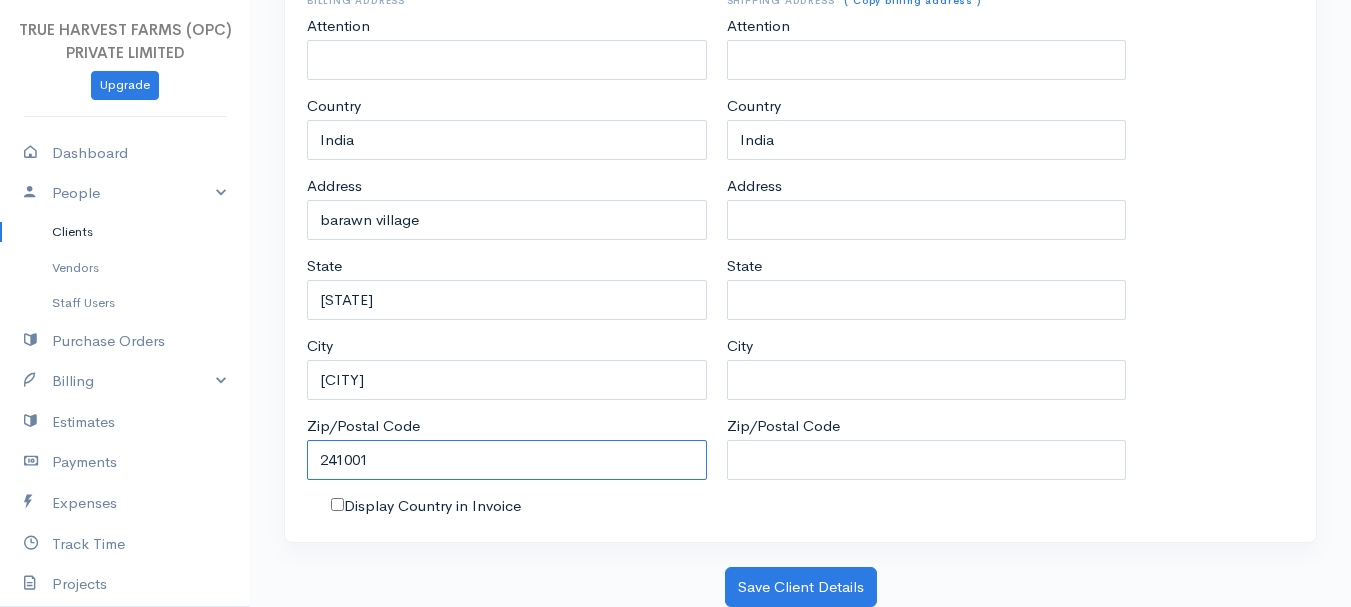 type on "241001" 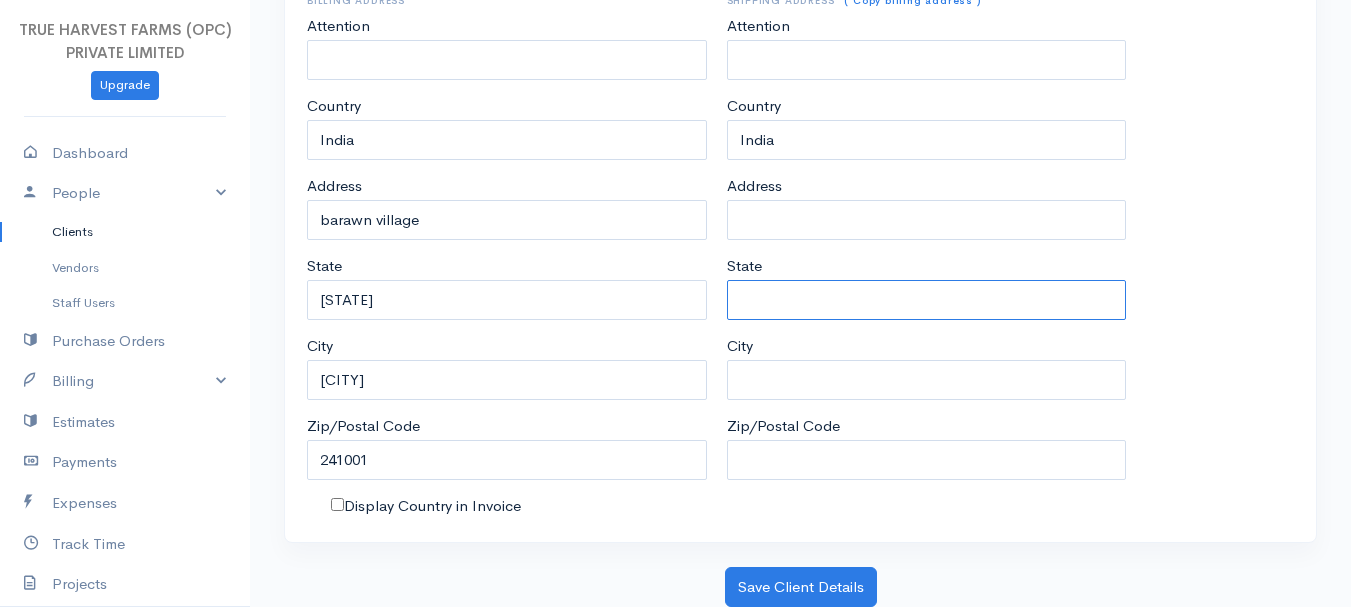click on "State" at bounding box center (927, 300) 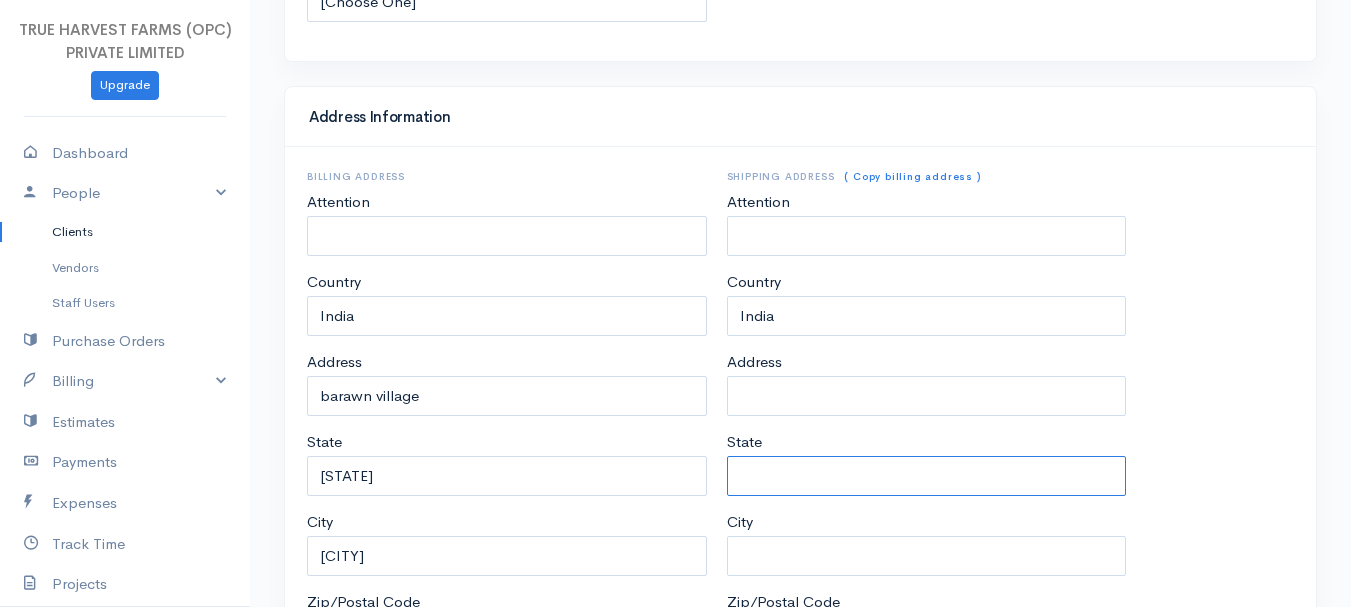 scroll, scrollTop: 876, scrollLeft: 0, axis: vertical 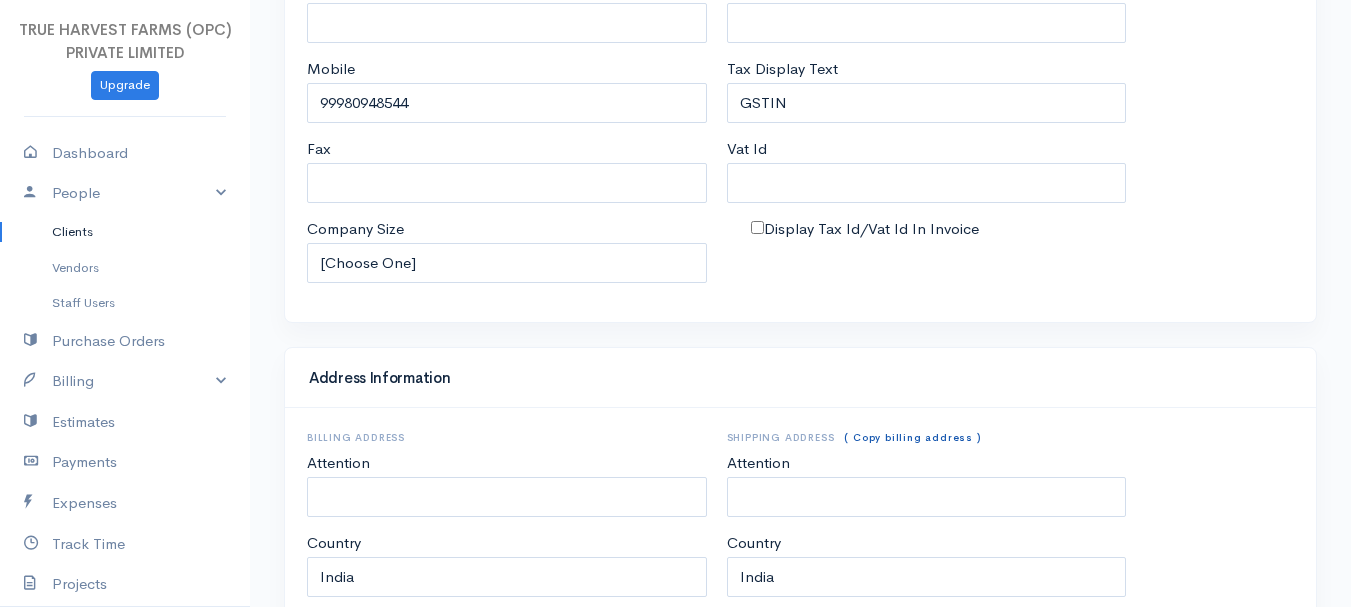 click on "( Copy billing address )" at bounding box center [912, 437] 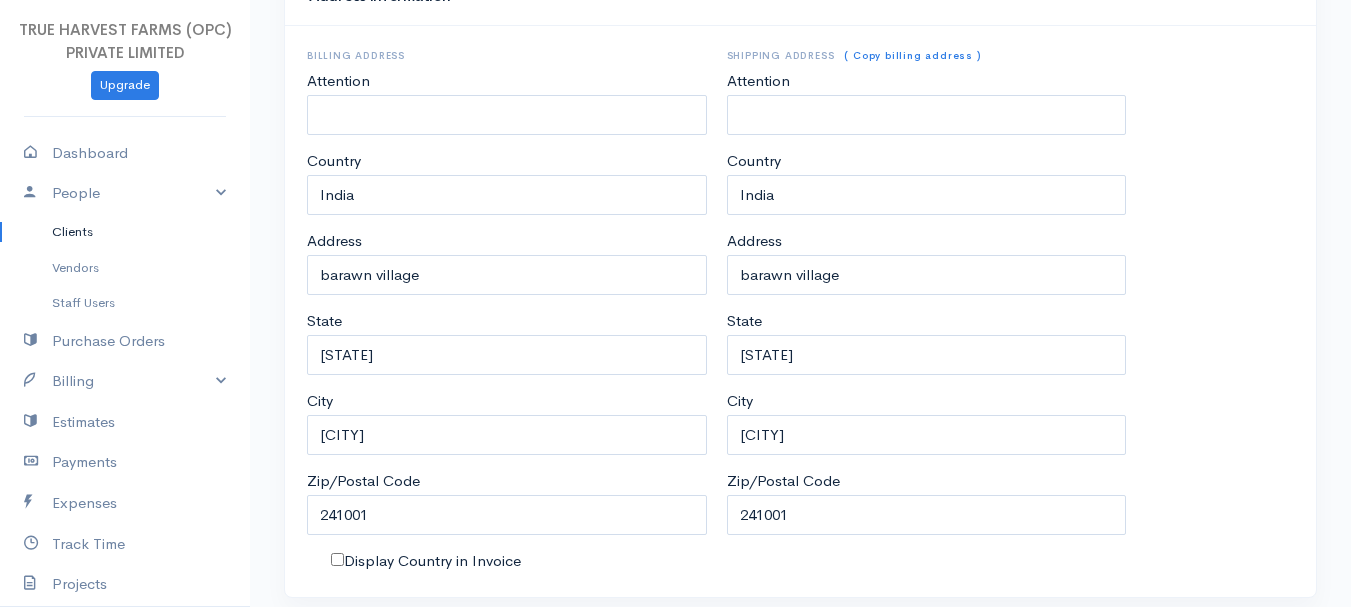 scroll, scrollTop: 1044, scrollLeft: 0, axis: vertical 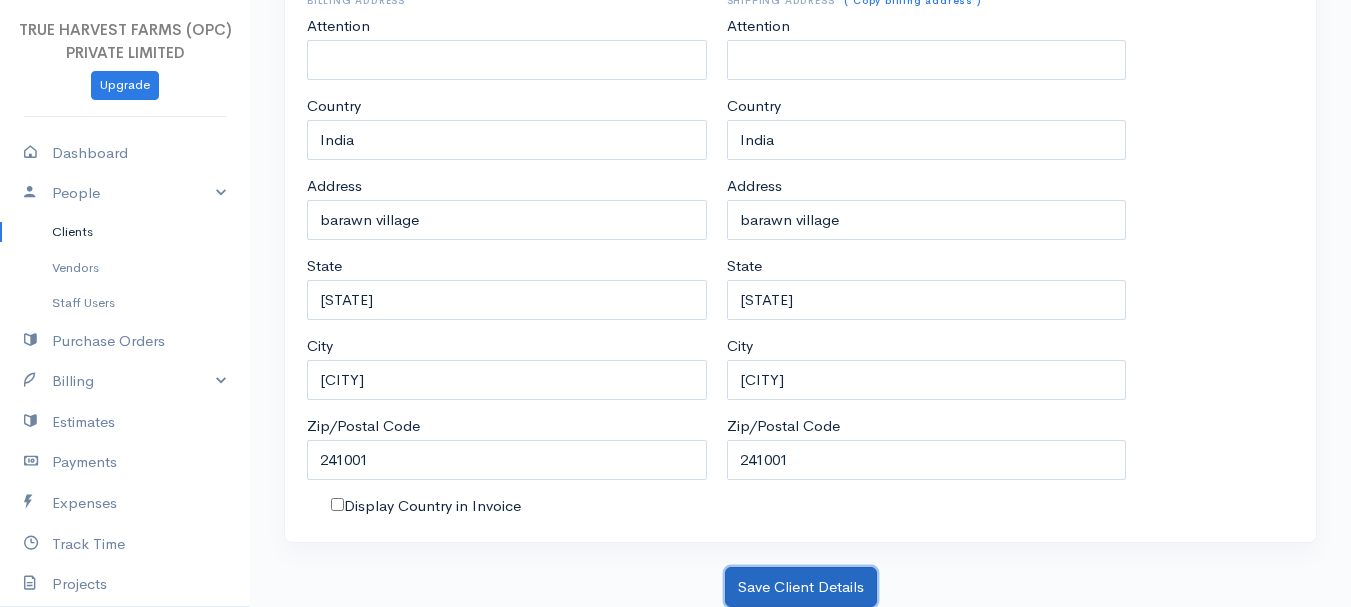 click on "Save Client Details" at bounding box center (801, 587) 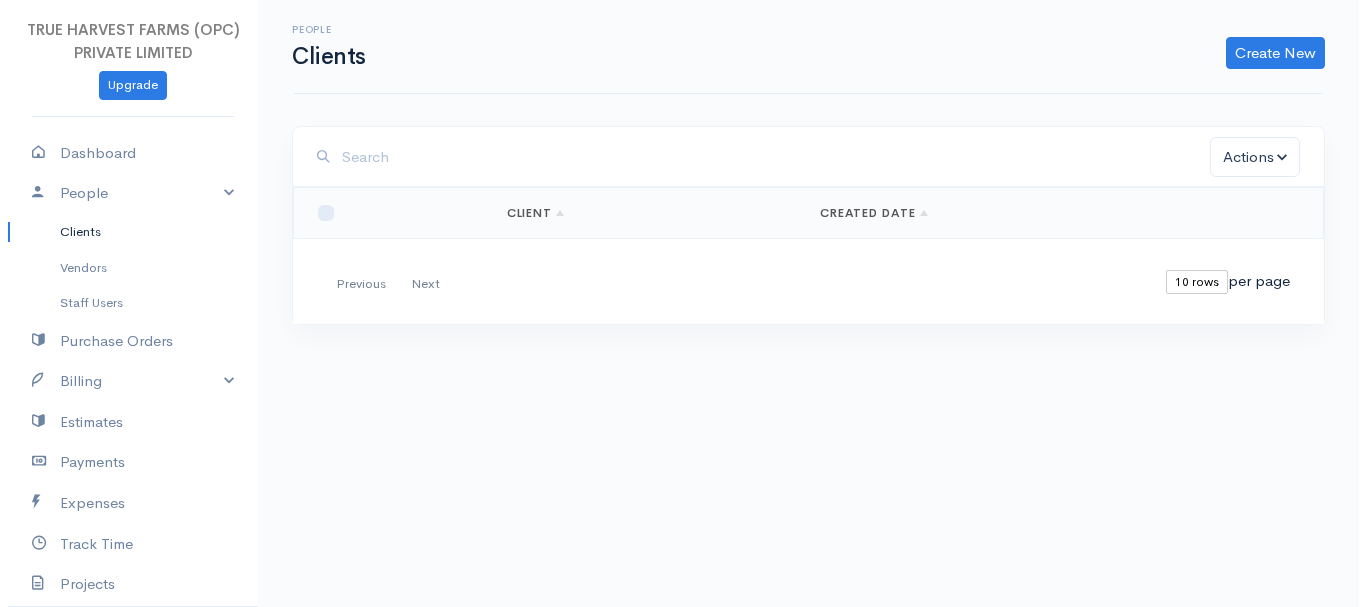 scroll, scrollTop: 0, scrollLeft: 0, axis: both 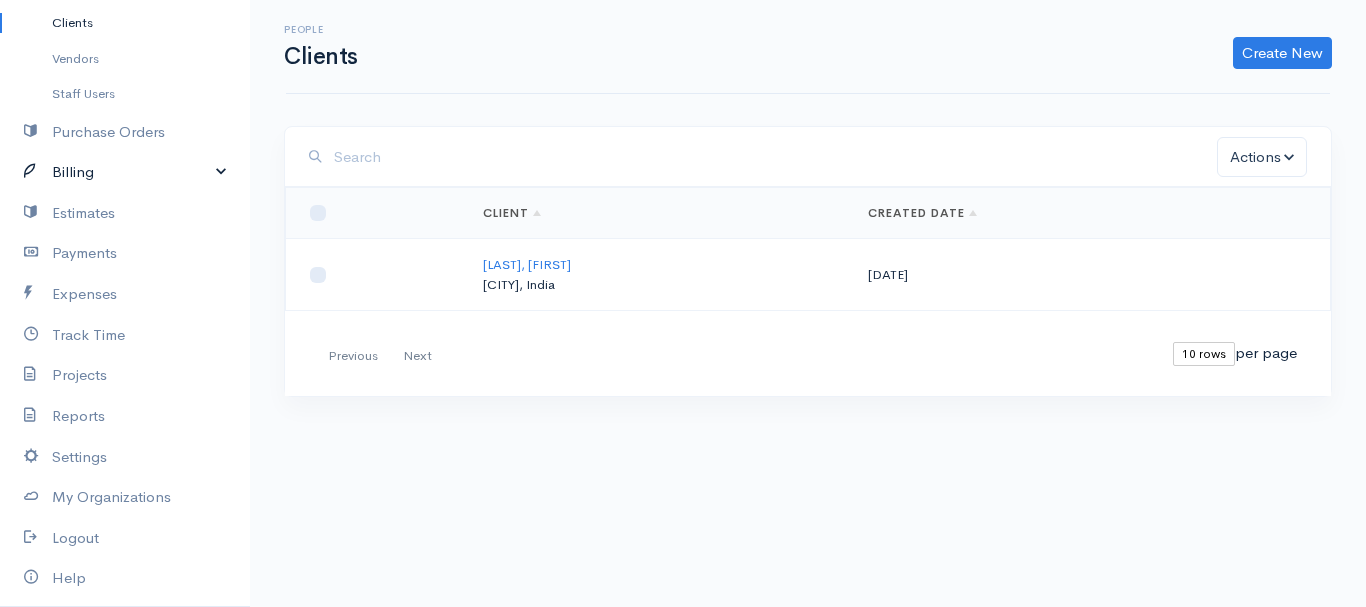 click on "Billing" at bounding box center [125, 172] 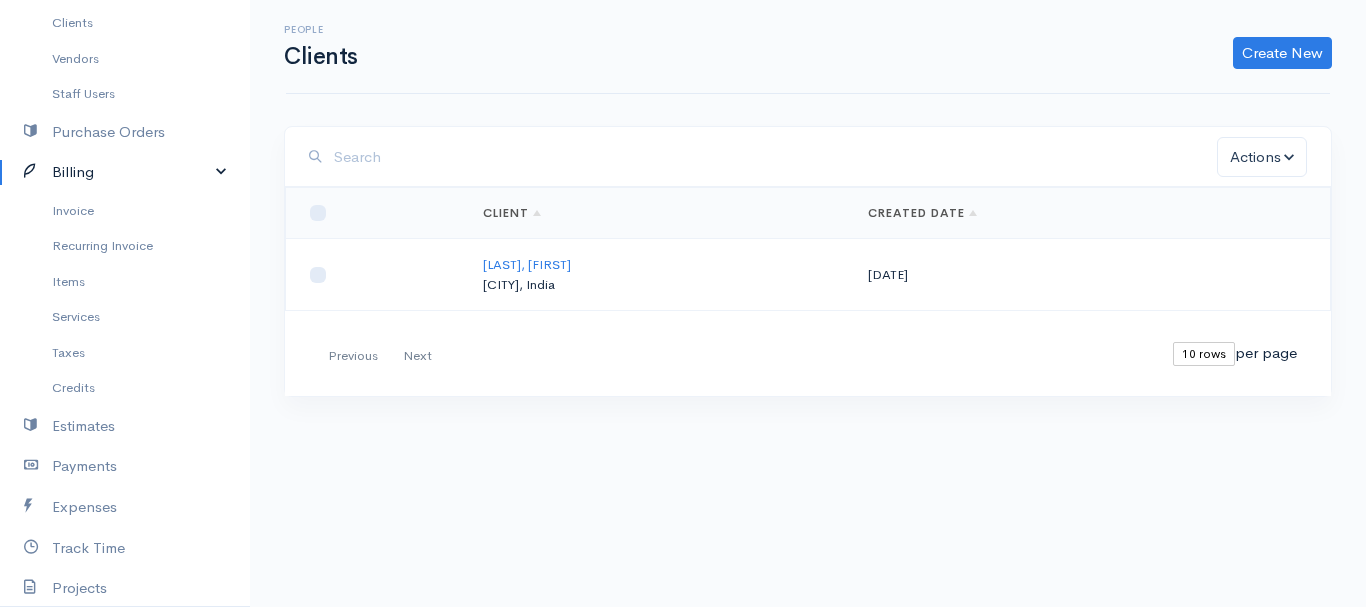 click on "Billing" at bounding box center [125, 172] 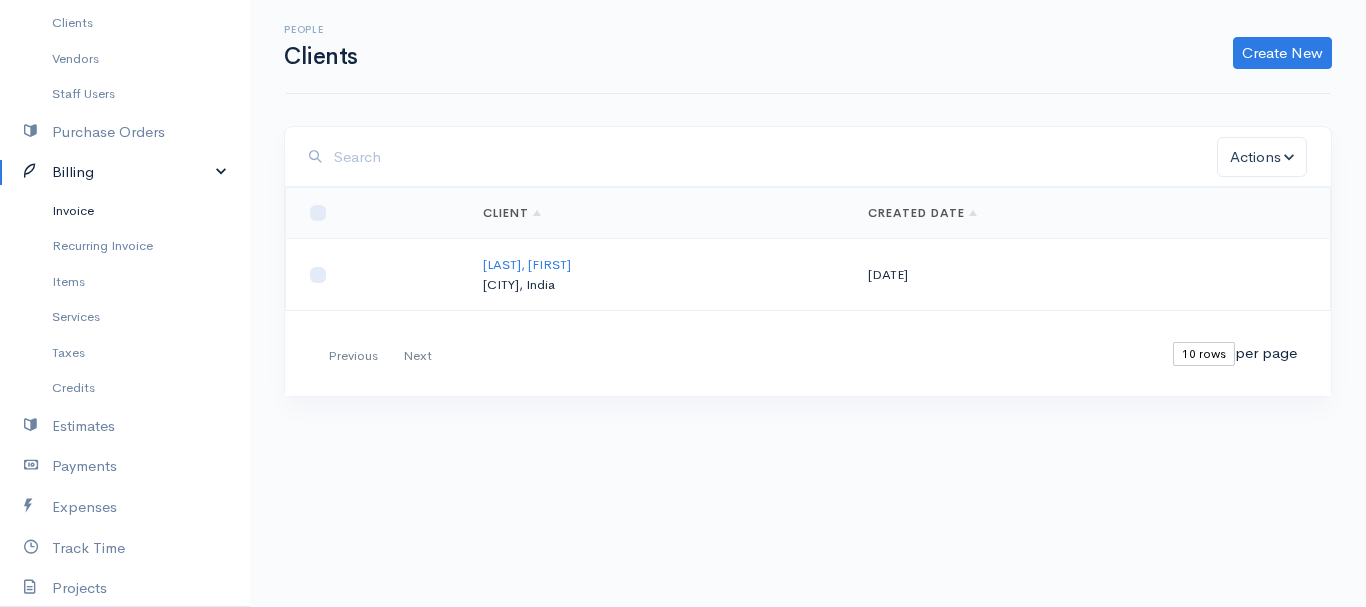 click on "Invoice" at bounding box center [125, 211] 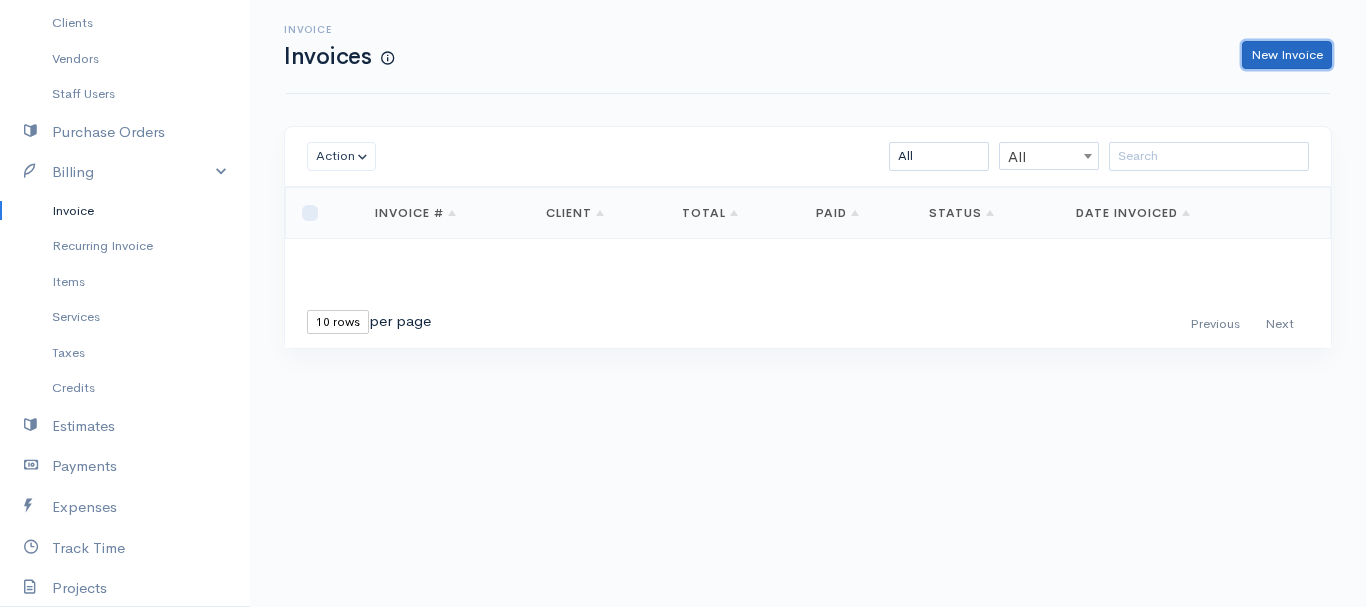 click on "New Invoice" at bounding box center (1287, 55) 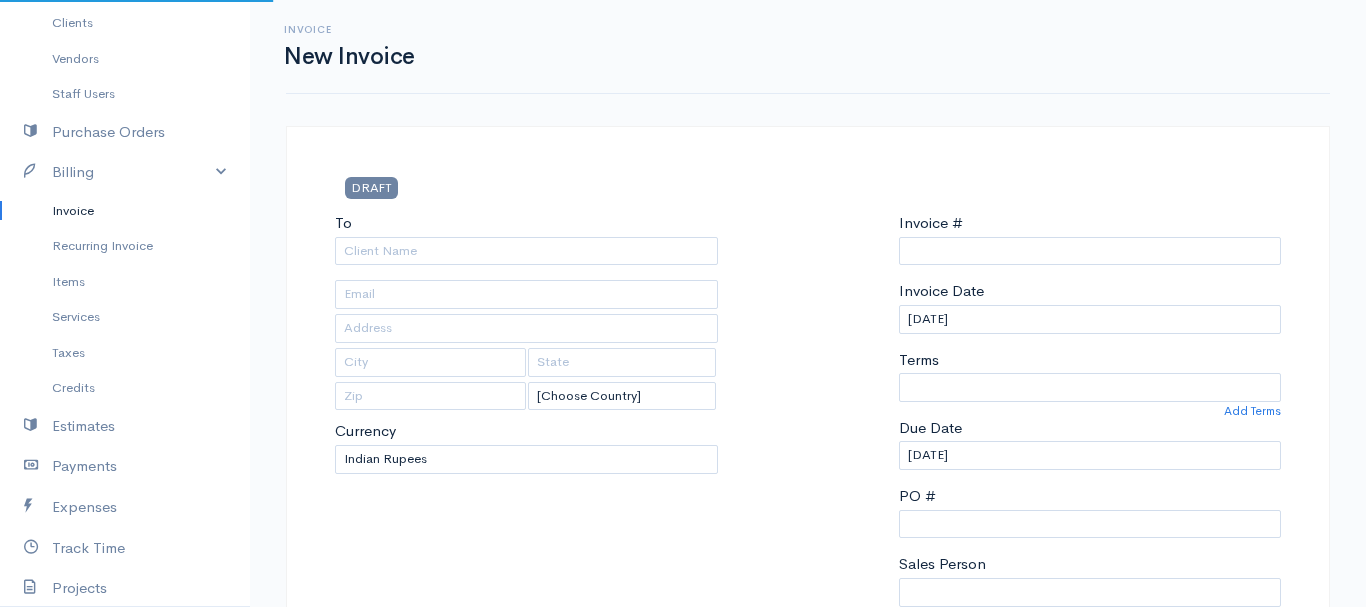 select on "India" 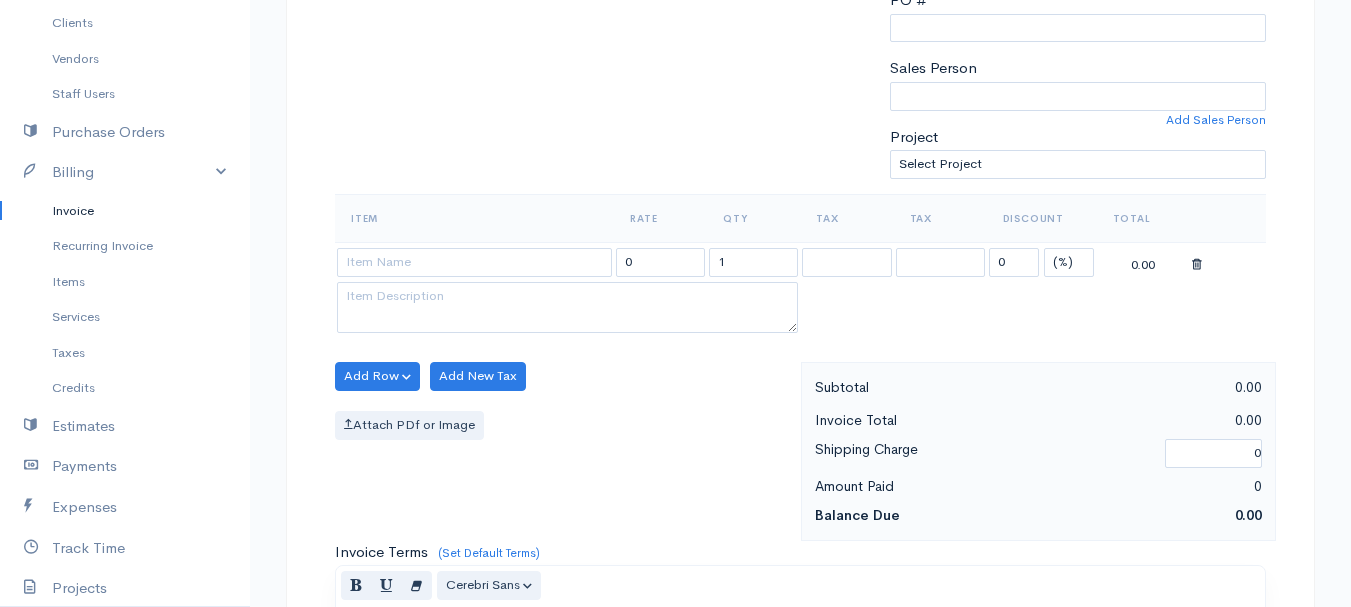 scroll, scrollTop: 511, scrollLeft: 0, axis: vertical 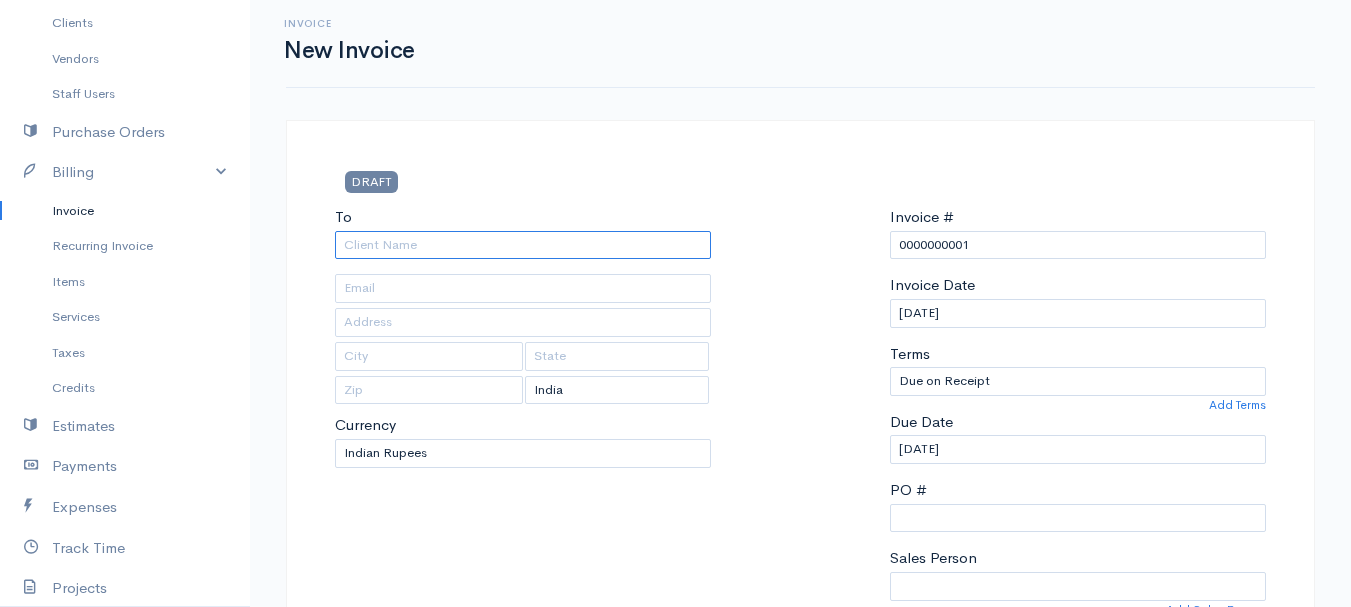 click on "To" at bounding box center [523, 245] 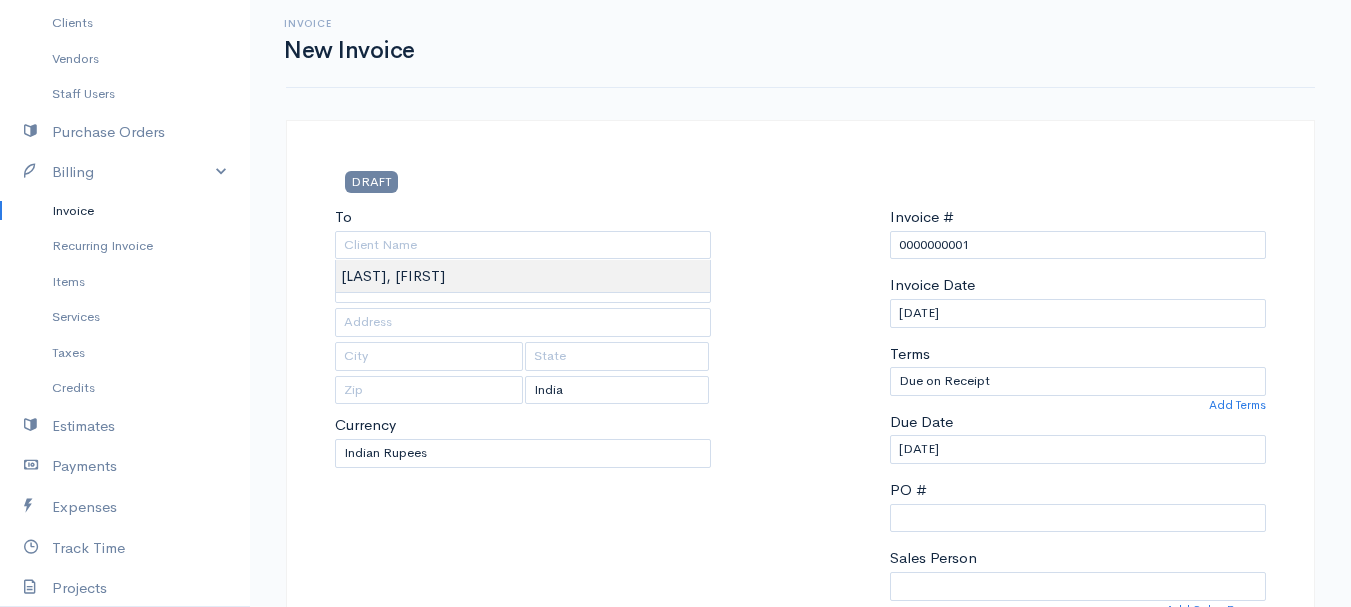 type on "[LAST], [FIRST]" 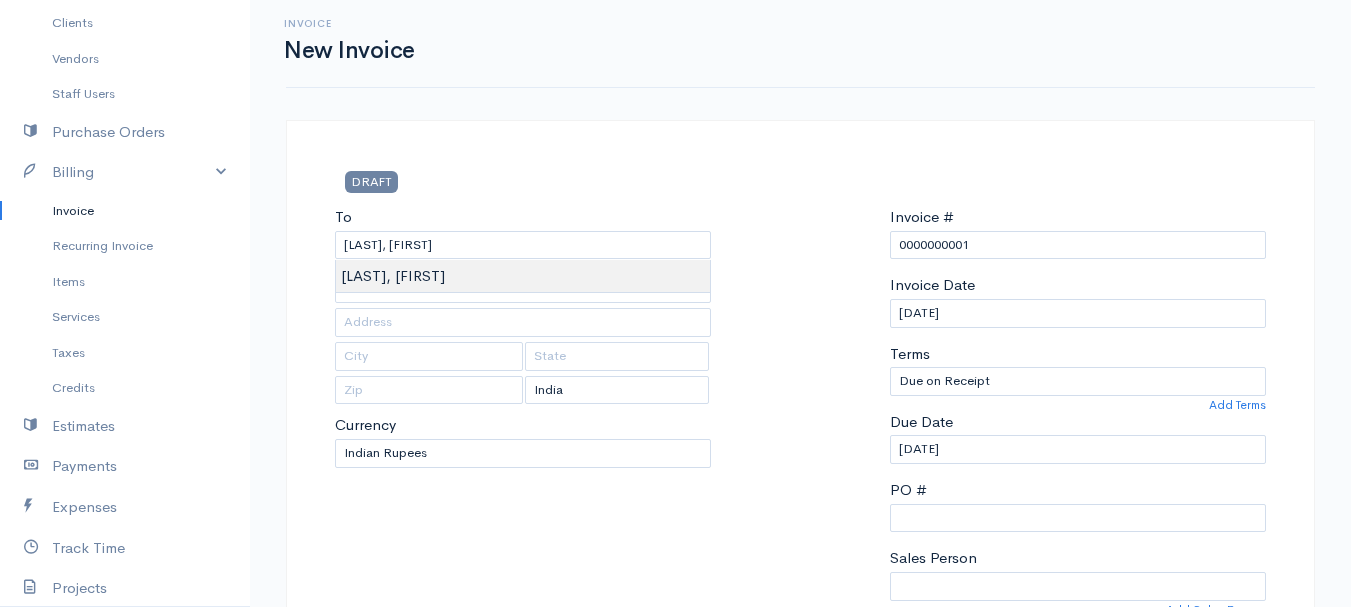 click on "DRAFT To [LAST], [FIRST] [Choose Country] United States Canada United Kingdom Afghanistan Albania Algeria American Samoa Andorra Anguilla Angola Antarctica Argentina Chad" at bounding box center [675, 858] 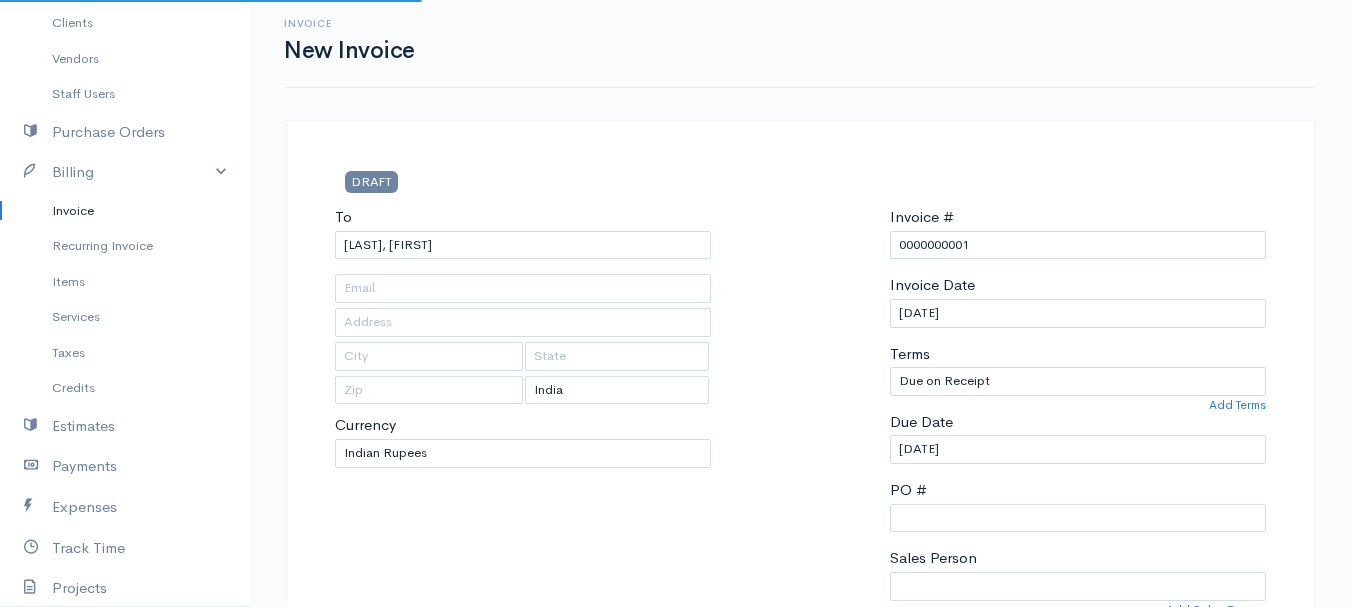 type on "barawn village" 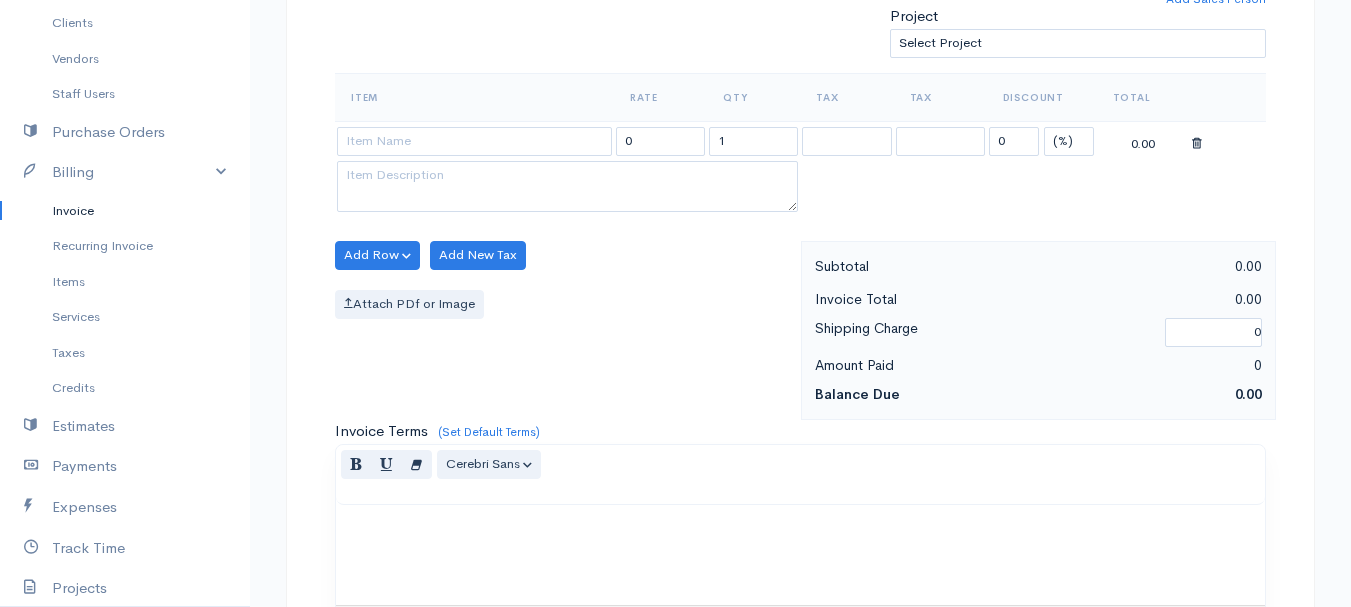 scroll, scrollTop: 626, scrollLeft: 0, axis: vertical 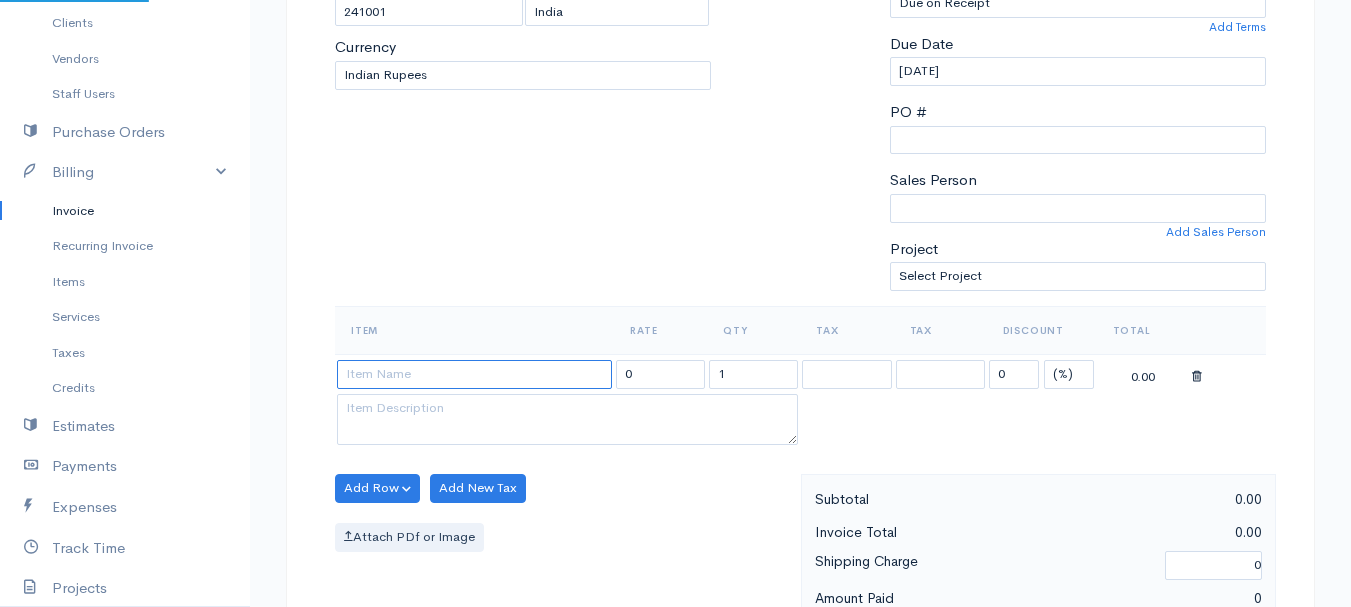click at bounding box center [474, 374] 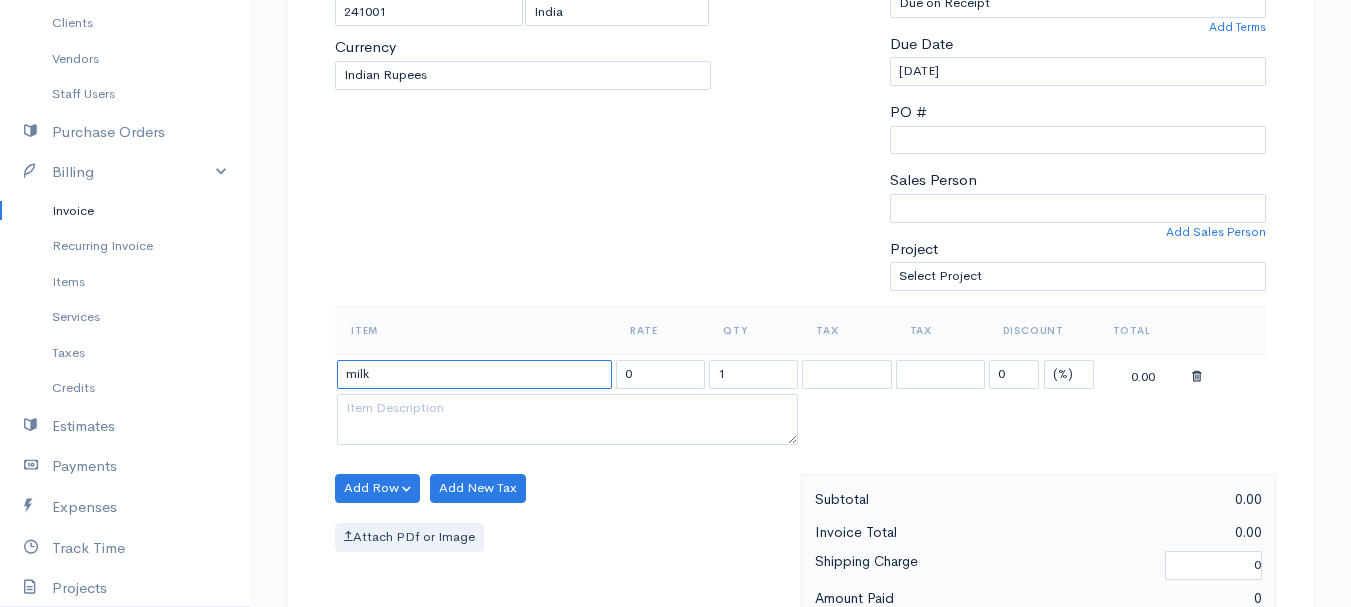 type on "milk" 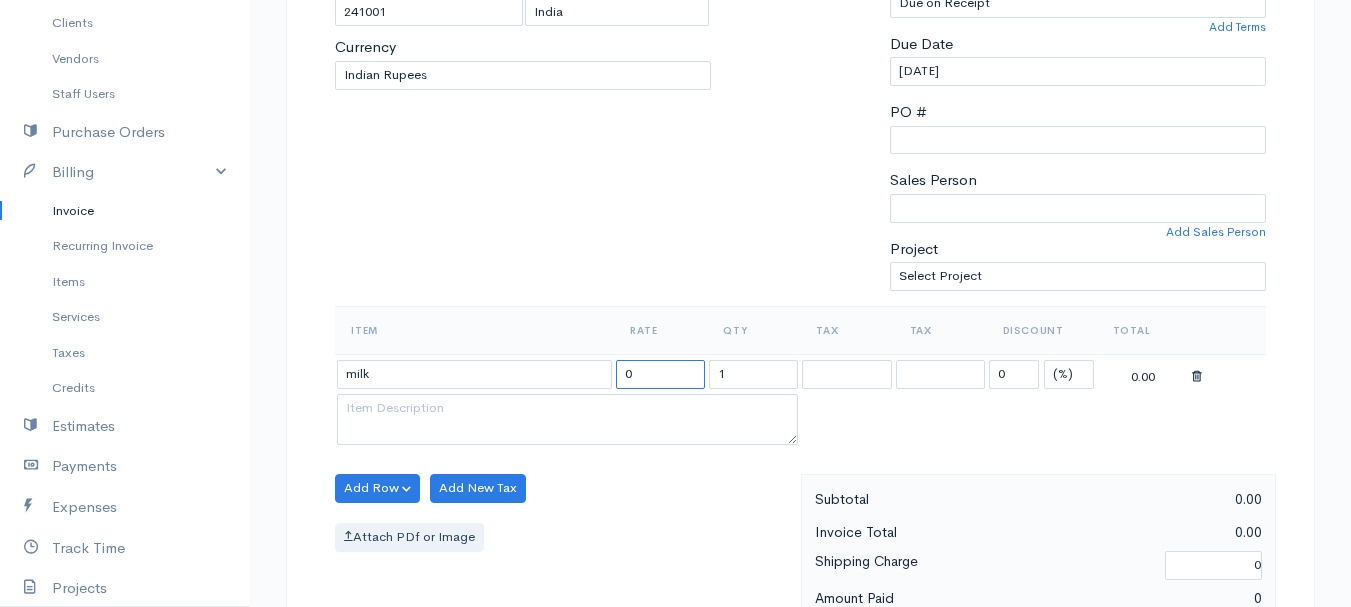 click on "0" at bounding box center [660, 374] 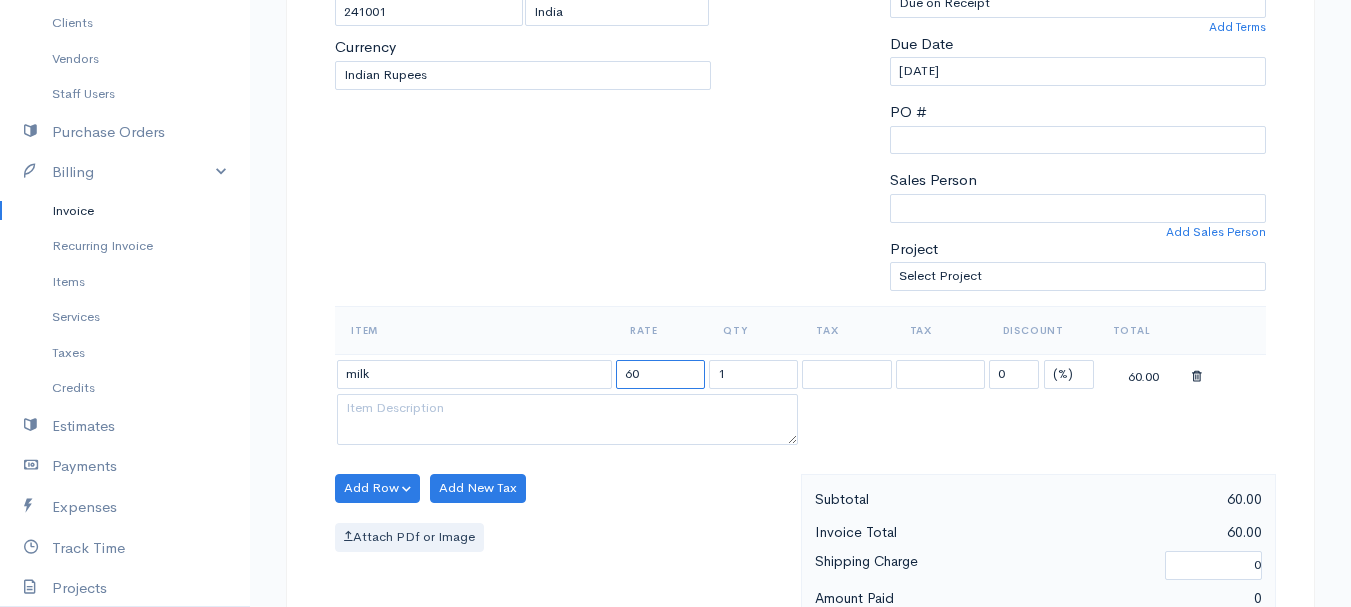 type on "60" 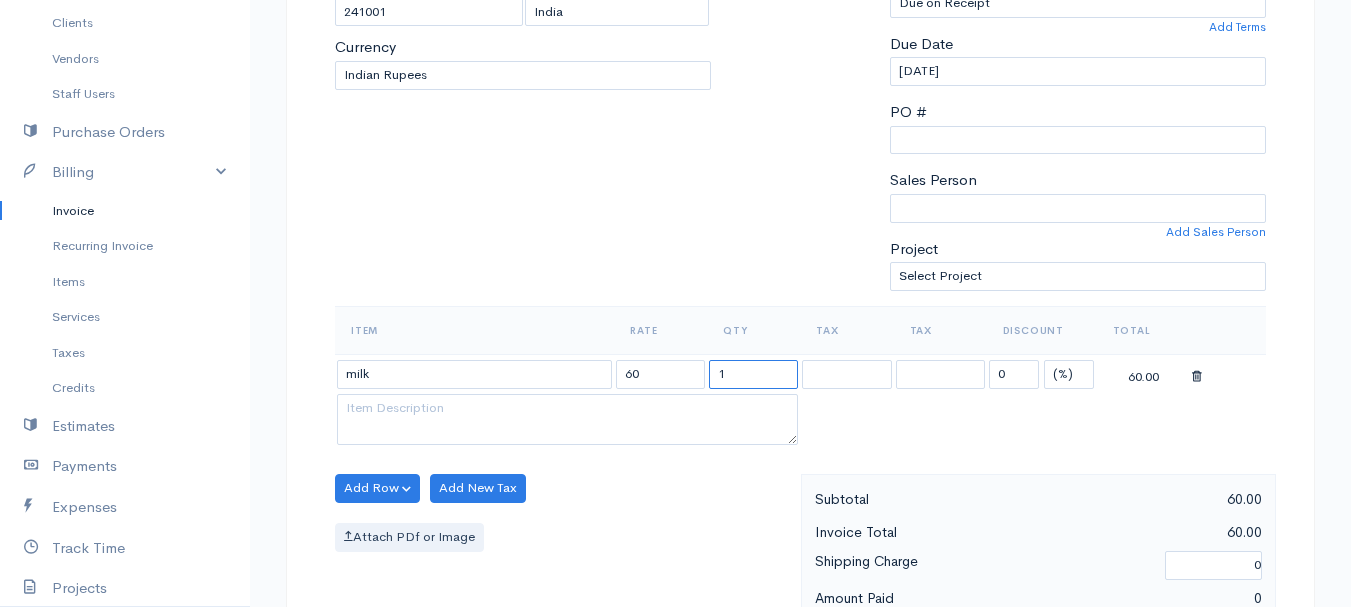click on "1" at bounding box center [753, 374] 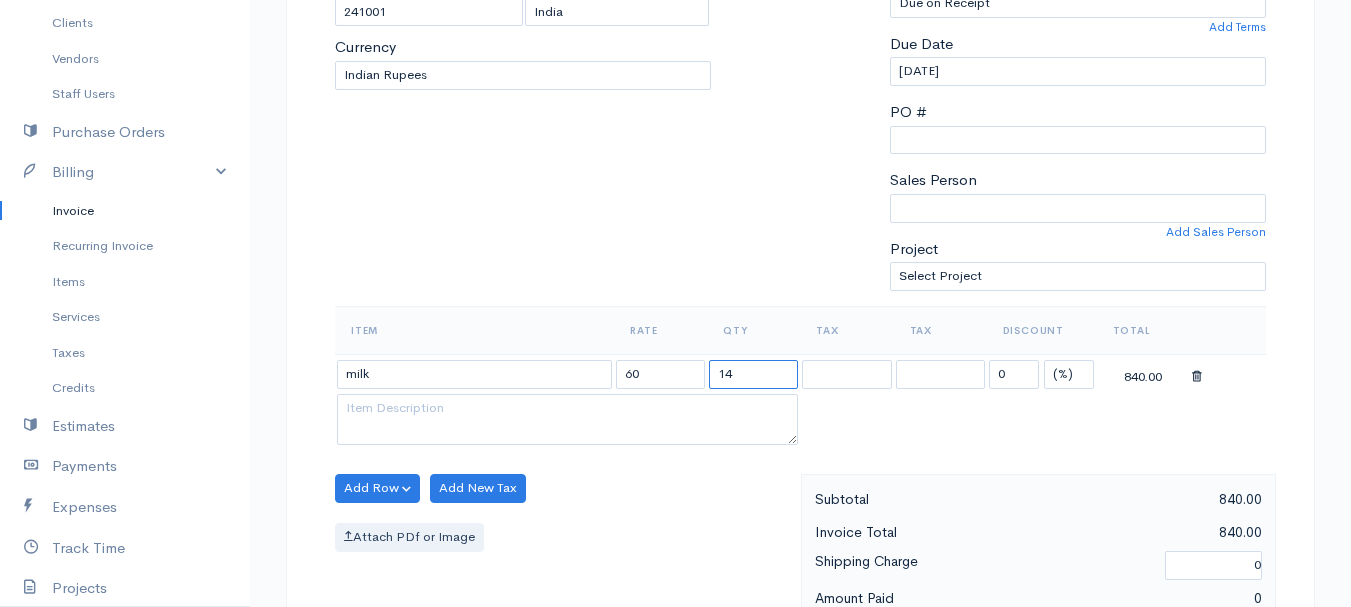 type on "14" 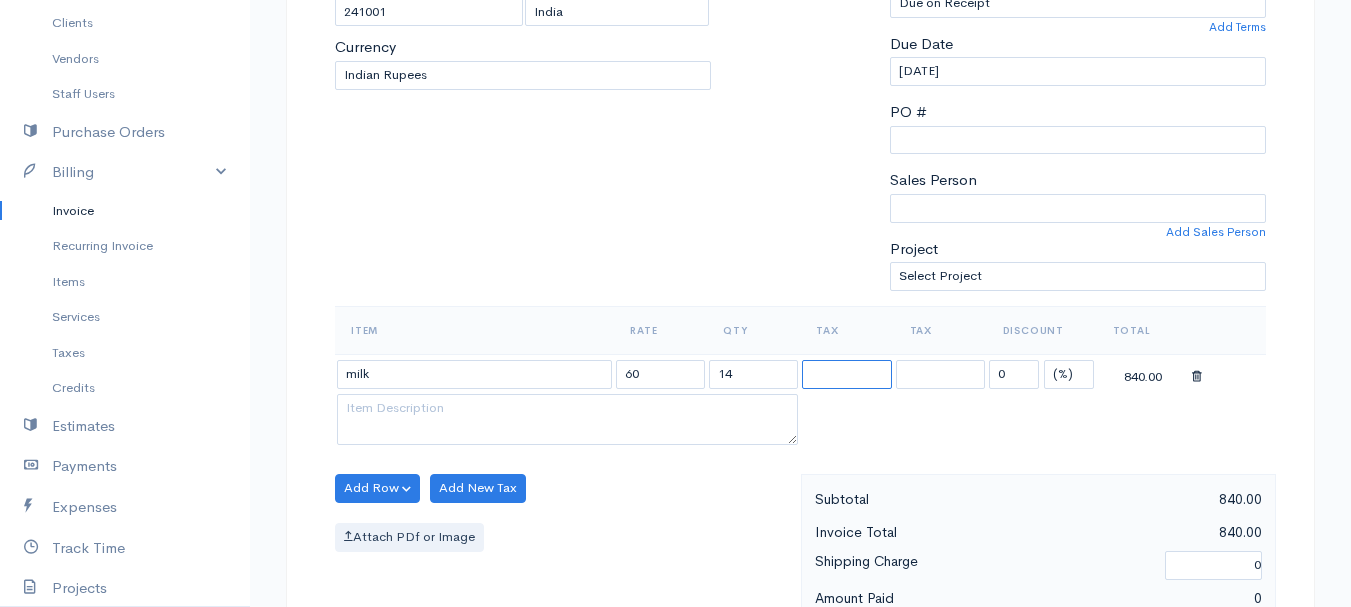 click at bounding box center [846, 374] 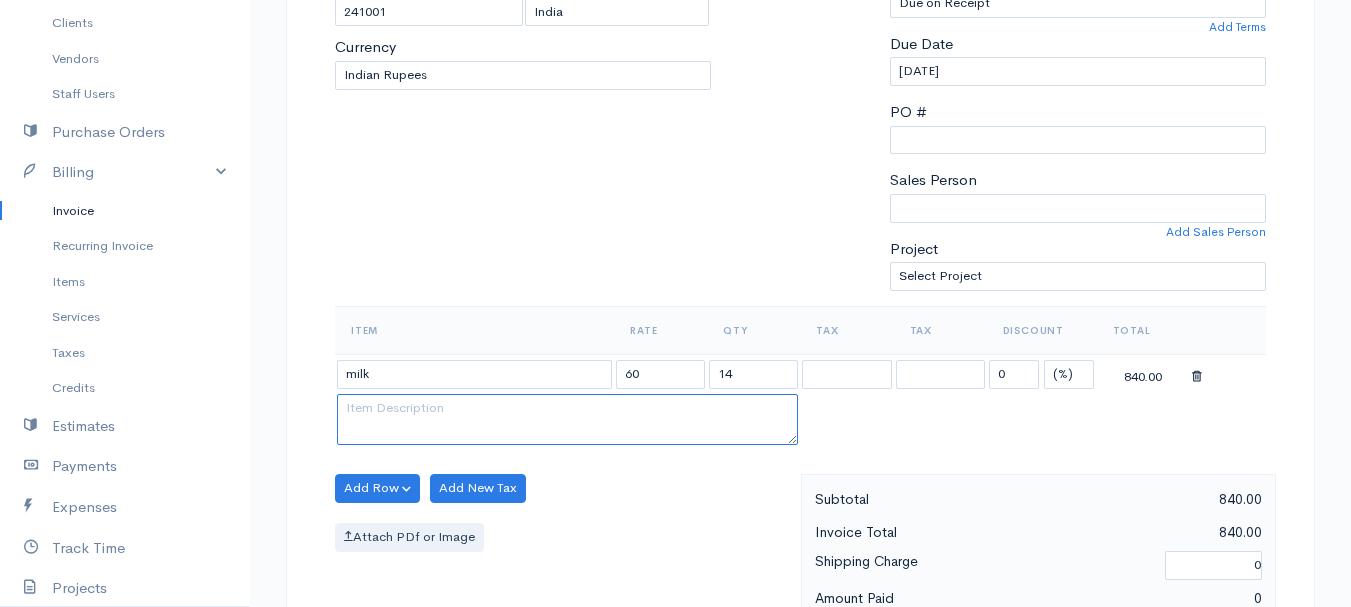 click at bounding box center (567, 420) 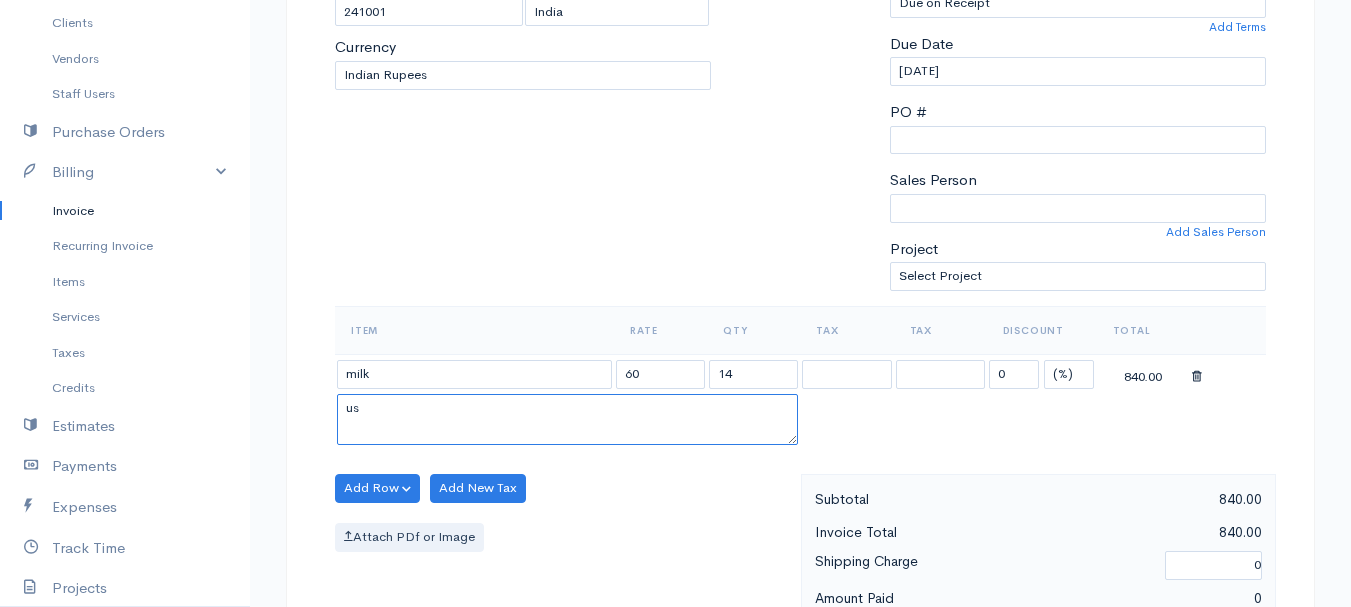 type on "u" 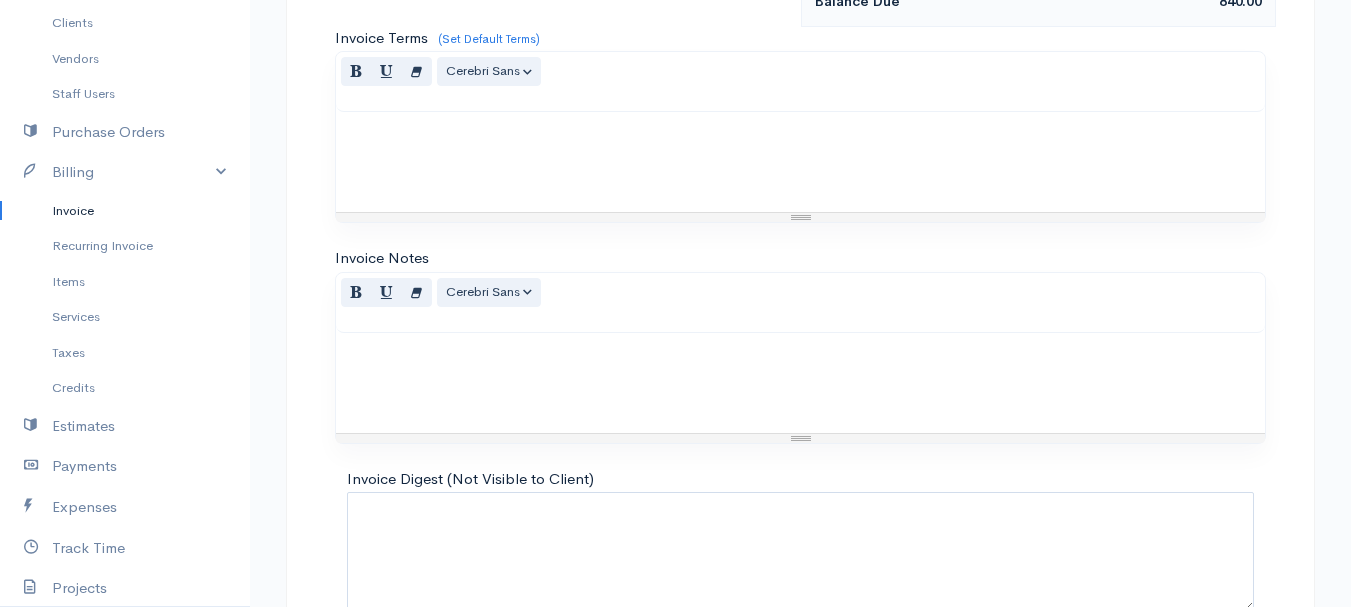 scroll, scrollTop: 1013, scrollLeft: 0, axis: vertical 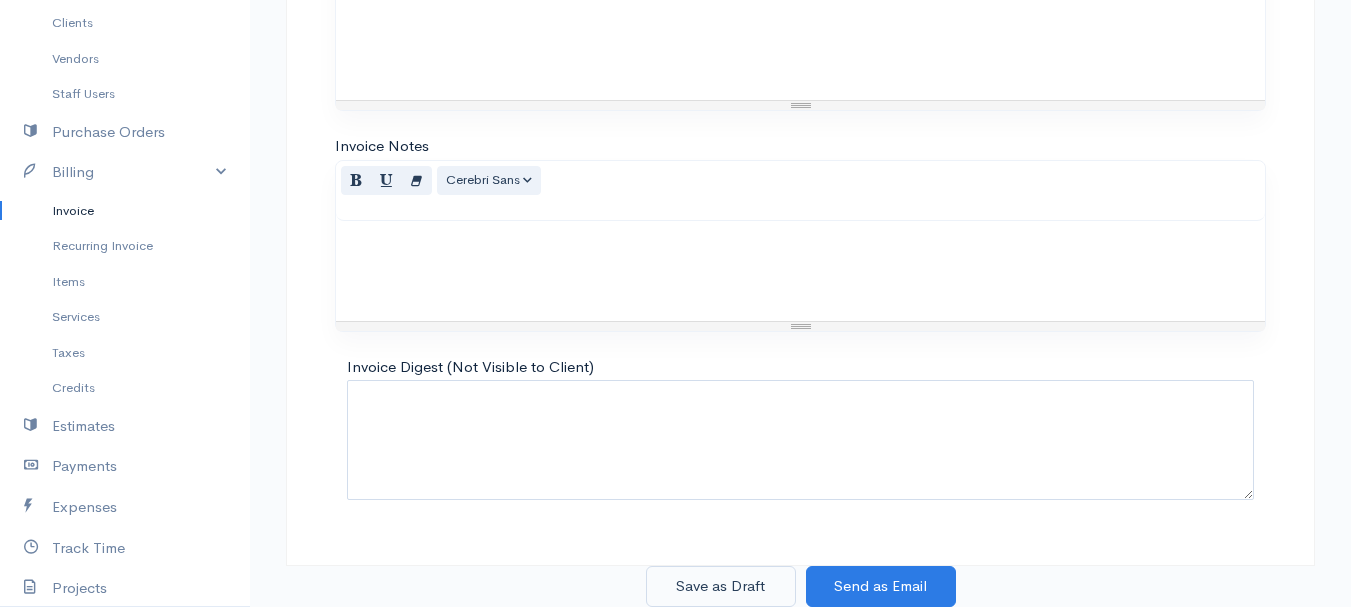 type on "loose milk sales" 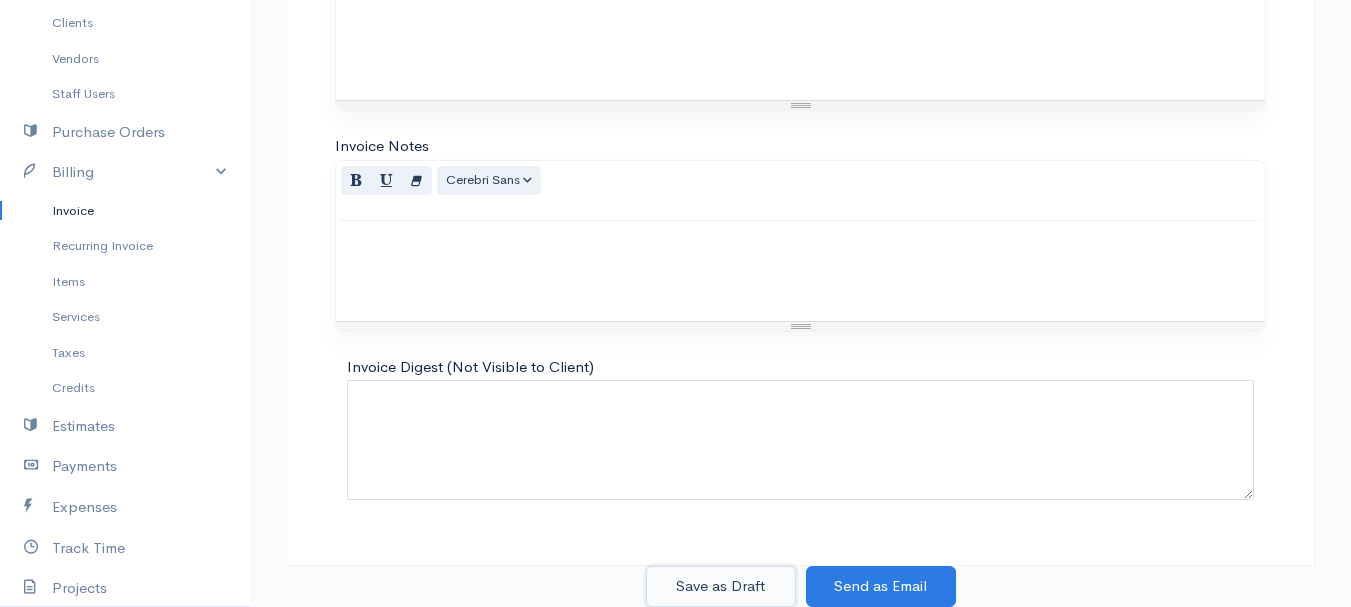 click on "Save as Draft" at bounding box center [721, 586] 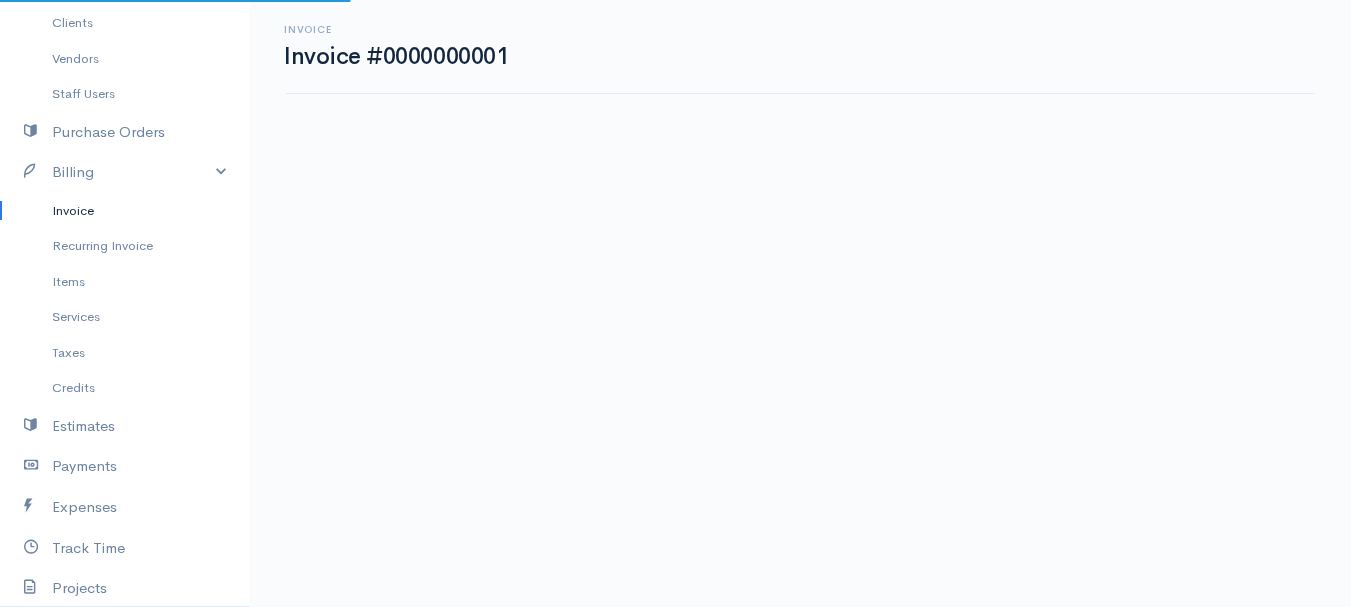 scroll, scrollTop: 0, scrollLeft: 0, axis: both 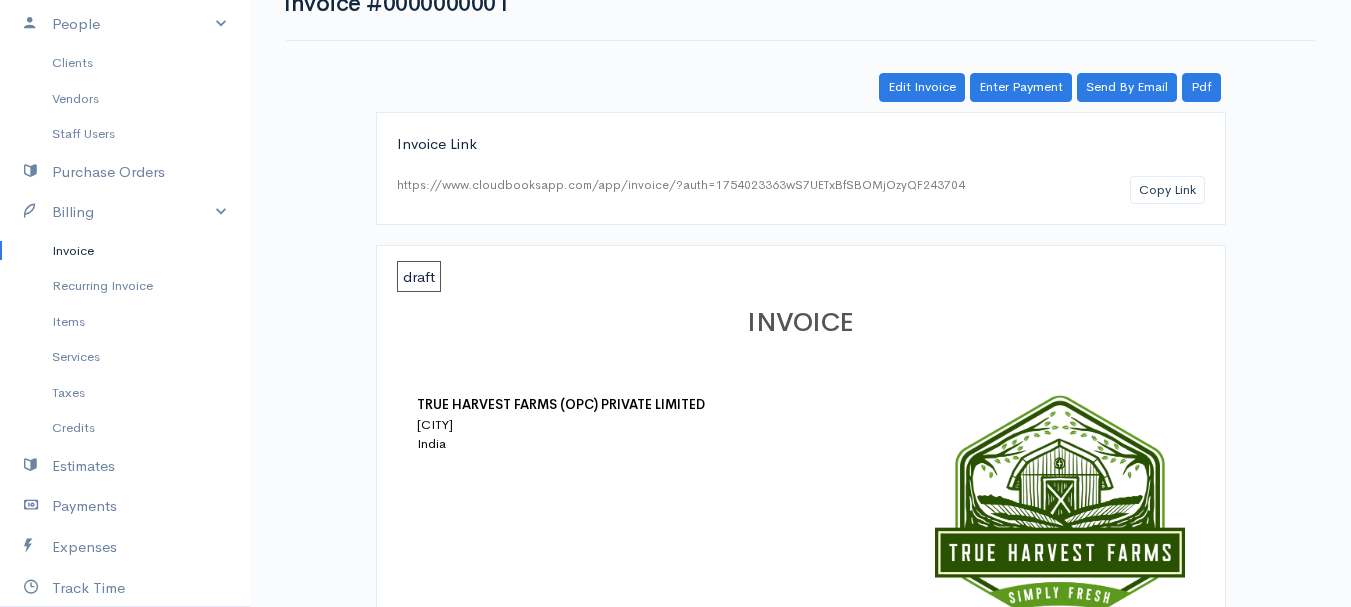 click on "Invoice" at bounding box center [125, 251] 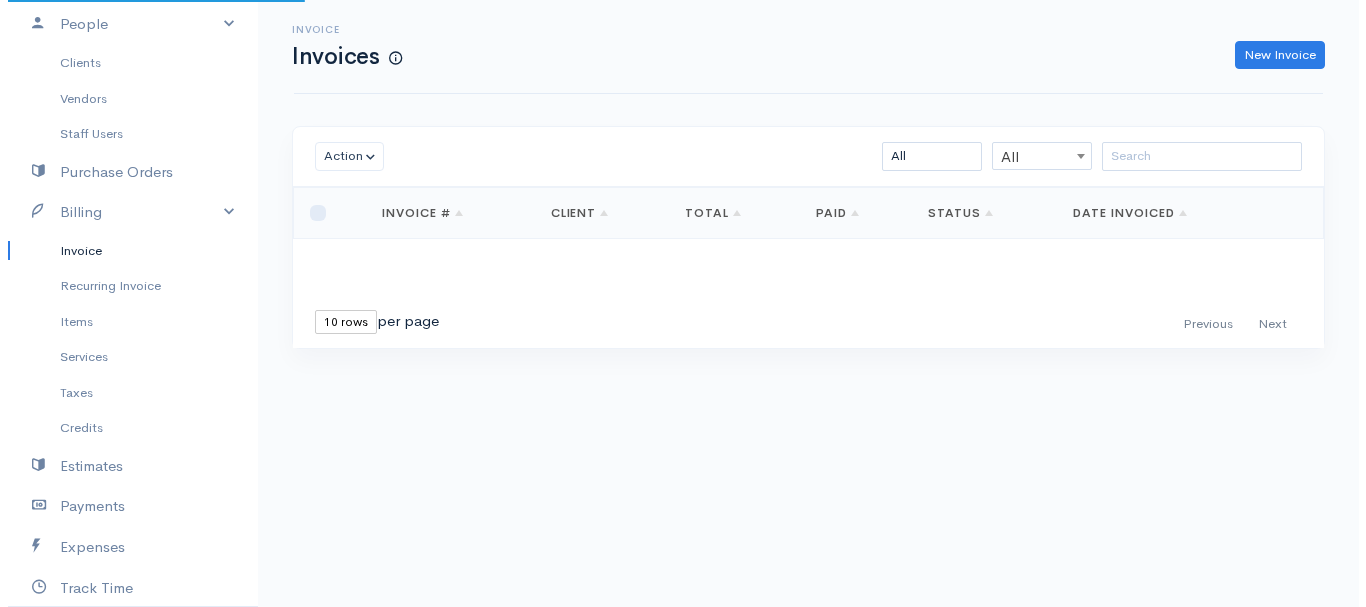 scroll, scrollTop: 0, scrollLeft: 0, axis: both 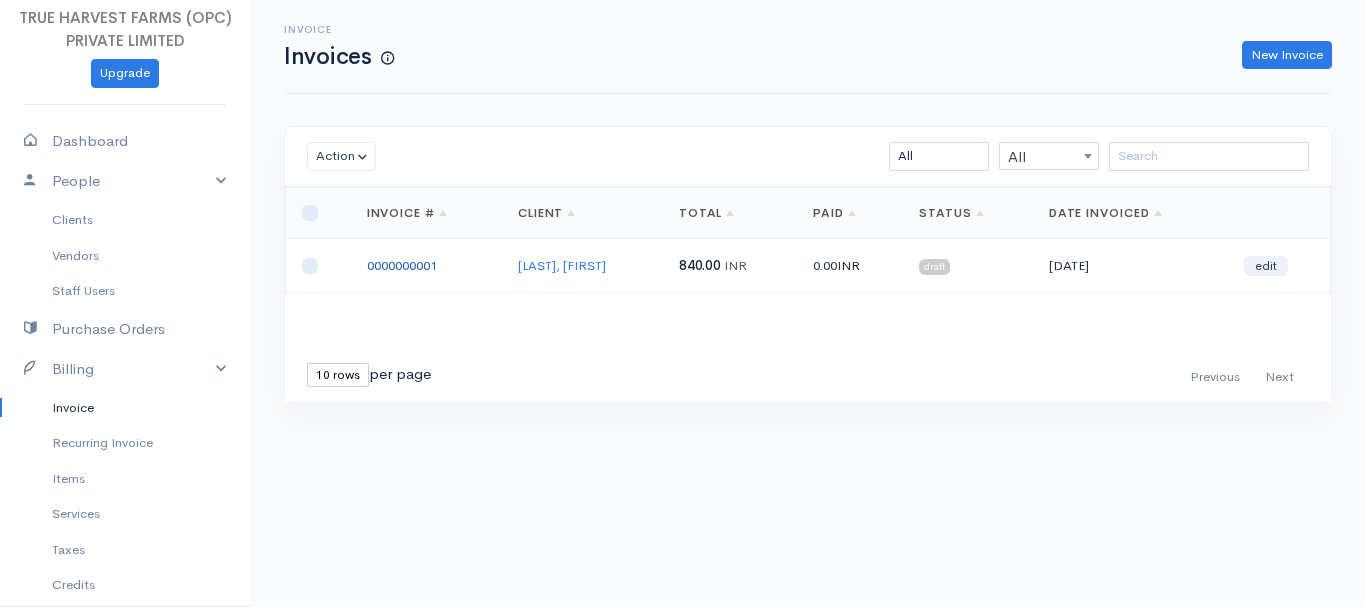 click on "0000000001" at bounding box center [402, 265] 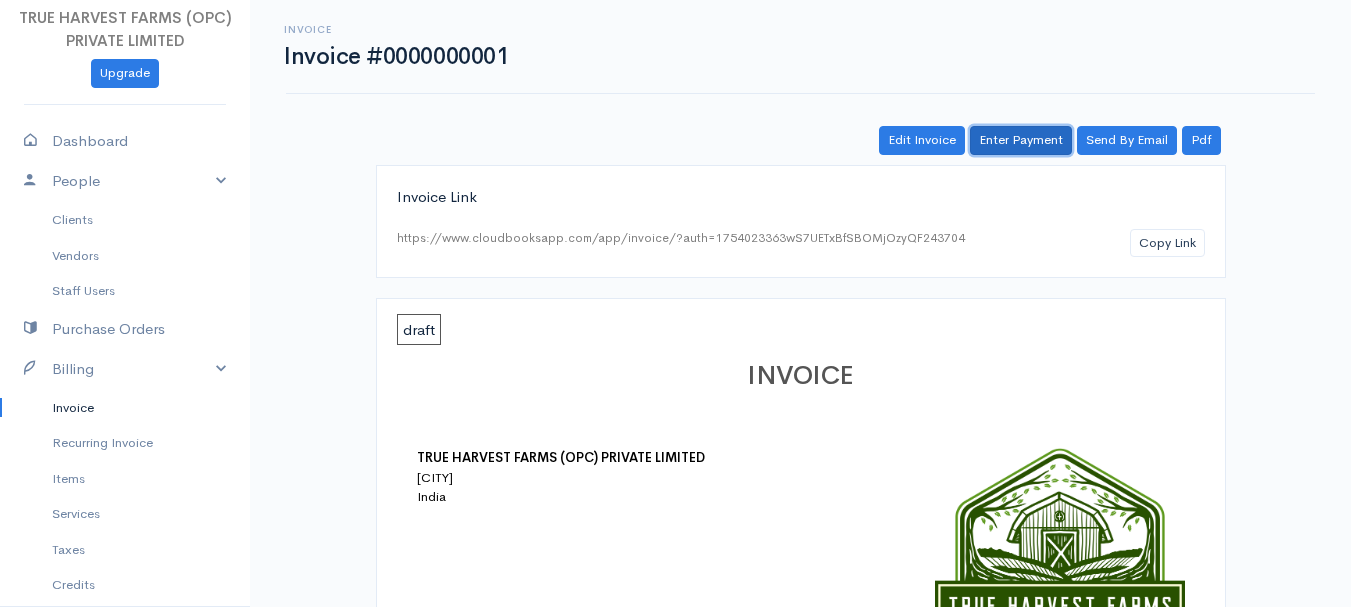 click on "Enter Payment" at bounding box center [1021, 140] 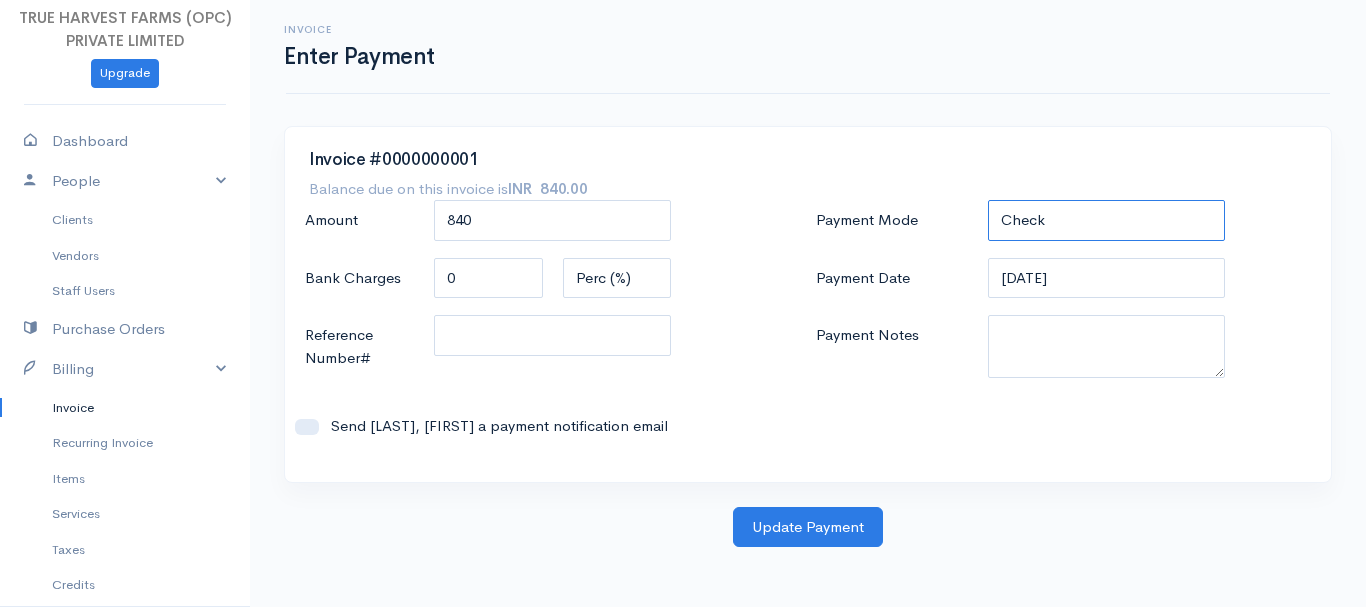 click on "Check Bank Transfer Credit Cash Debit ACH VISA MASTERCARD AMEX DISCOVER DINERS EUROCARD JCB NOVA Credit Card PayPal Google Checkout 2Checkout Amazon" at bounding box center [1107, 220] 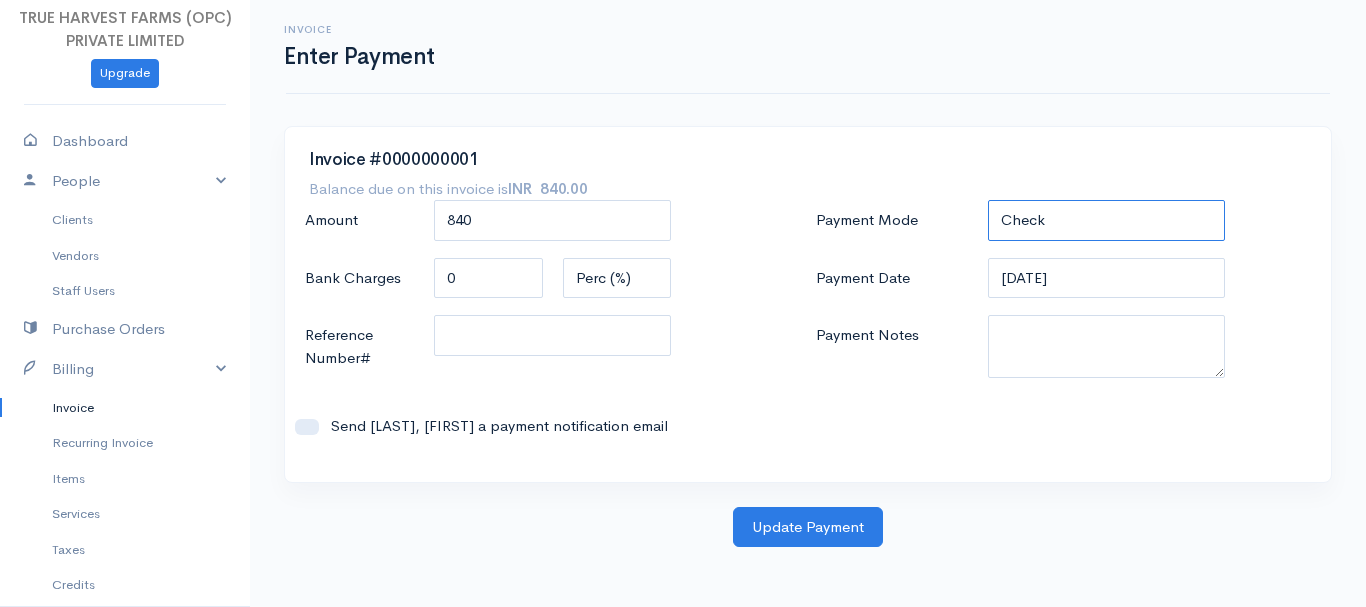 select on "Cash" 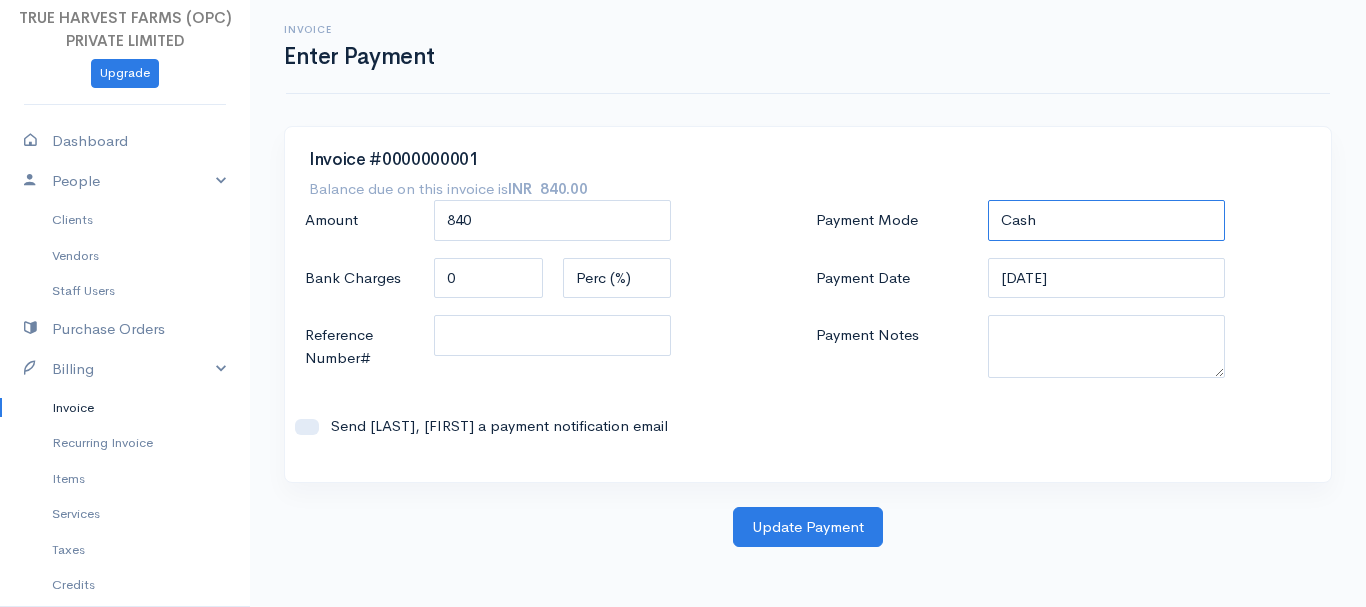 click on "Check Bank Transfer Credit Cash Debit ACH VISA MASTERCARD AMEX DISCOVER DINERS EUROCARD JCB NOVA Credit Card PayPal Google Checkout 2Checkout Amazon" at bounding box center (1107, 220) 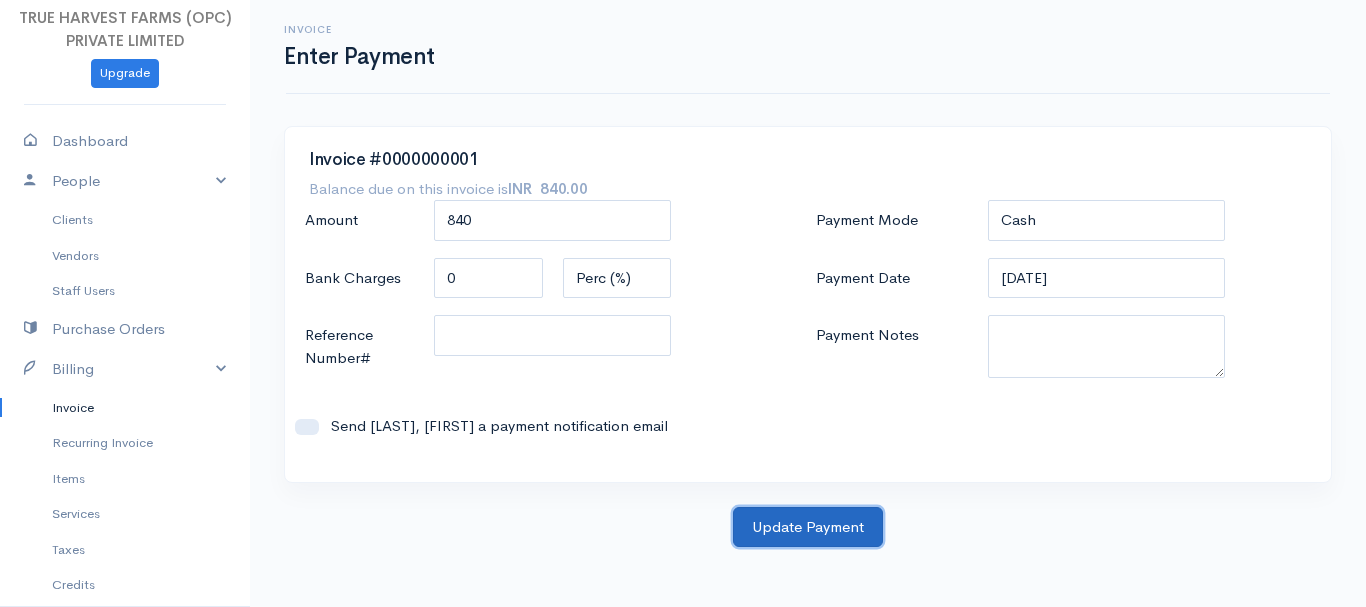 click on "Update Payment" at bounding box center (808, 527) 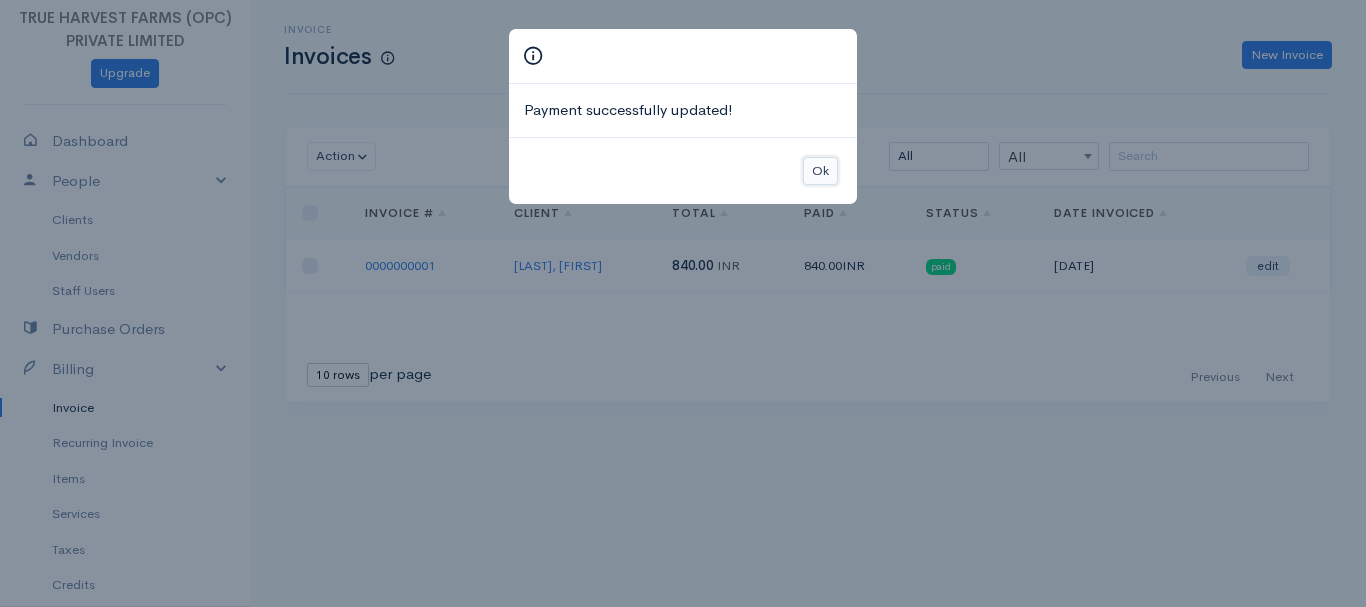 click on "Ok" at bounding box center (820, 171) 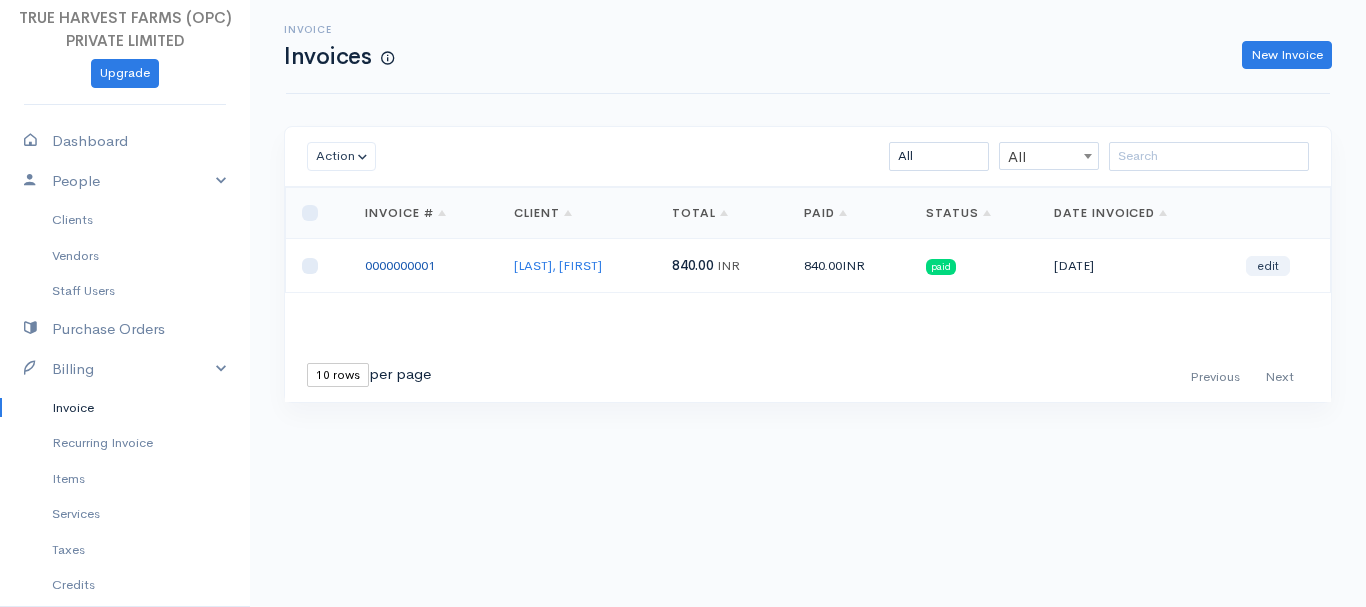 click on "0000000001" at bounding box center (400, 265) 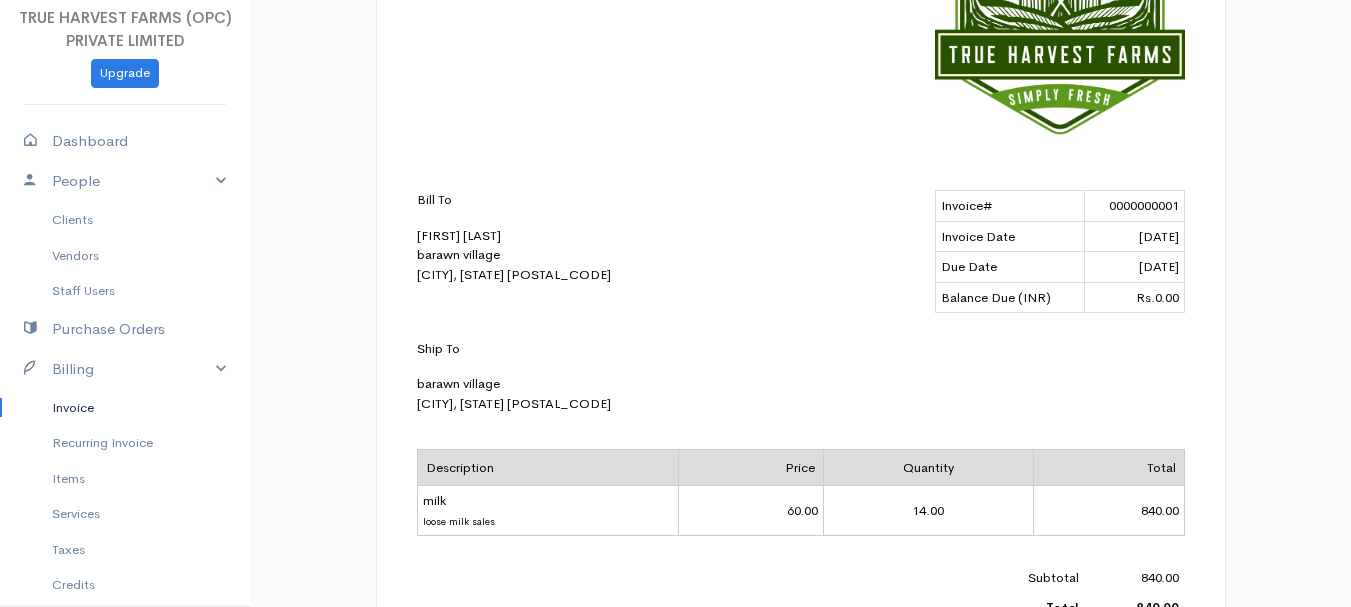 scroll, scrollTop: 582, scrollLeft: 0, axis: vertical 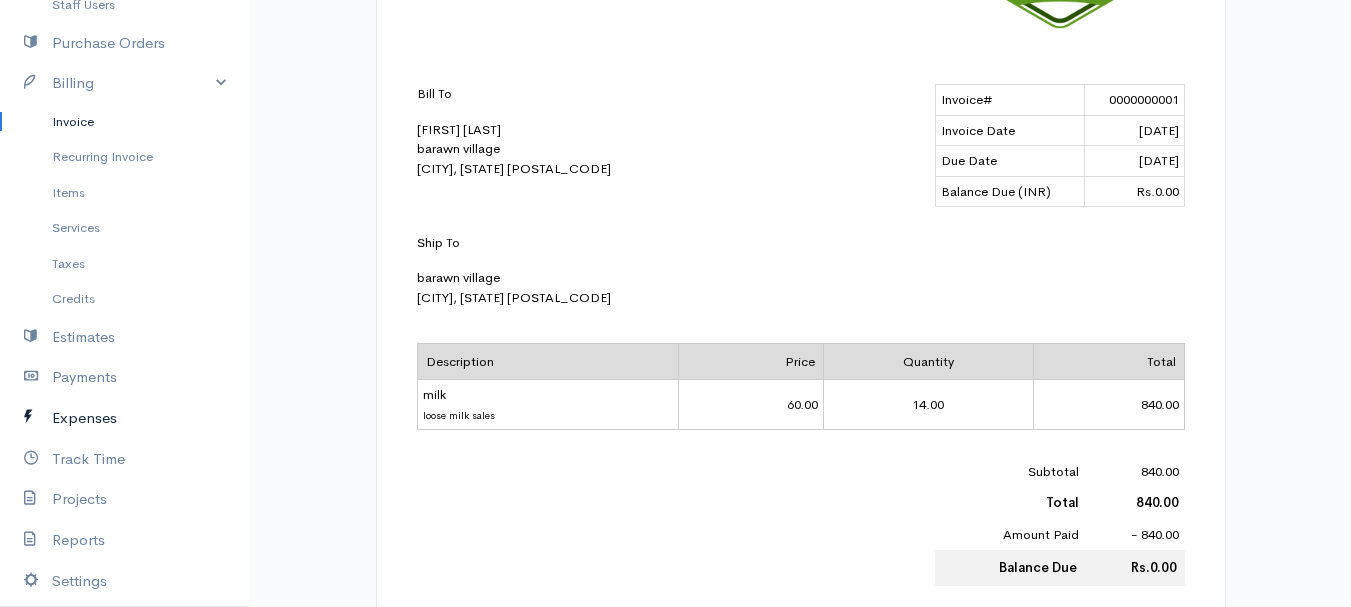 click on "Expenses" at bounding box center (125, 418) 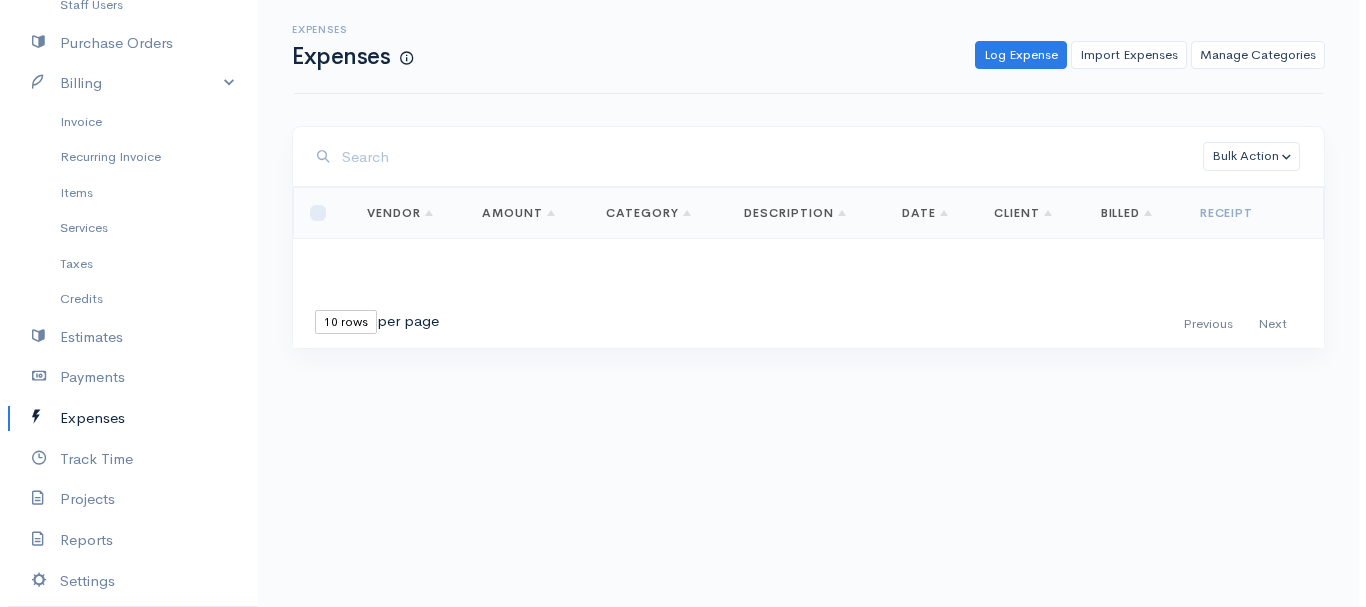 scroll, scrollTop: 0, scrollLeft: 0, axis: both 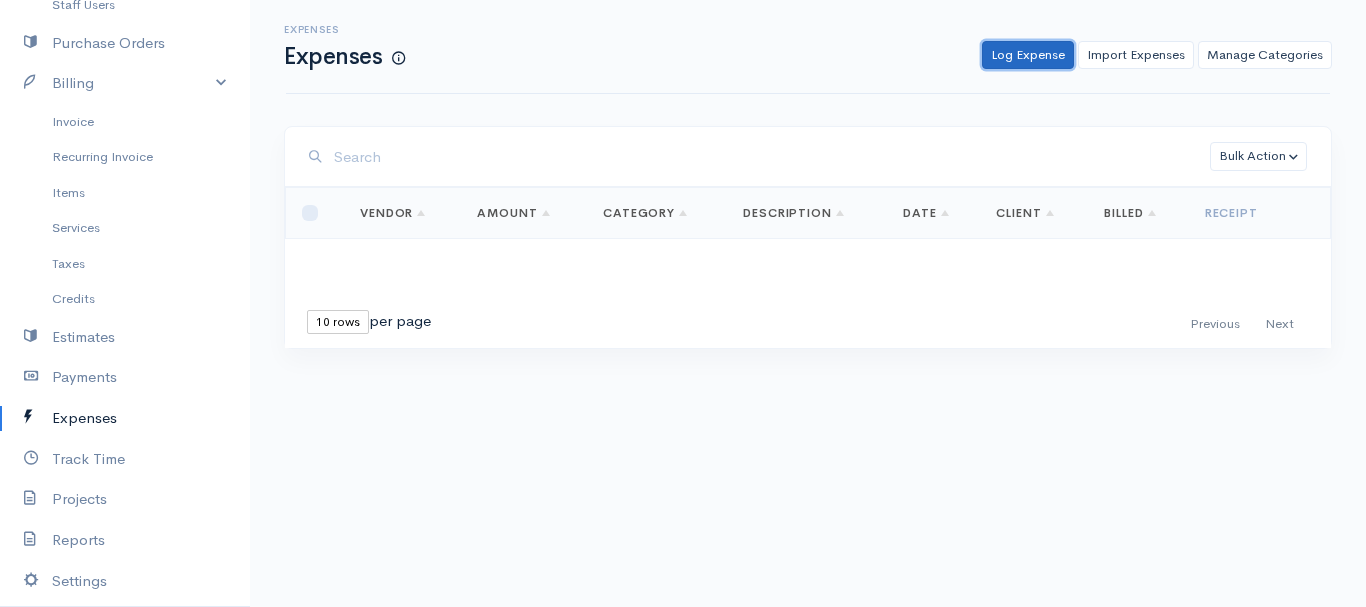 click on "Log Expense" at bounding box center (1028, 55) 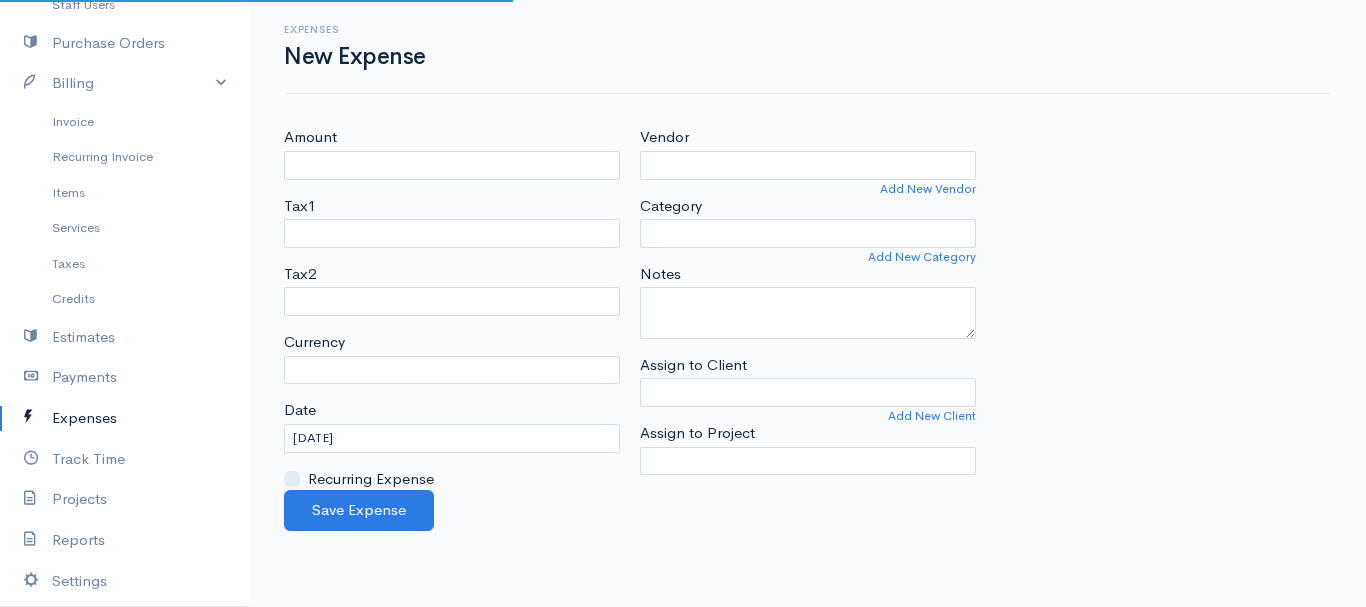 select on "INR" 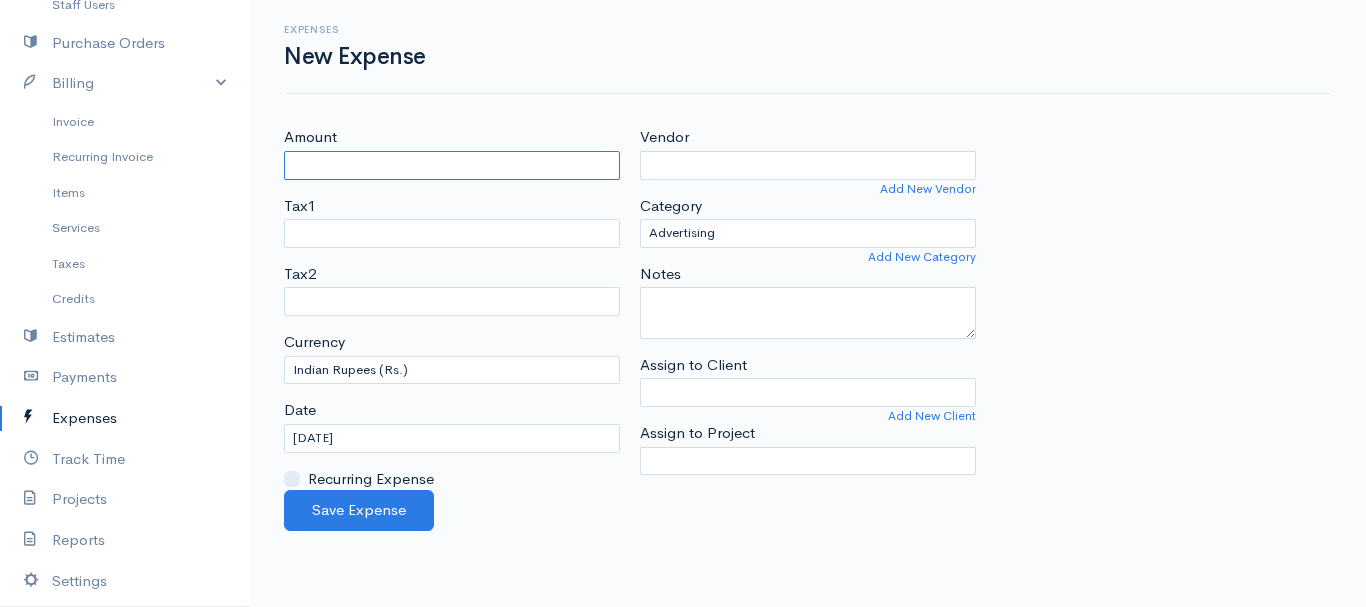click on "Amount" at bounding box center [452, 165] 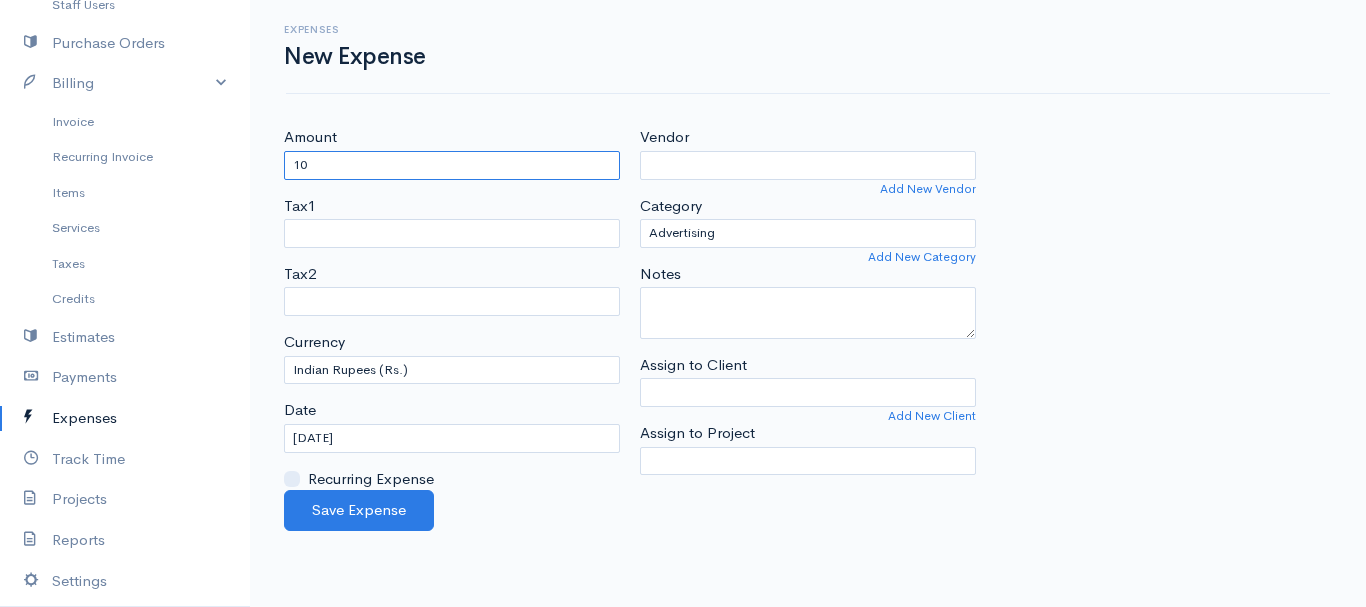 type on "10" 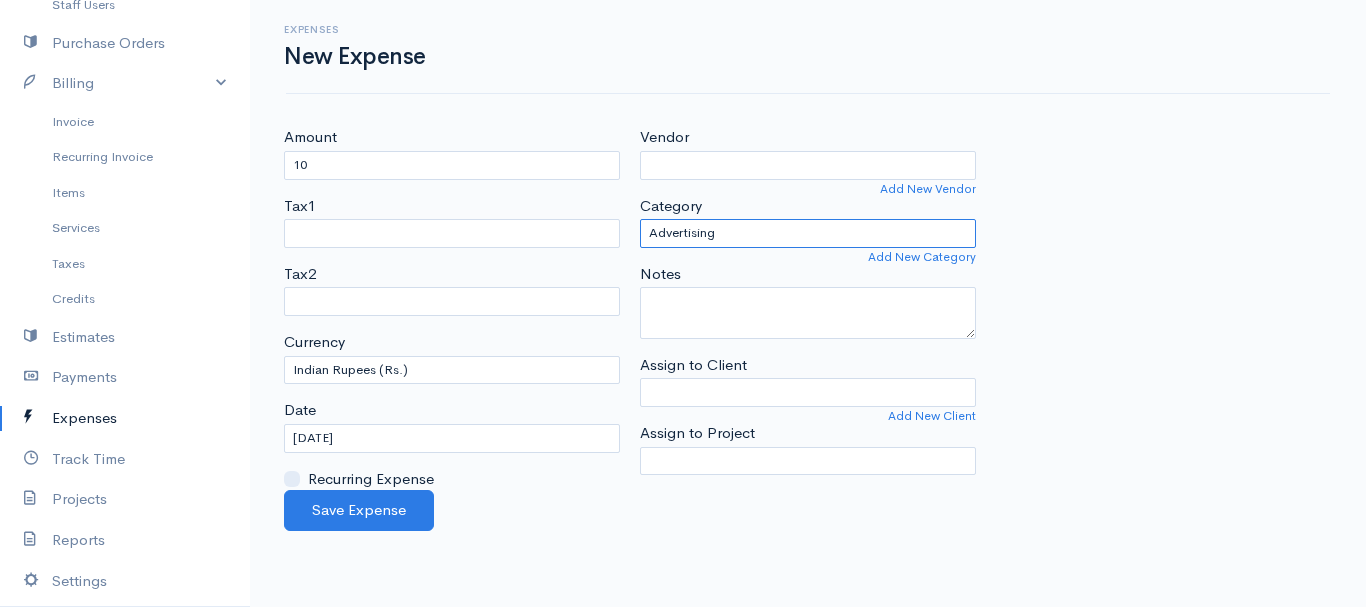 click on "Advertising Car & Truck Expenses Contractors Education Education and Training Employee Benefits Hardware Meals & Entertainment Other Expenses Personal Professional Services Rent or Lease Supplies Travel Utilities" at bounding box center (808, 233) 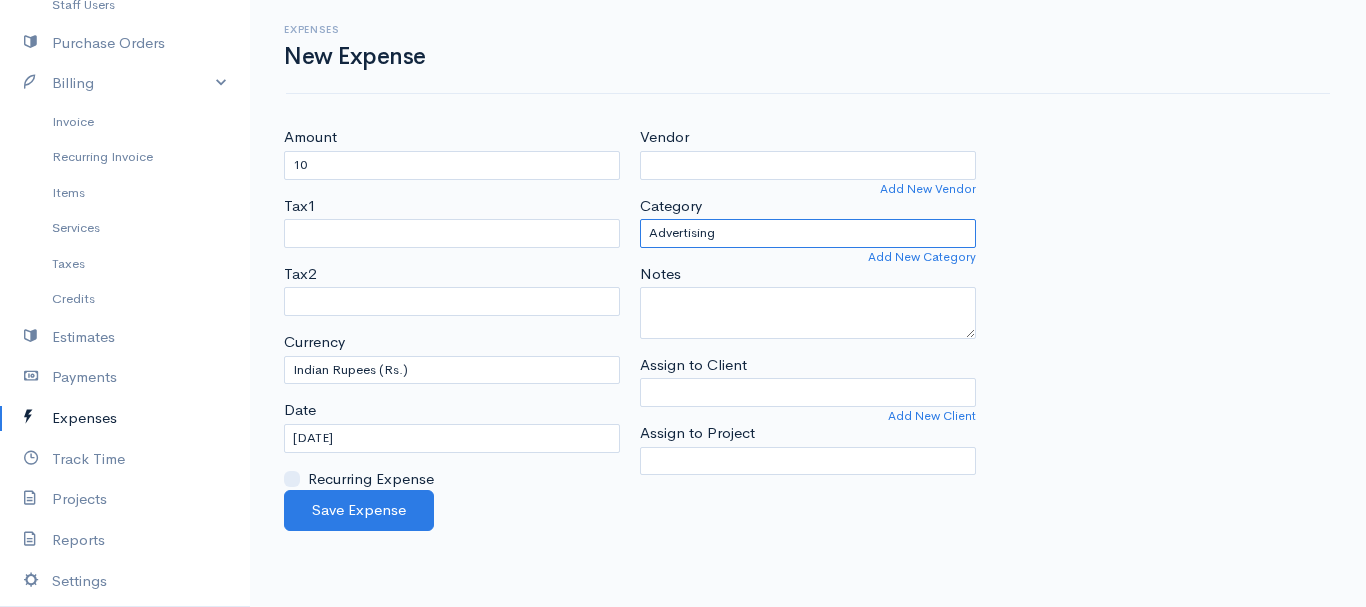 select on "Supplies" 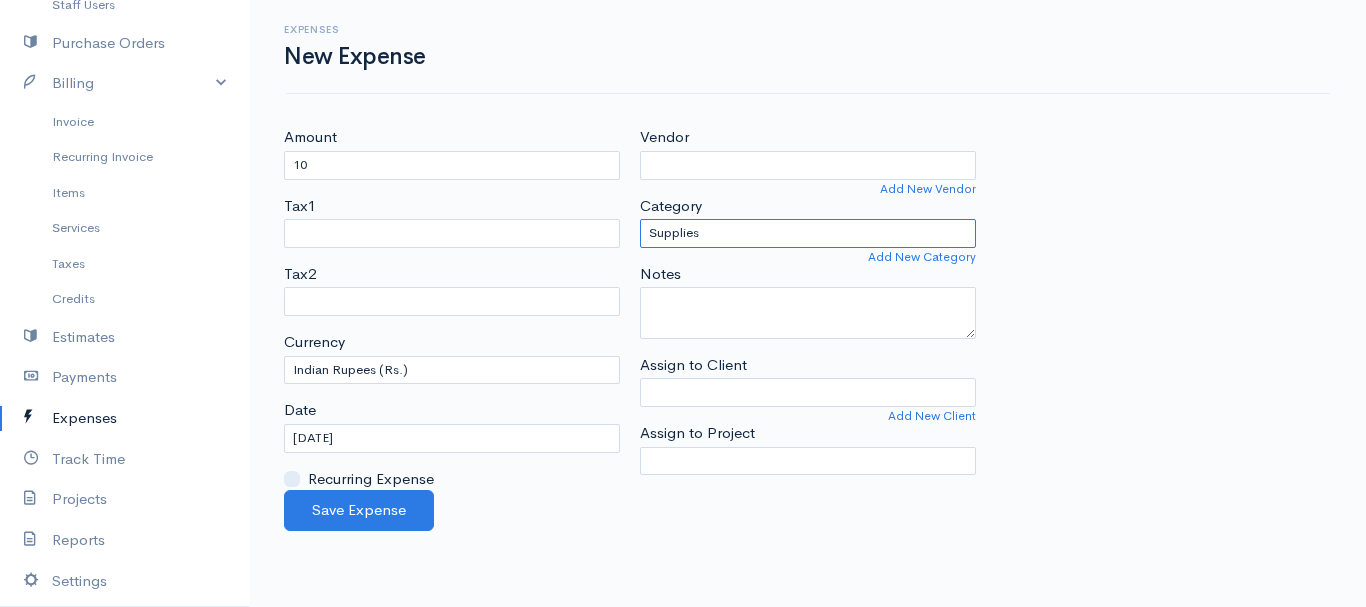 click on "Advertising Car & Truck Expenses Contractors Education Education and Training Employee Benefits Hardware Meals & Entertainment Other Expenses Personal Professional Services Rent or Lease Supplies Travel Utilities" at bounding box center (808, 233) 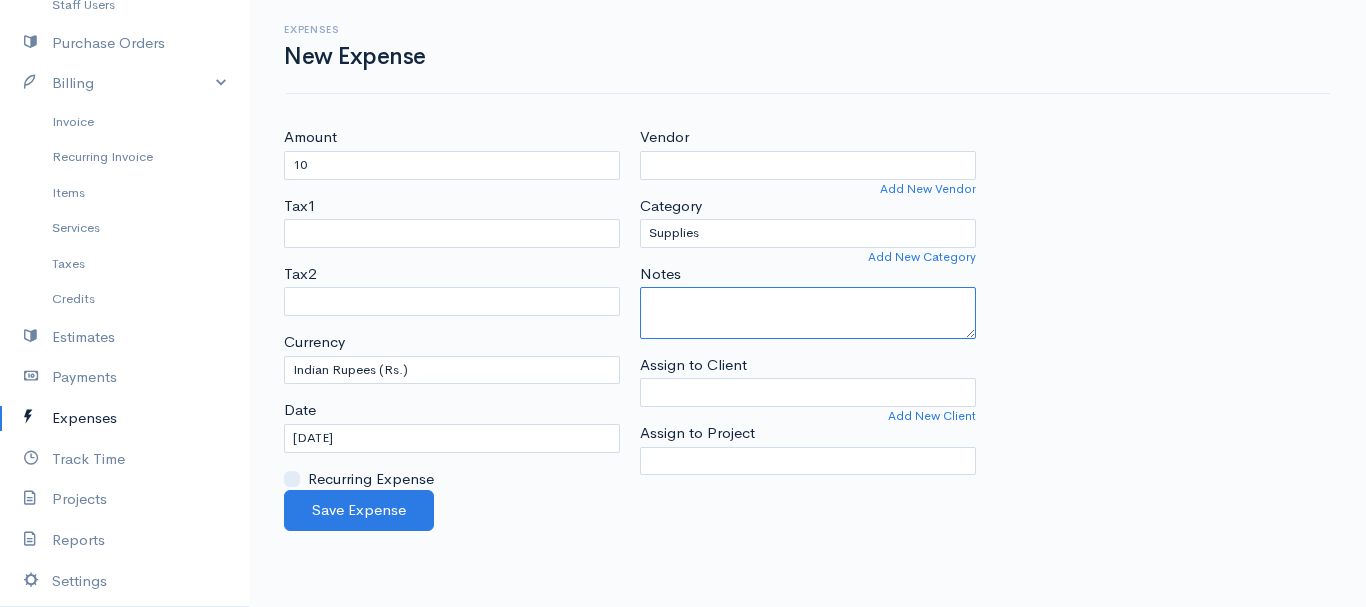 click on "Notes" at bounding box center (808, 313) 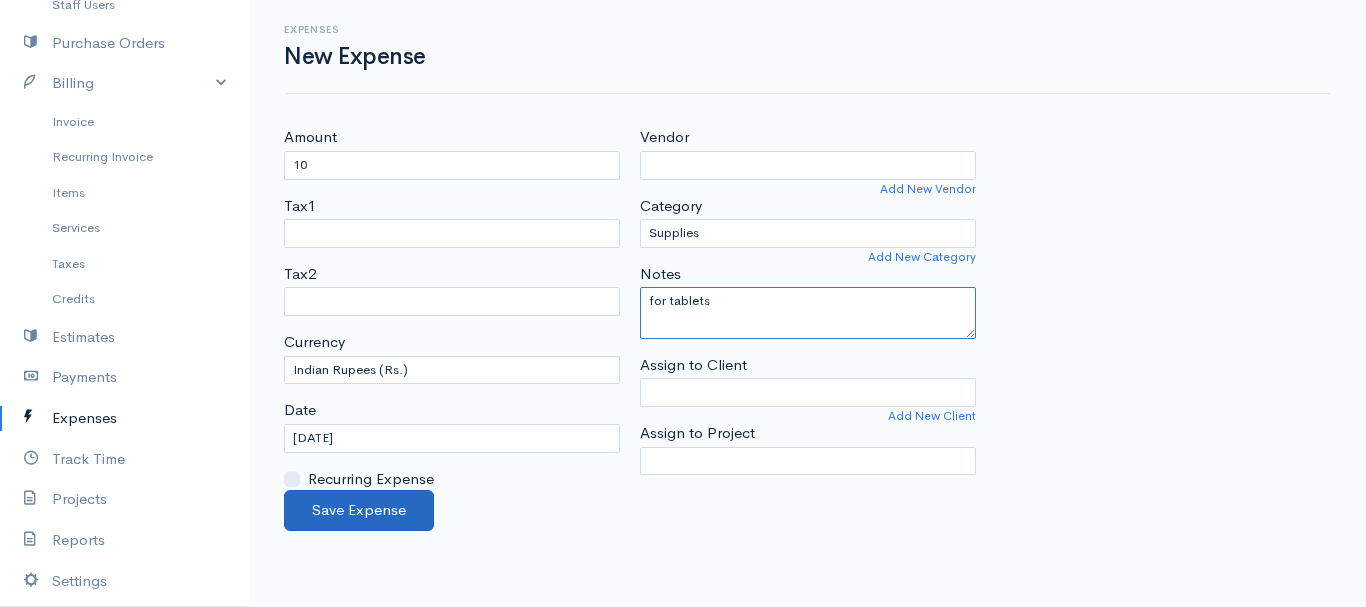 type on "for tablets" 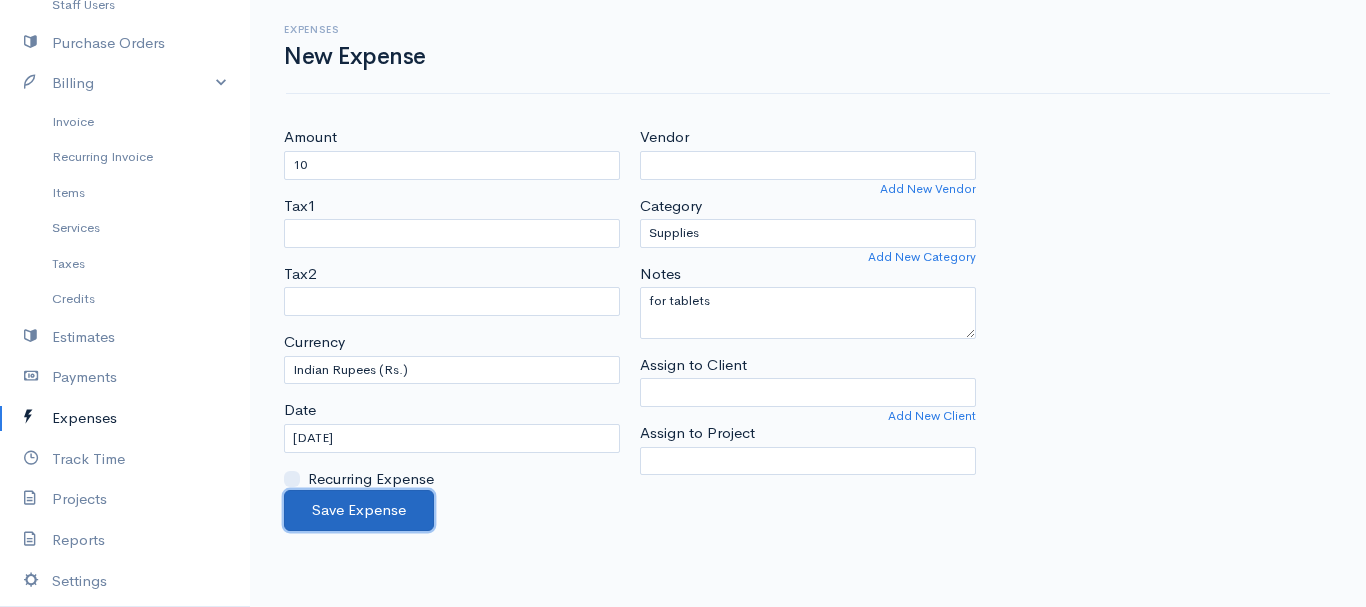 click on "Save Expense" at bounding box center [359, 510] 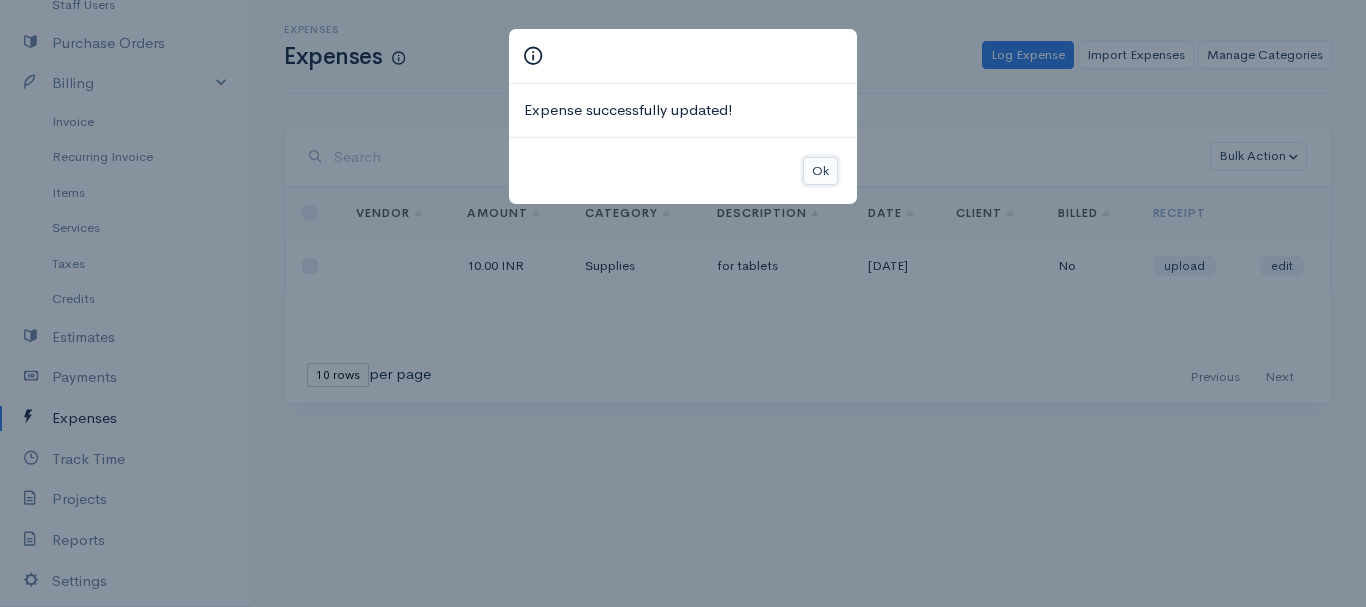 click on "Ok" at bounding box center (820, 171) 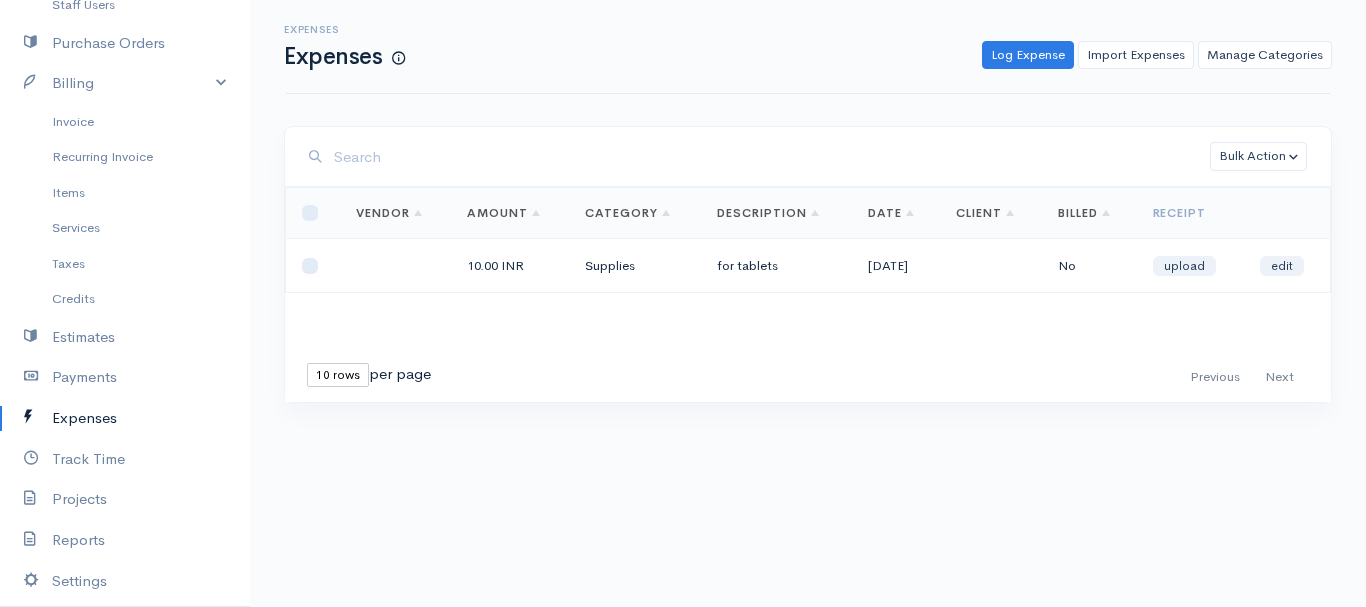 click on "Expenses" at bounding box center (125, 418) 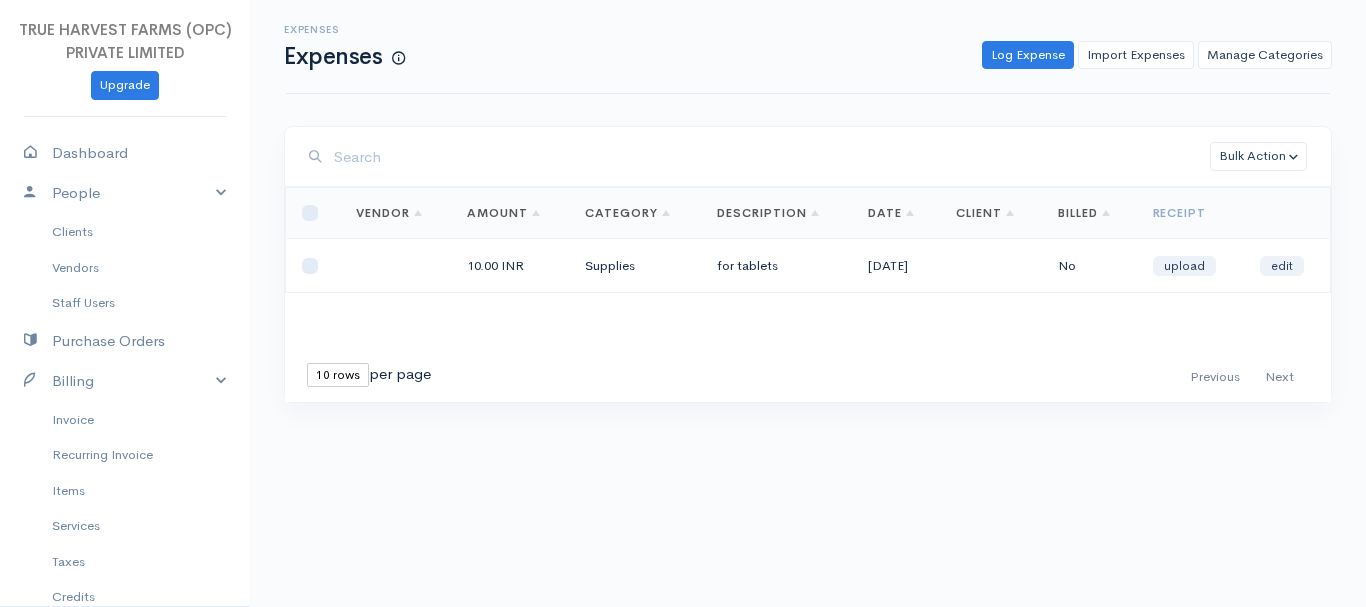 scroll, scrollTop: 12, scrollLeft: 0, axis: vertical 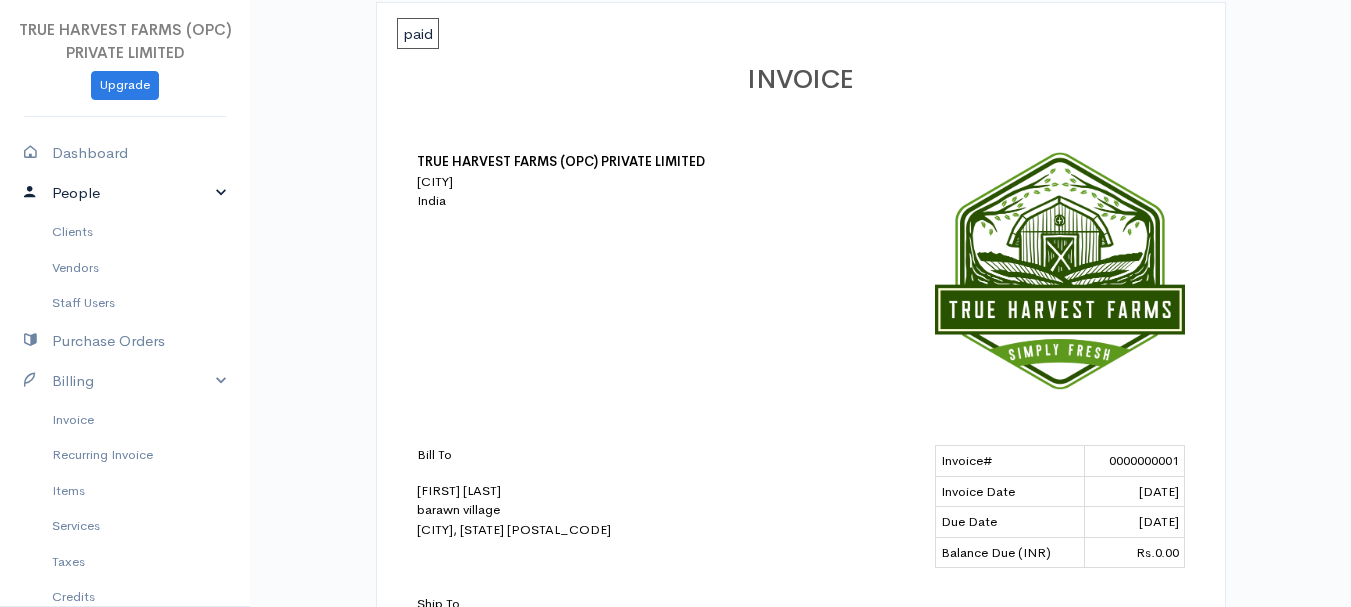 click on "People" at bounding box center [125, 193] 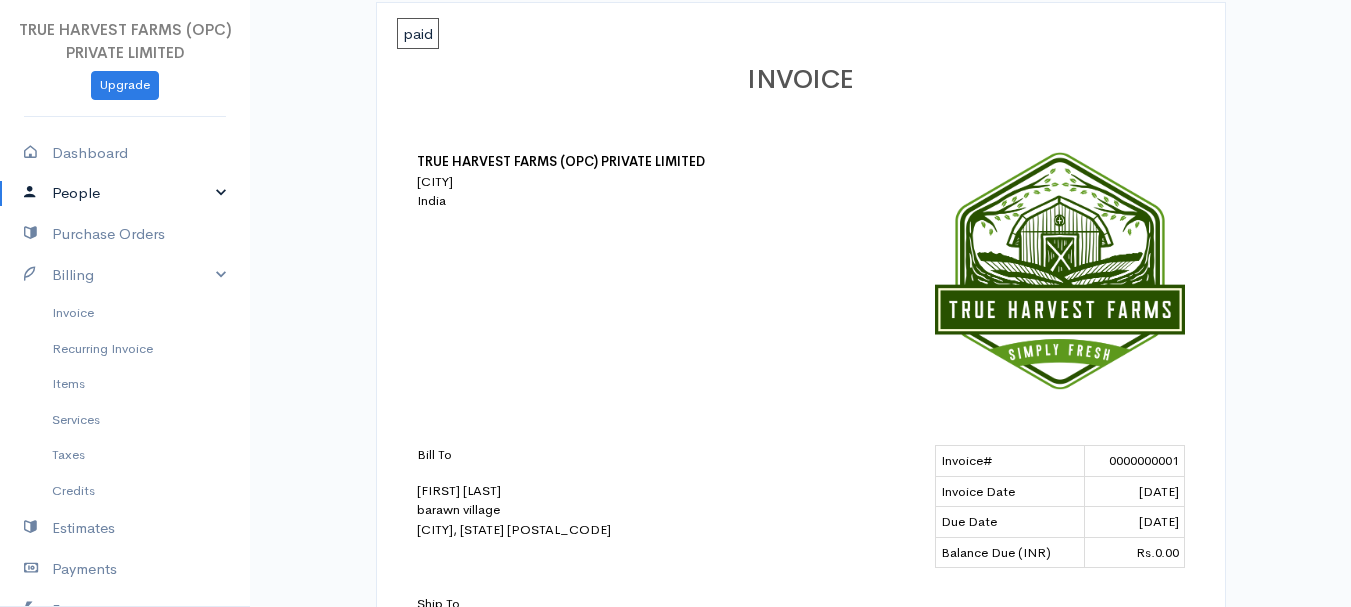 click on "People" at bounding box center [125, 193] 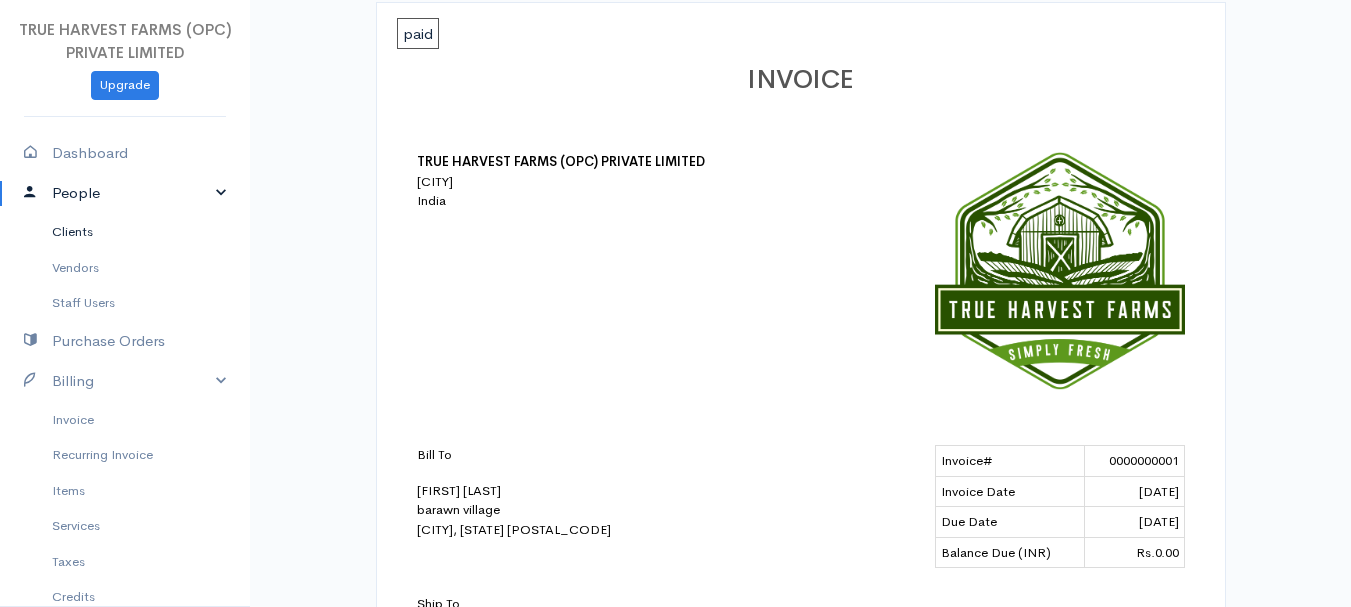 click on "Clients" at bounding box center [125, 232] 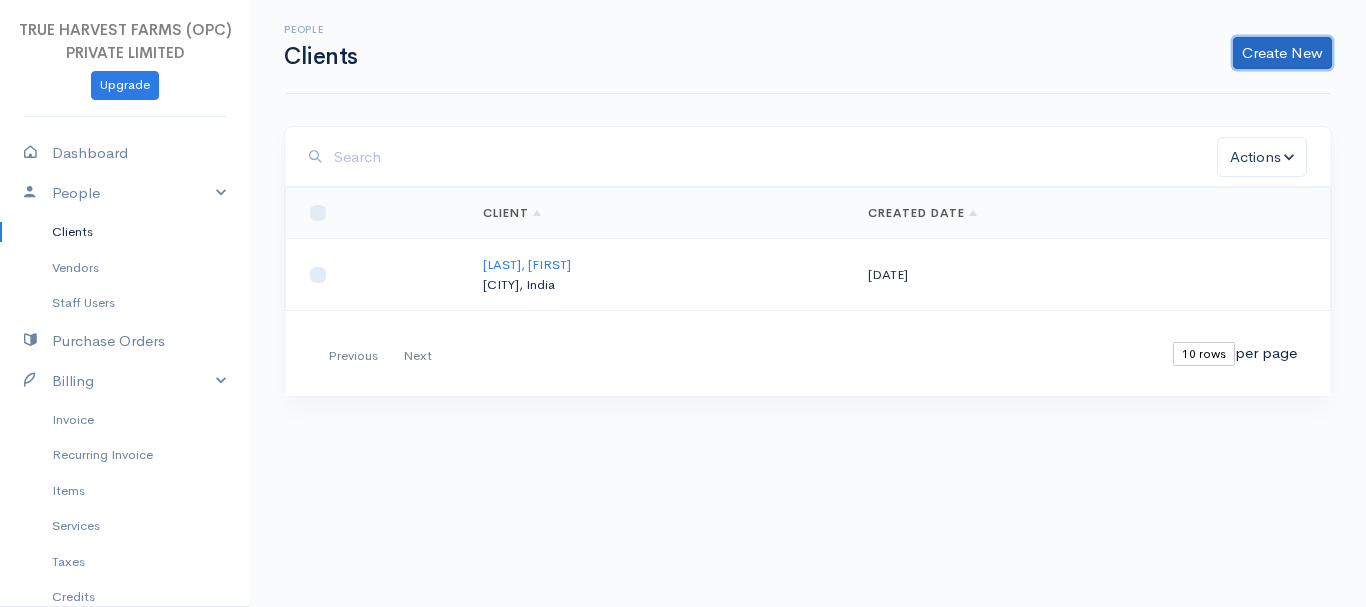 click on "Create New" at bounding box center (1282, 53) 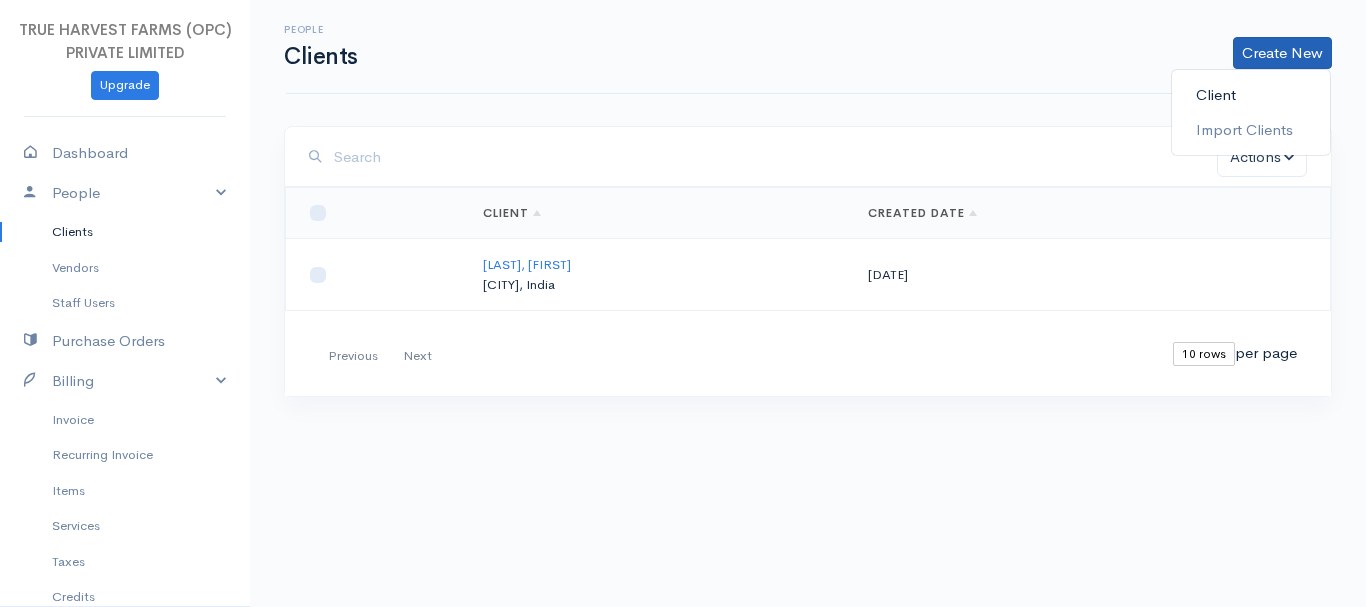click on "Client" at bounding box center (1251, 95) 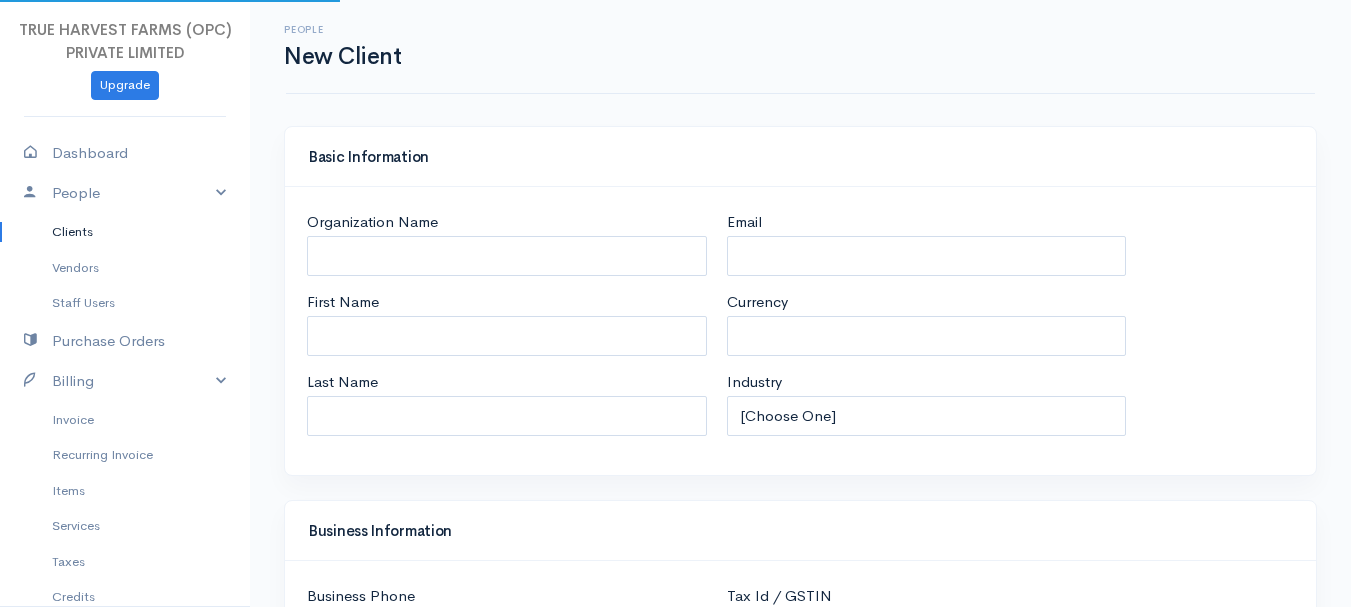 select on "INR" 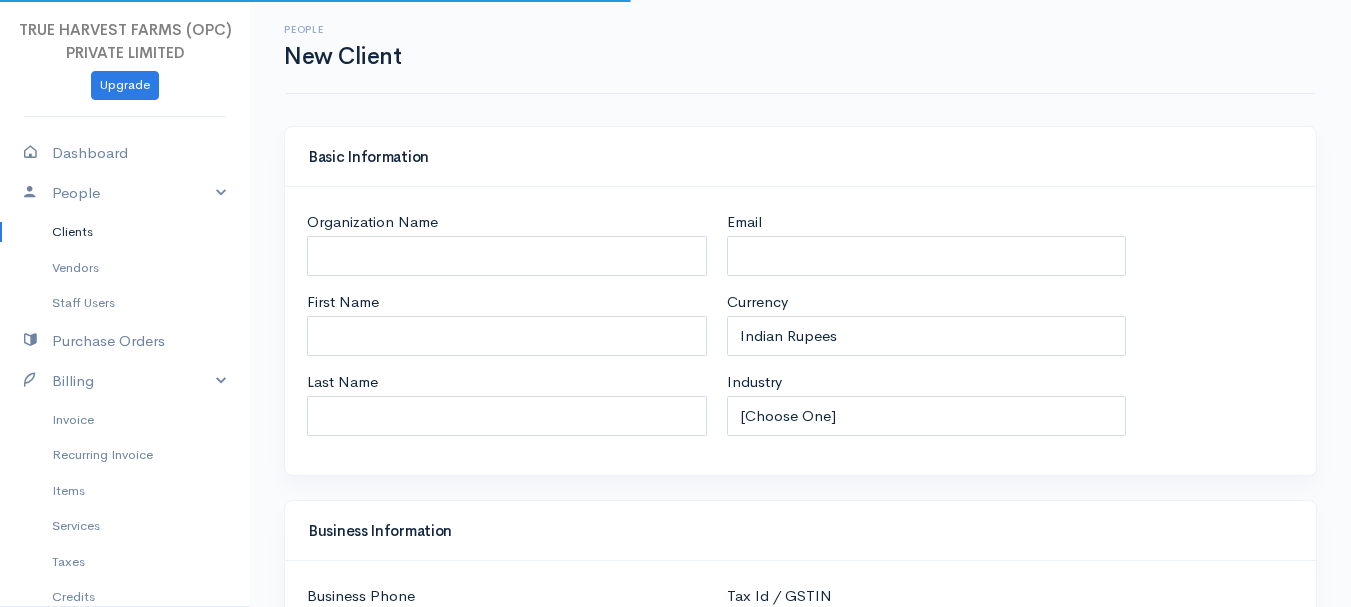 select on "India" 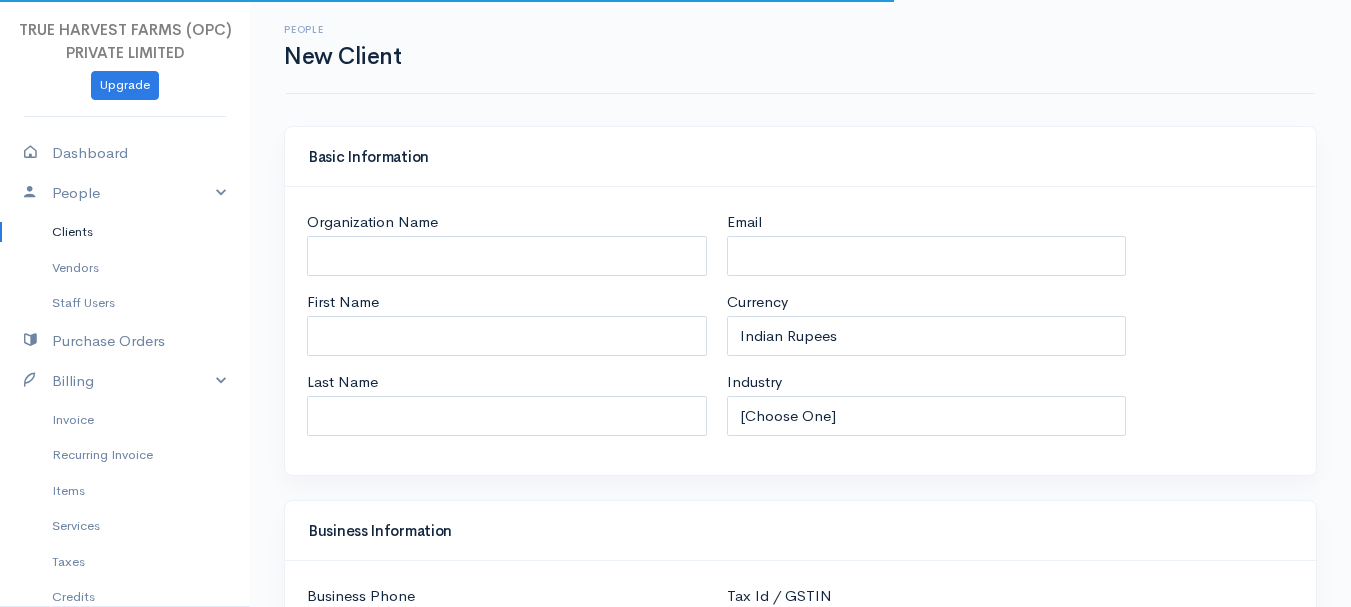 select on "India" 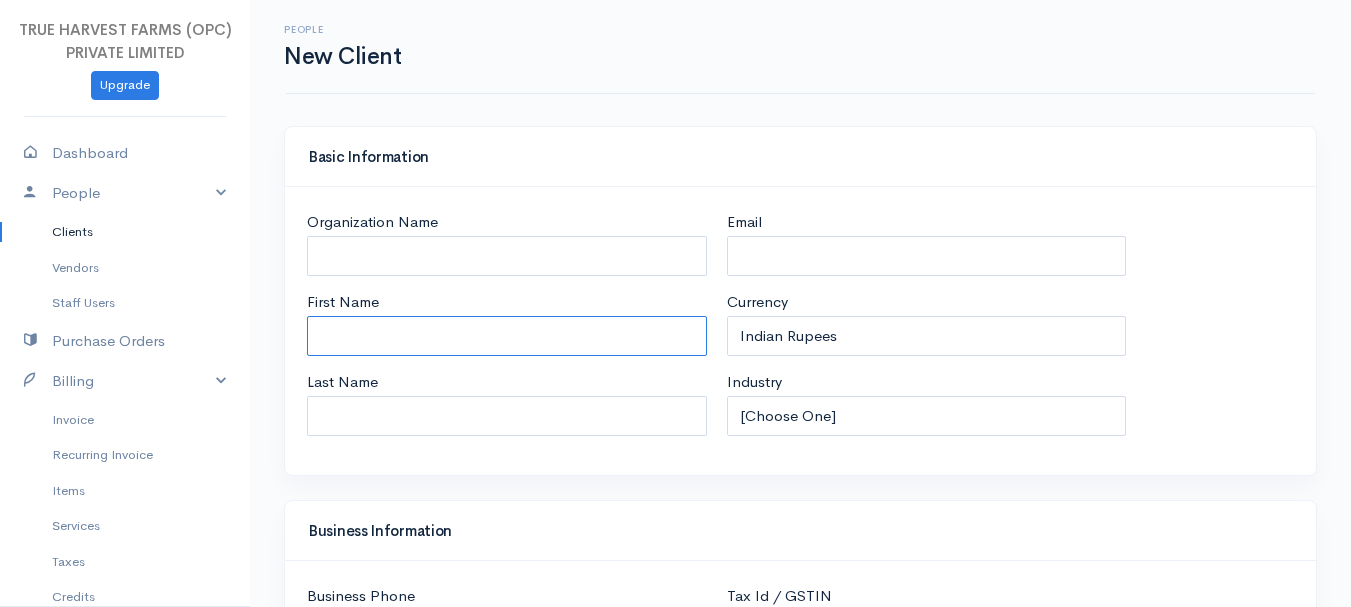 click on "First Name" at bounding box center [507, 336] 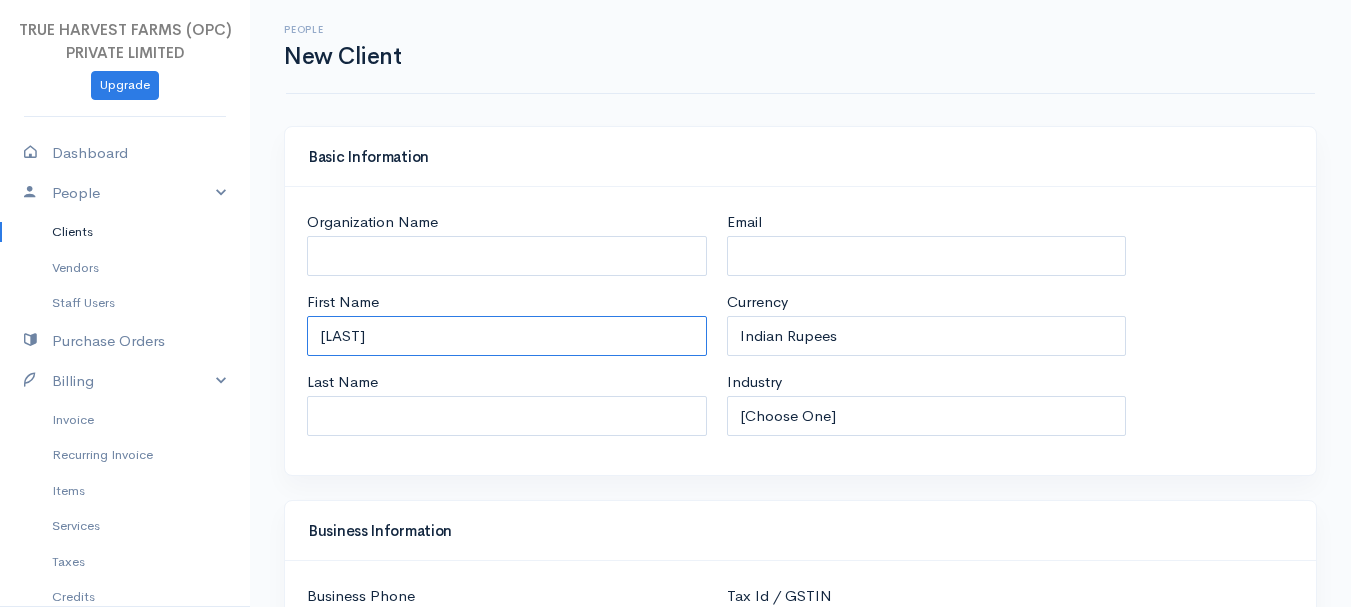 type on "[LAST]" 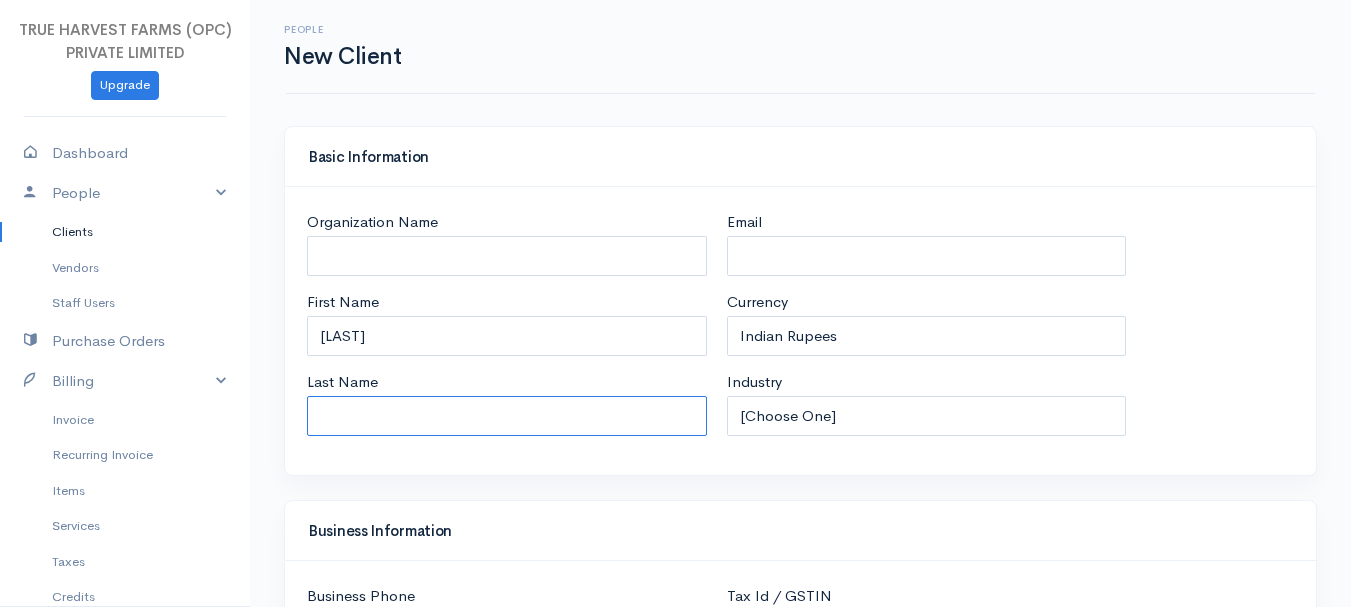 click on "Last Name" at bounding box center [507, 416] 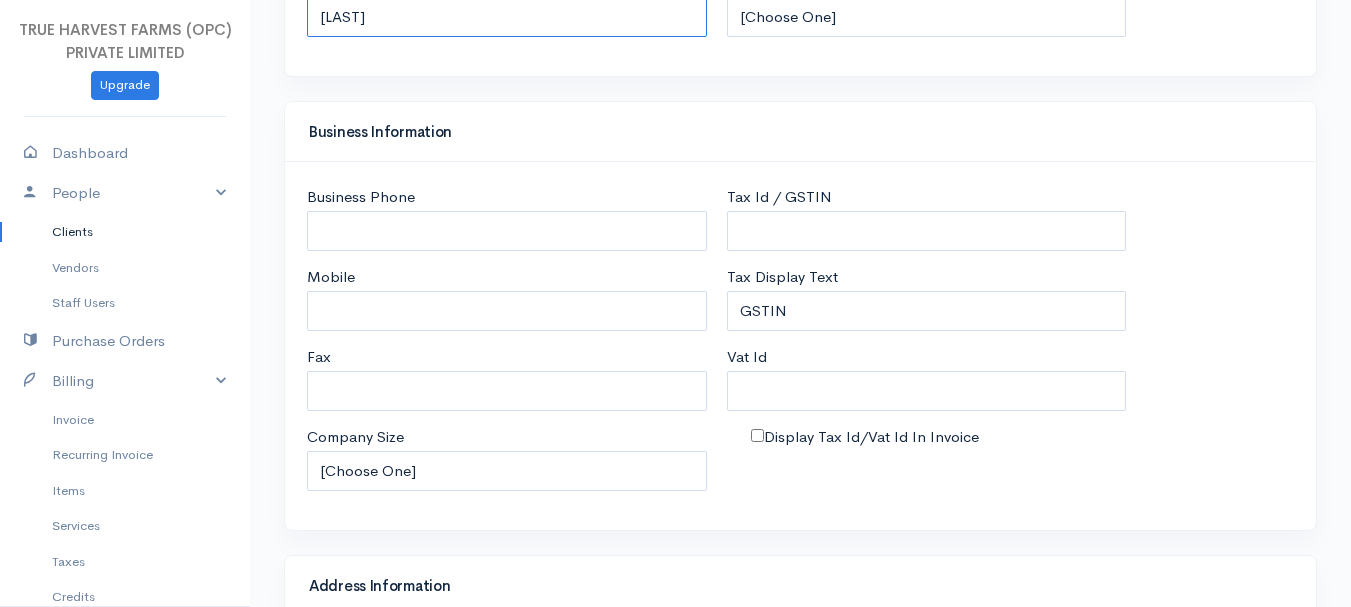 scroll, scrollTop: 402, scrollLeft: 0, axis: vertical 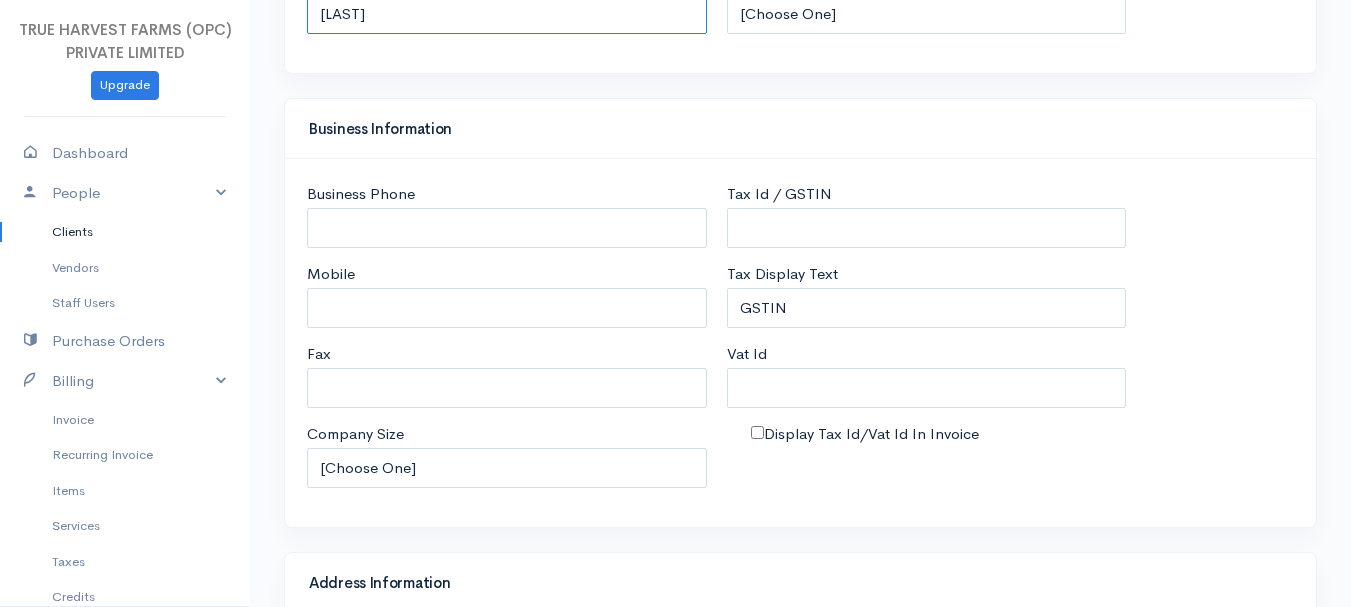 type on "[LAST]" 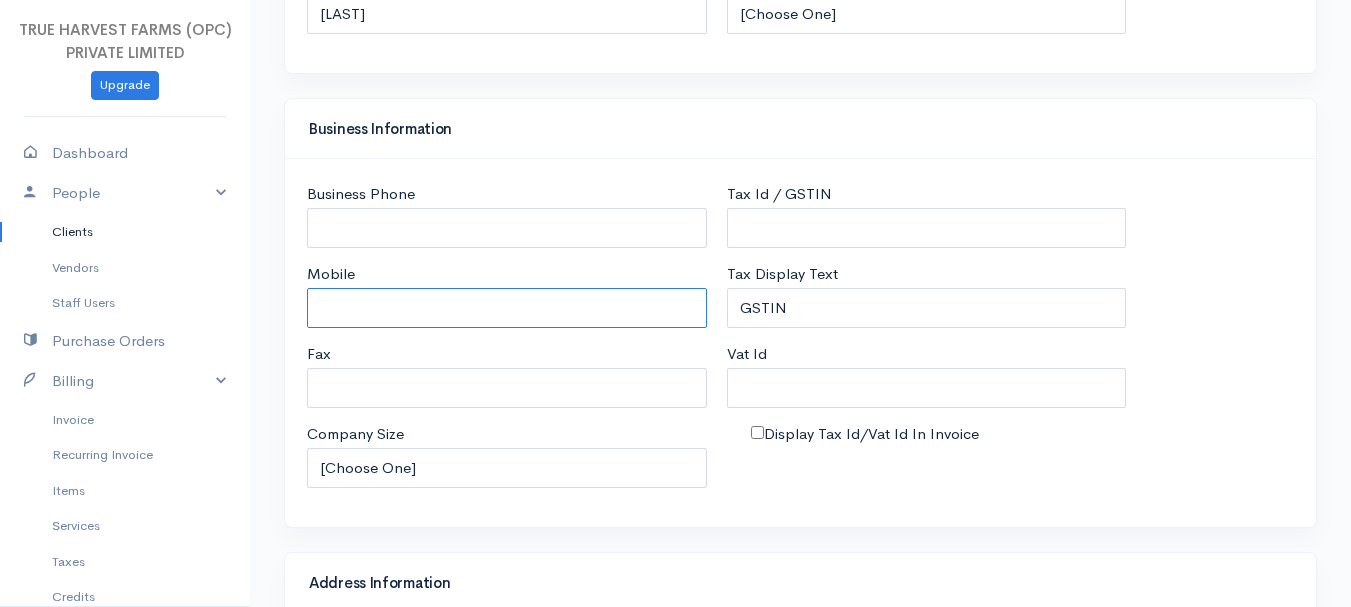 click on "Mobile" at bounding box center [507, 308] 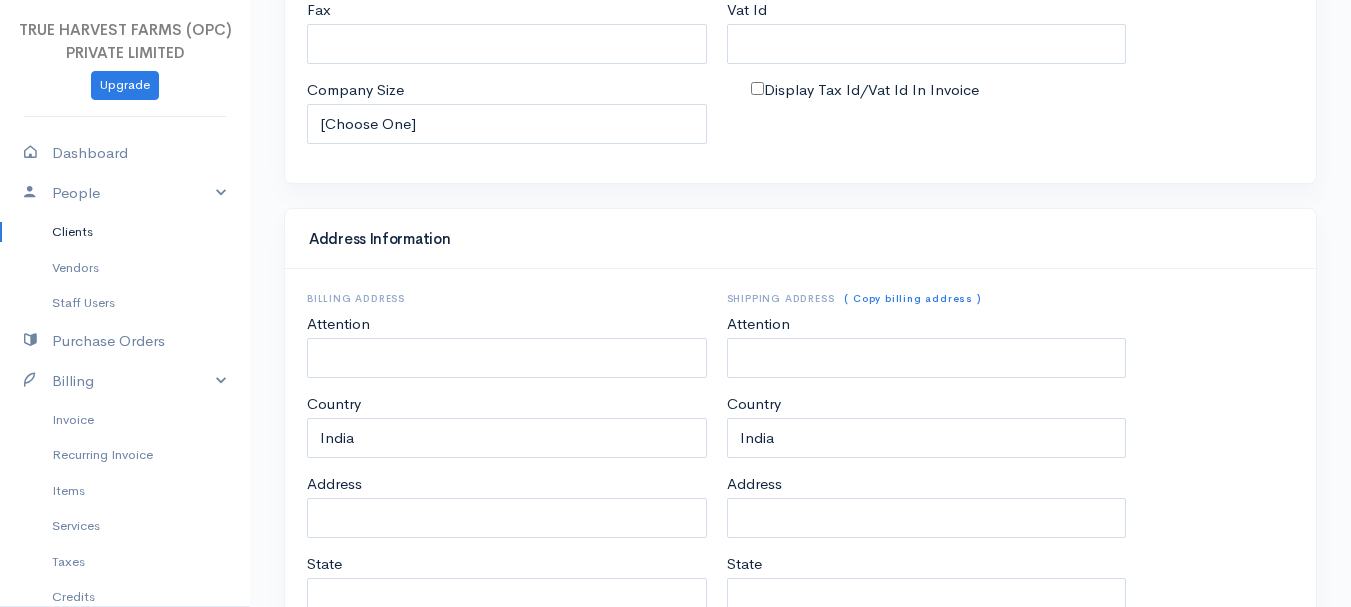 scroll, scrollTop: 755, scrollLeft: 0, axis: vertical 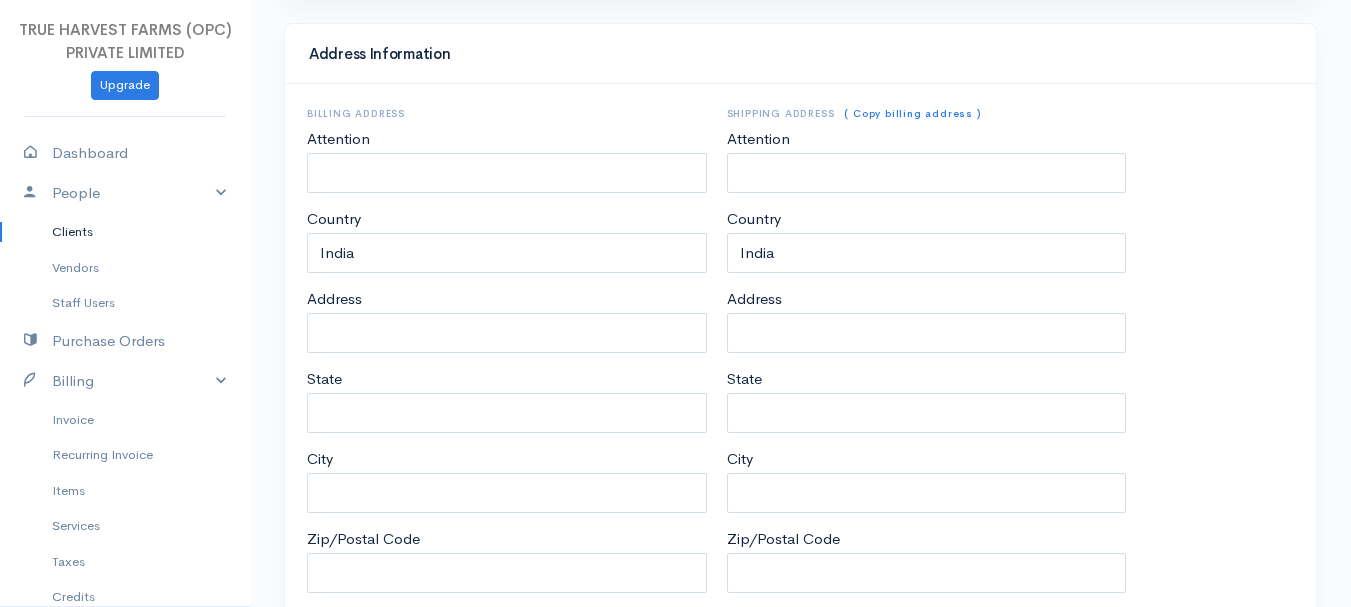 type on "7007655955" 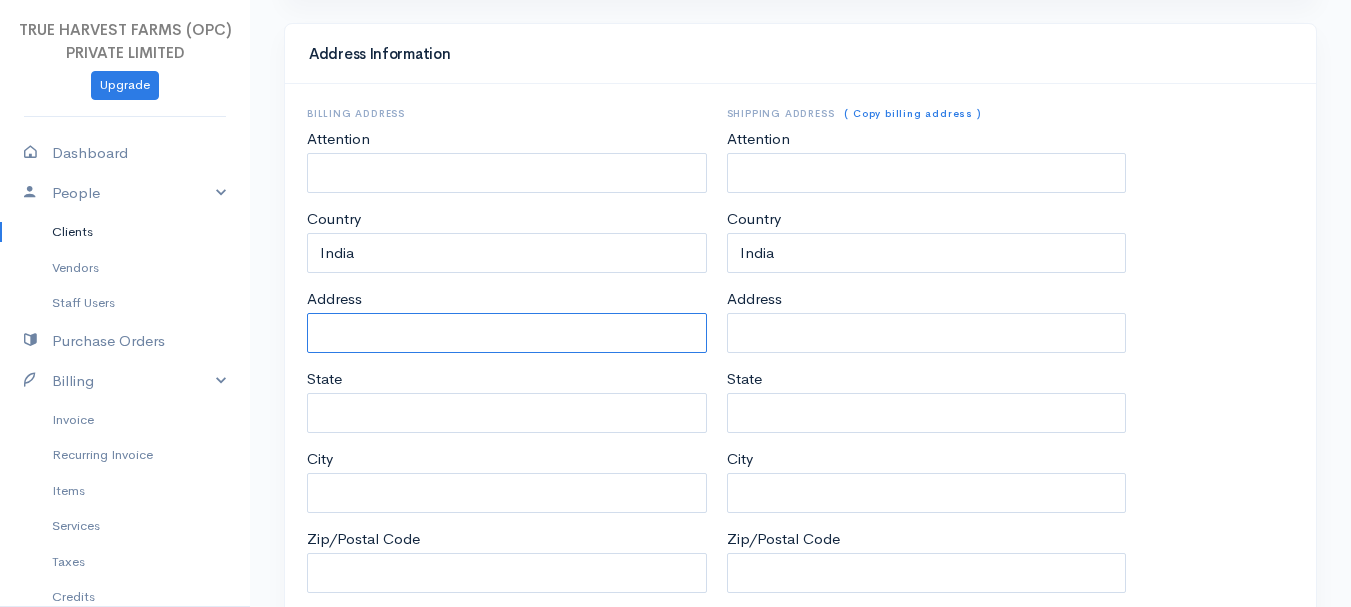 click on "Address" at bounding box center (507, 333) 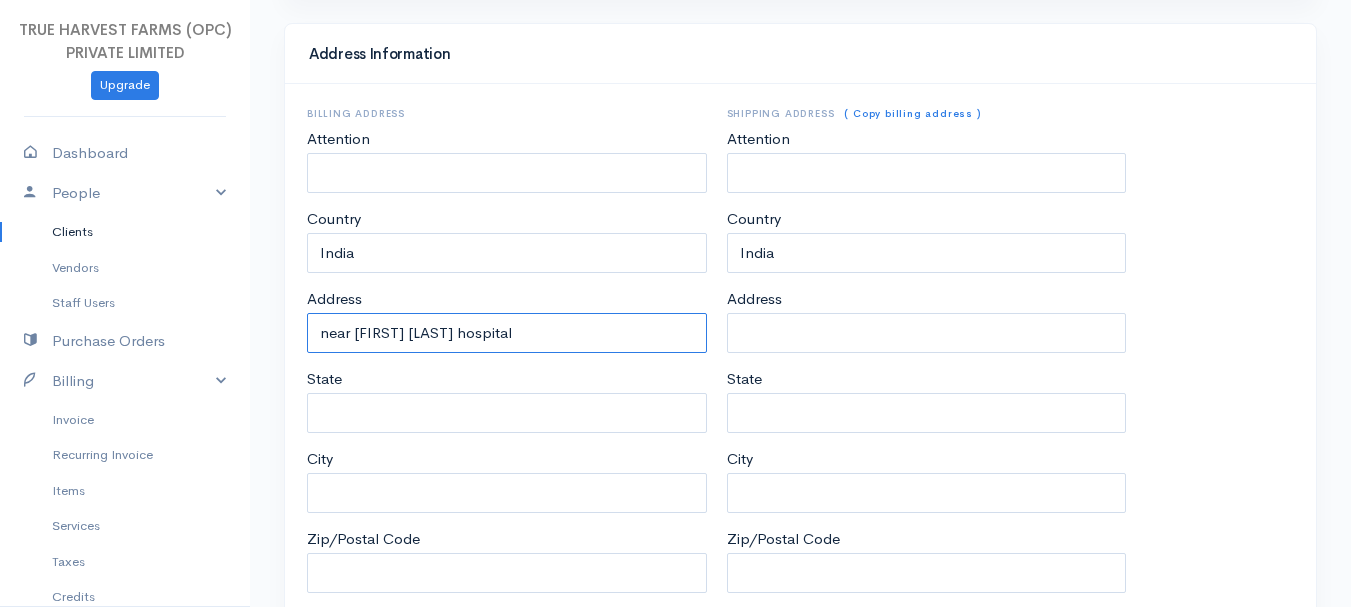type on "near [FIRST] [LAST] hospital" 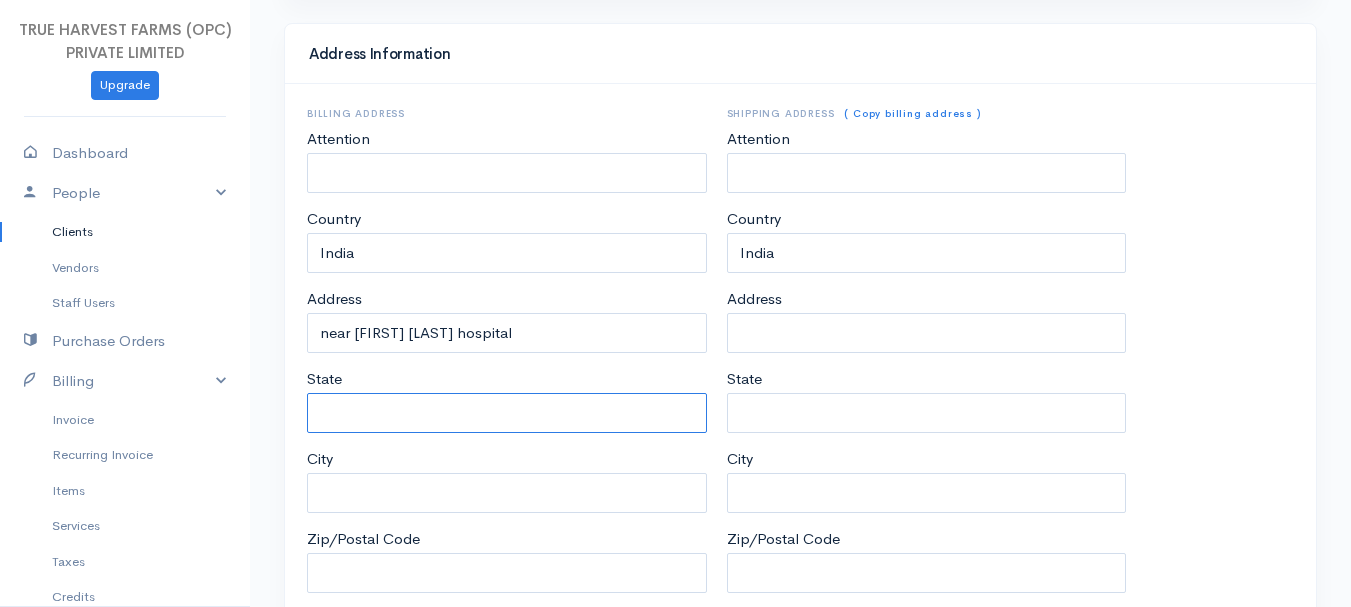 click on "State" at bounding box center (507, 413) 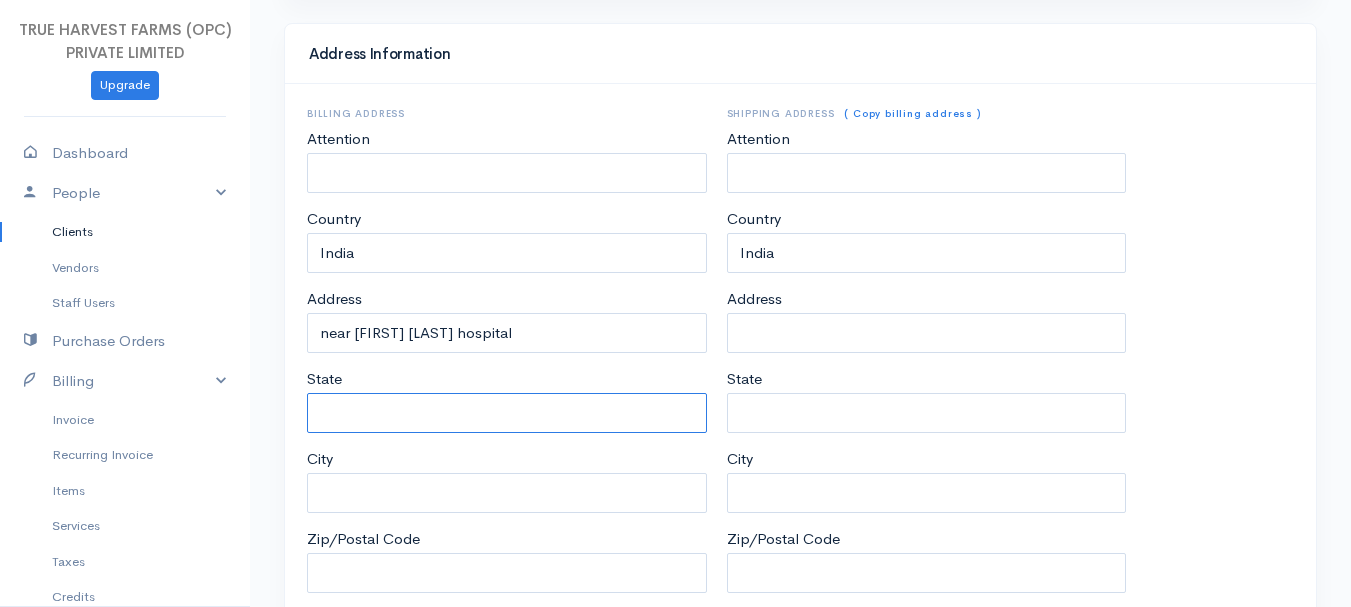 type on "[STATE]" 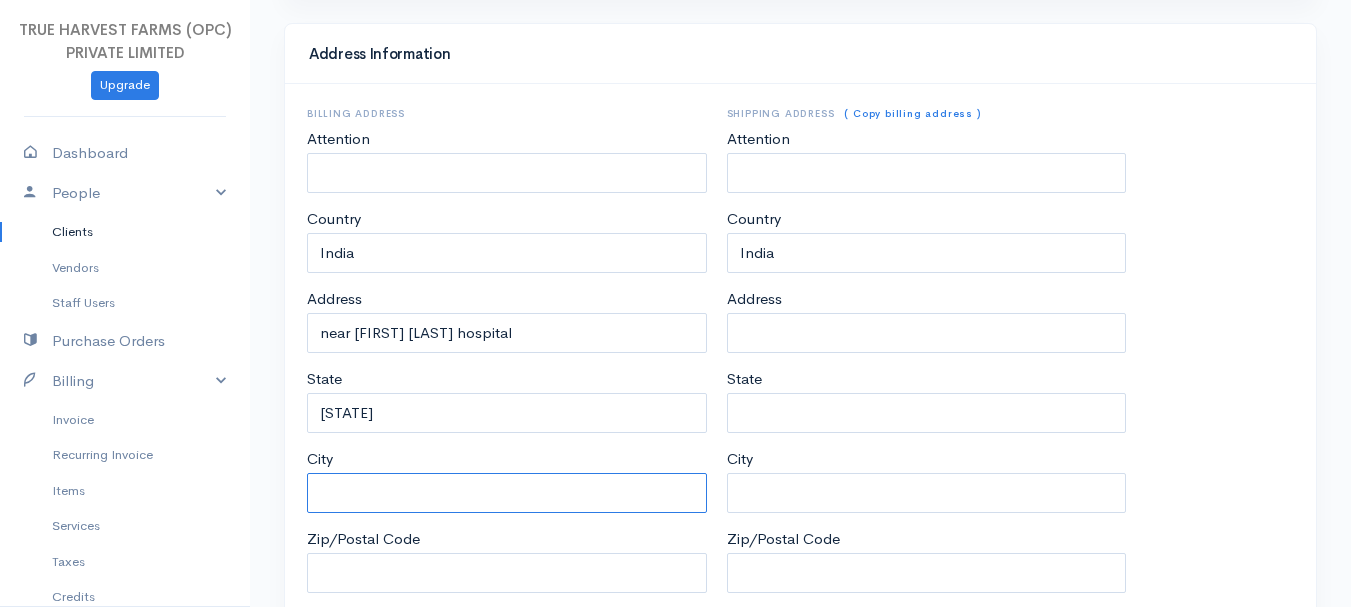 click on "City" at bounding box center [507, 493] 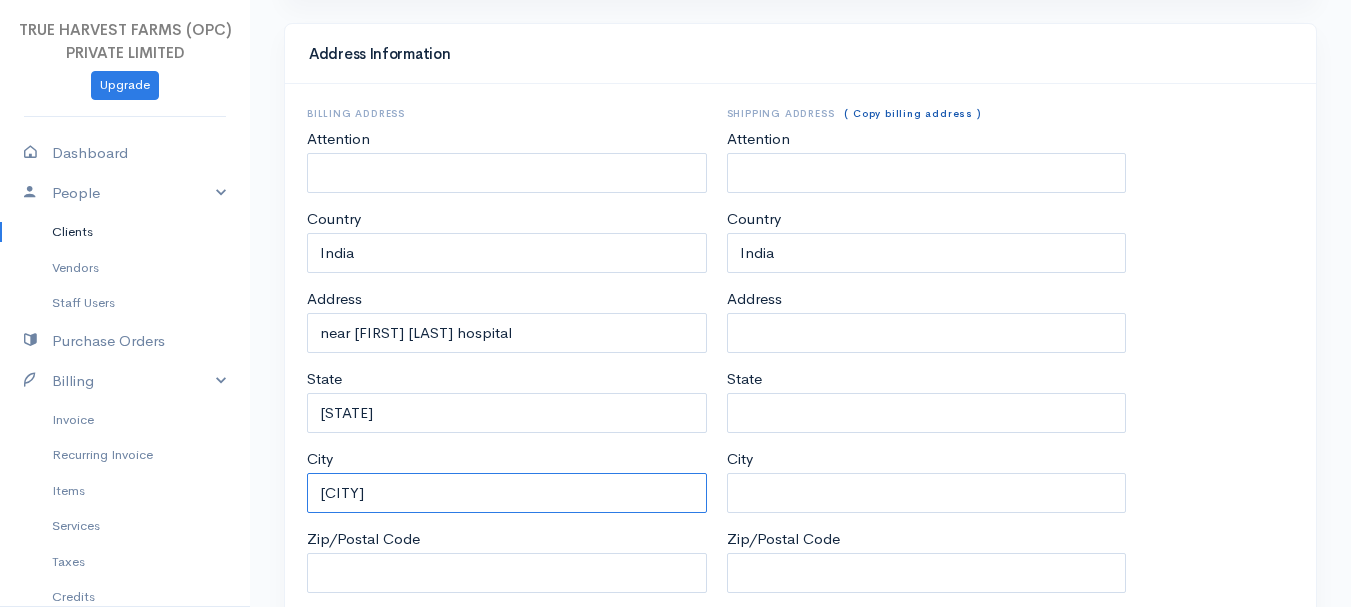 type on "[CITY]" 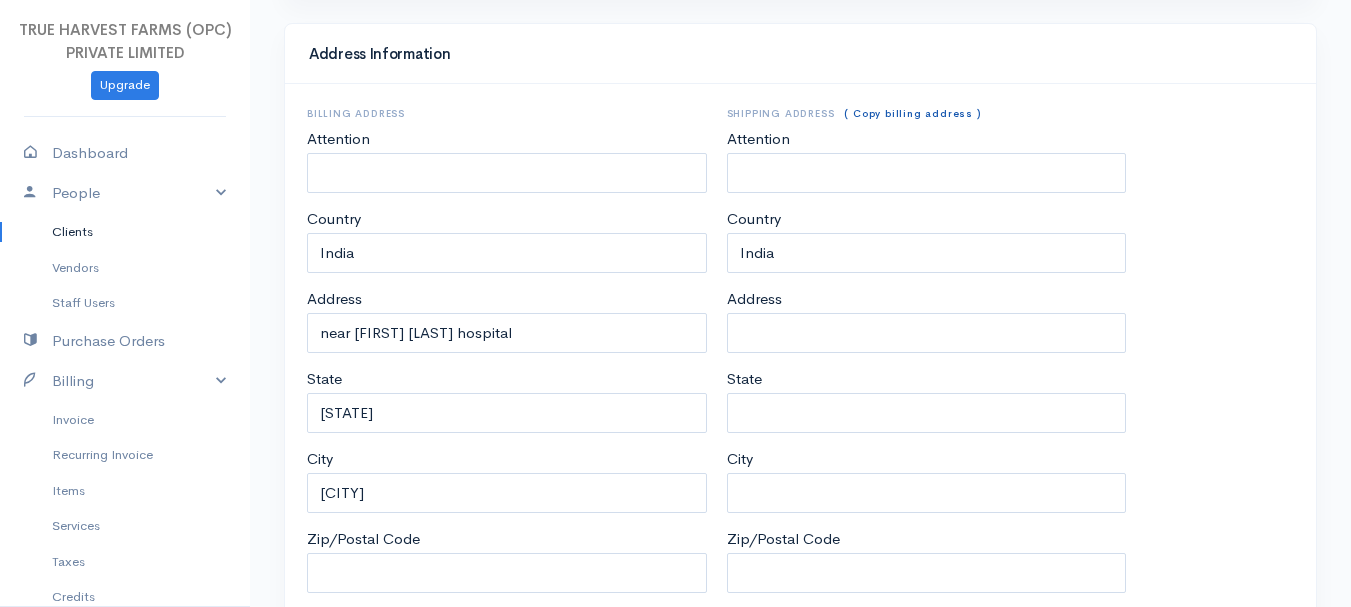 click on "( Copy billing address )" at bounding box center [912, 113] 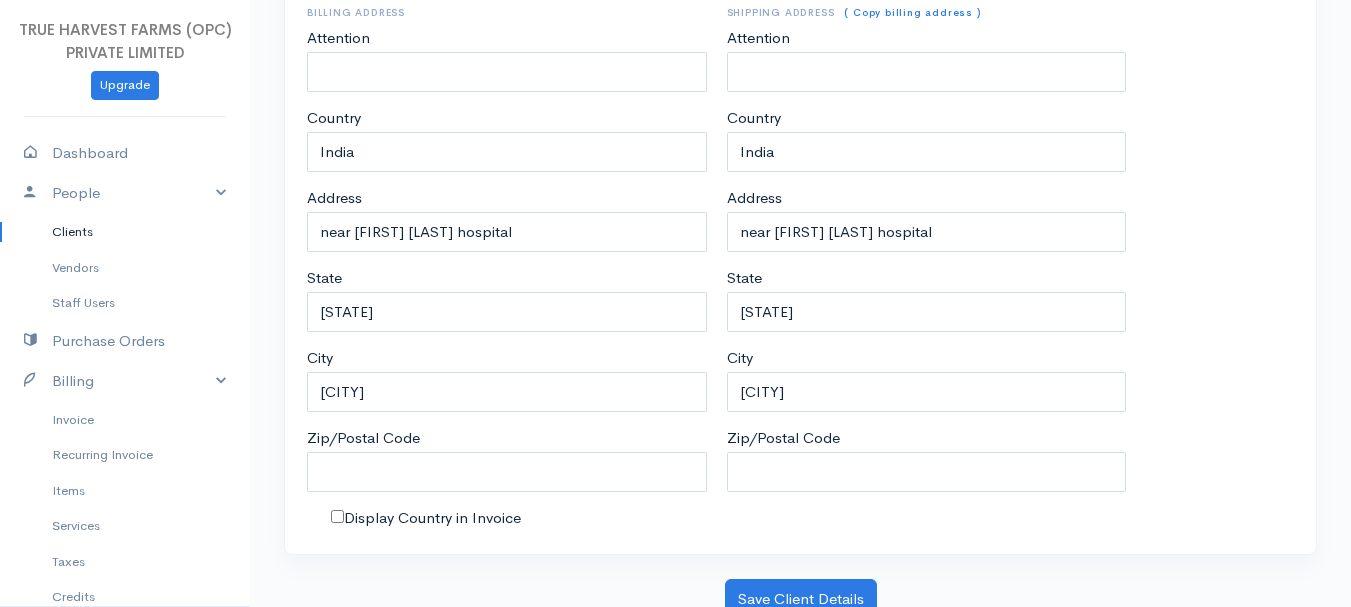 scroll, scrollTop: 1044, scrollLeft: 0, axis: vertical 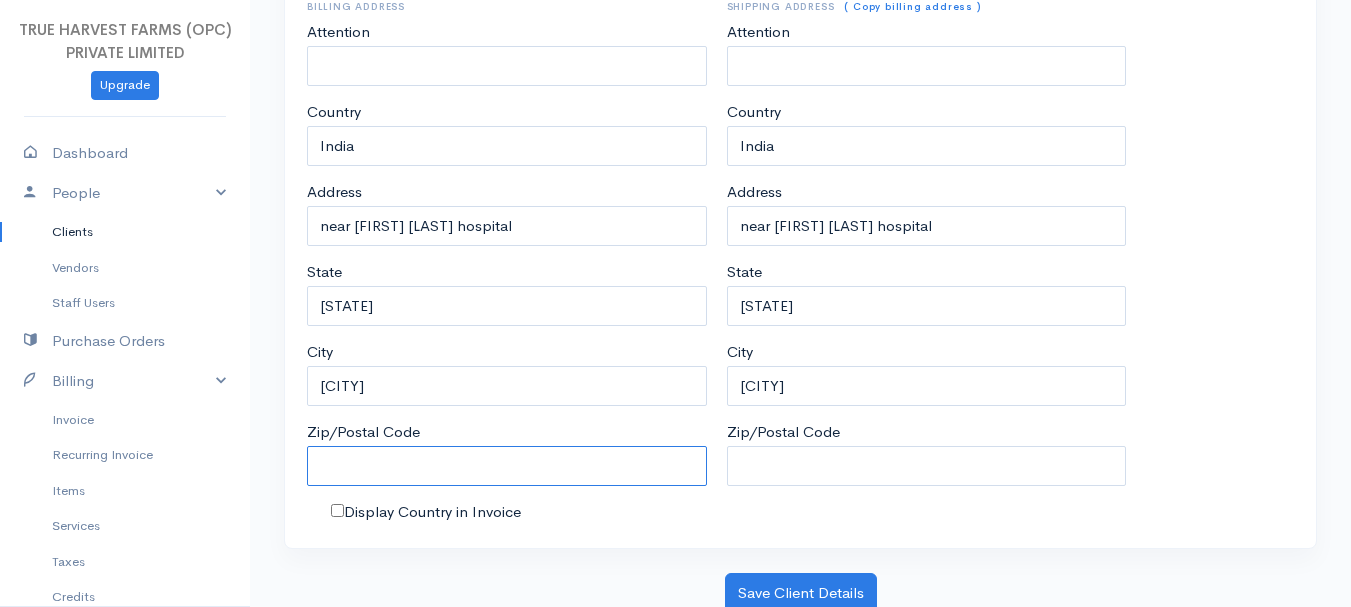 click on "Zip/Postal Code" at bounding box center [507, 466] 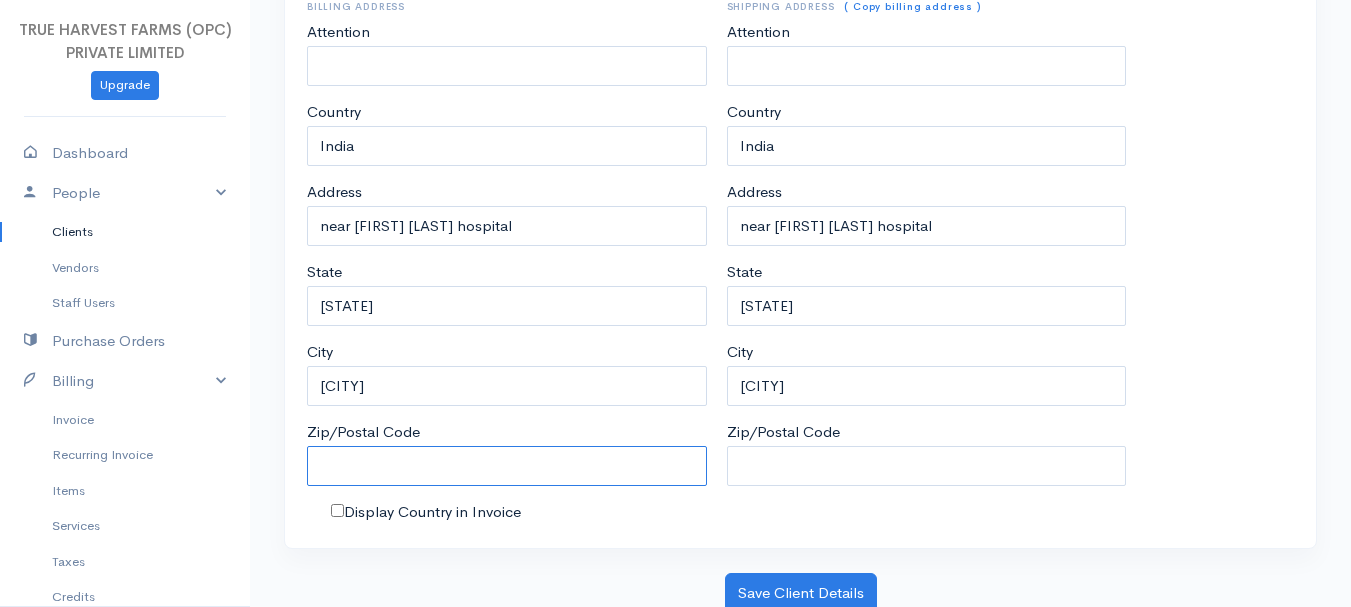 type on "241001" 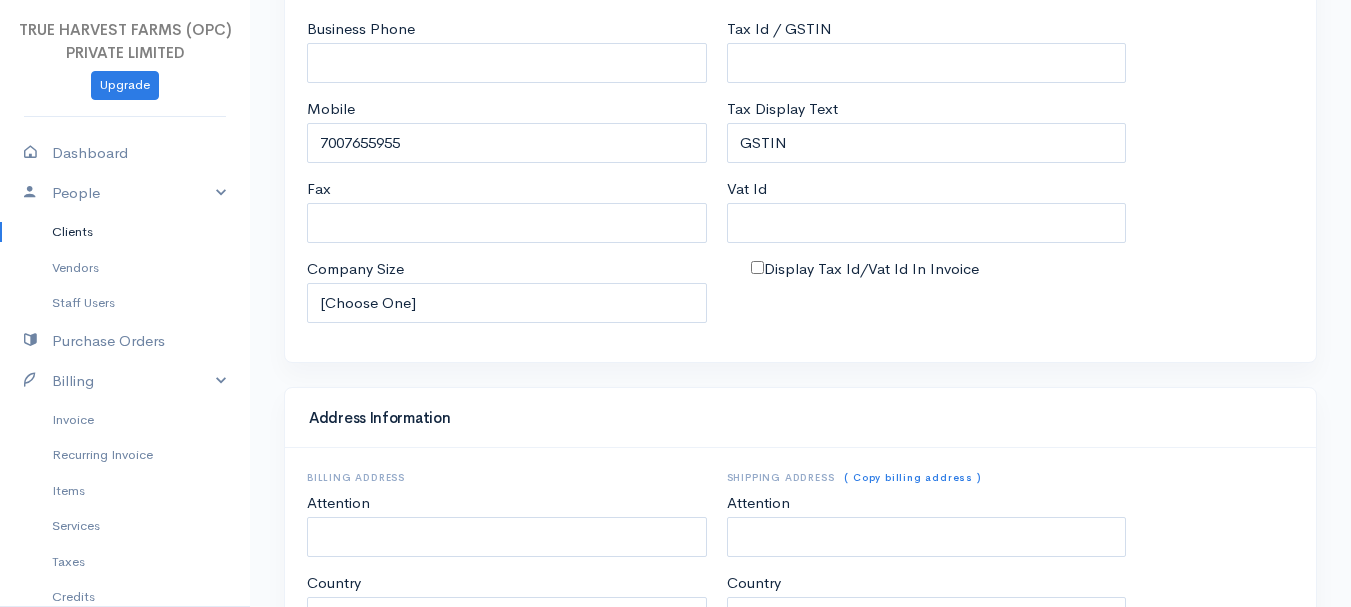 scroll, scrollTop: 1044, scrollLeft: 0, axis: vertical 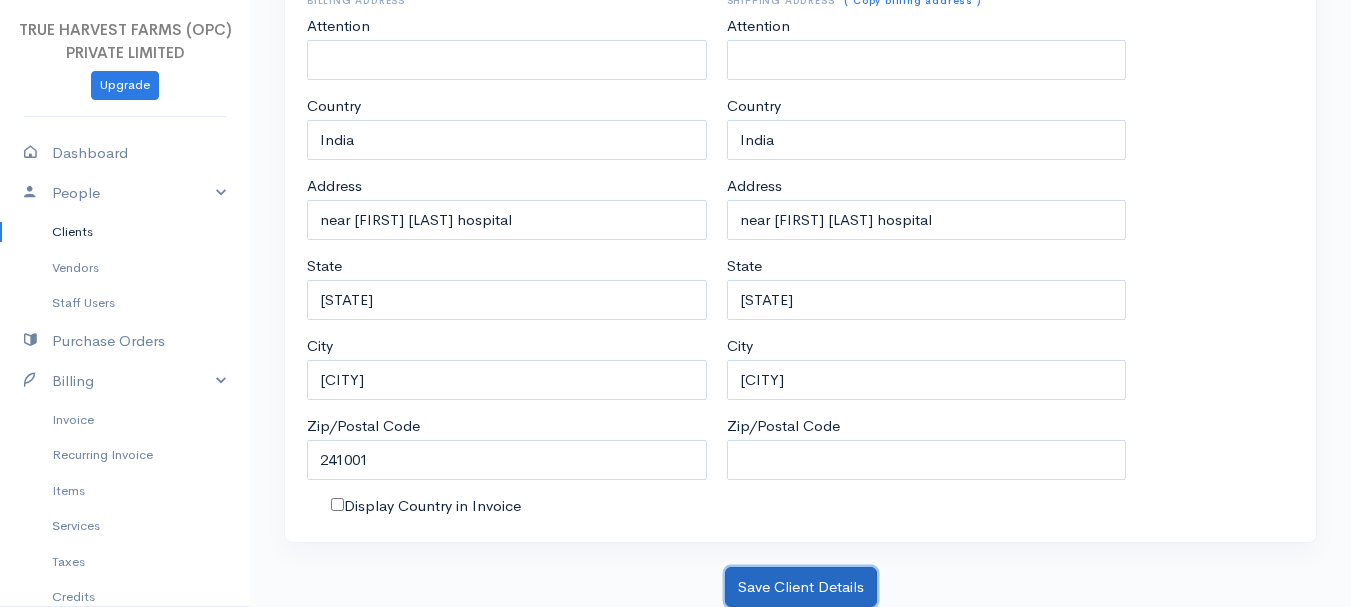 click on "Save Client Details" at bounding box center [801, 587] 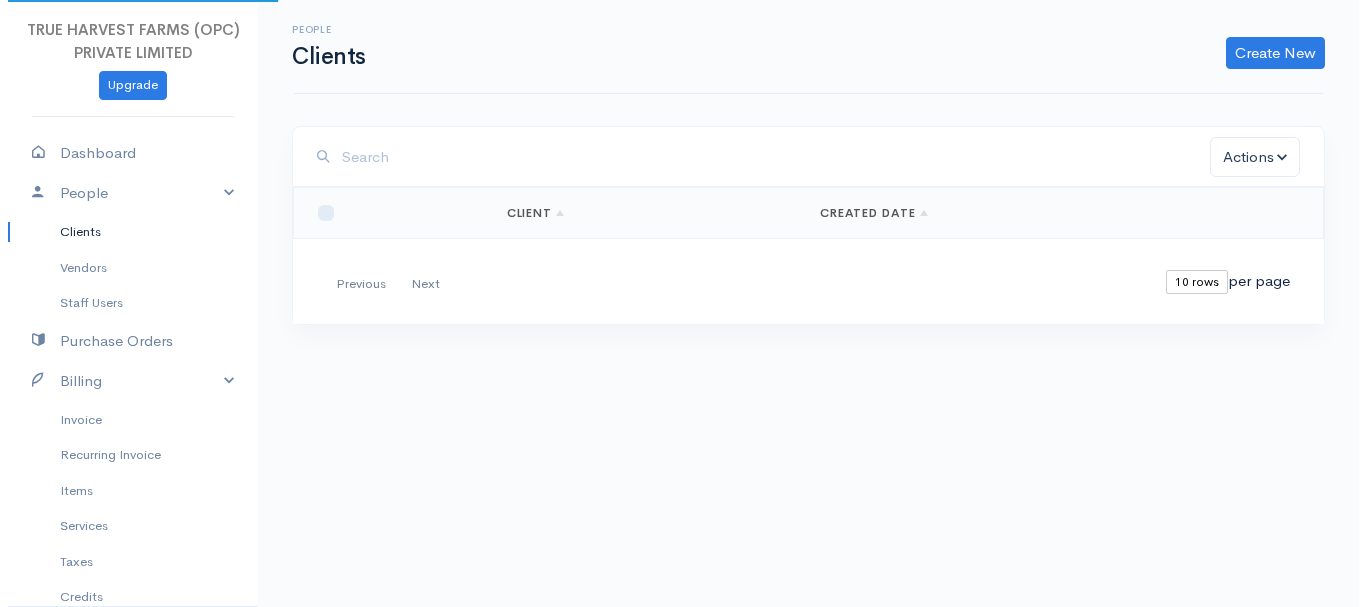 scroll, scrollTop: 0, scrollLeft: 0, axis: both 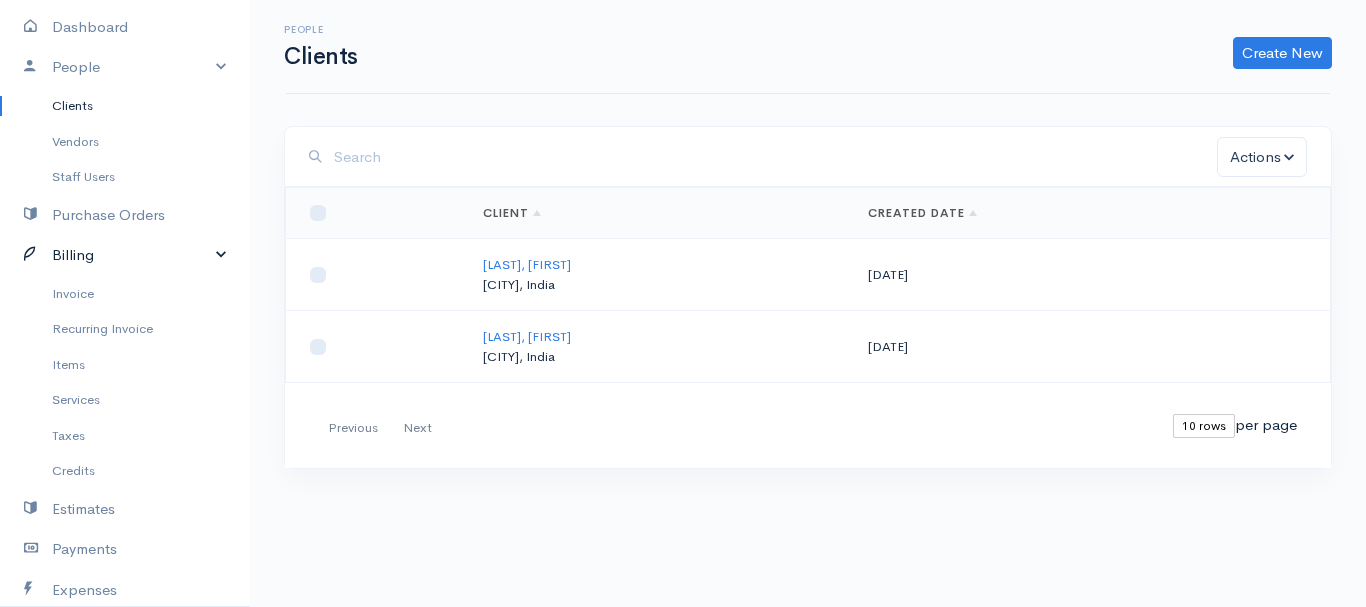 click on "Billing" at bounding box center (125, 255) 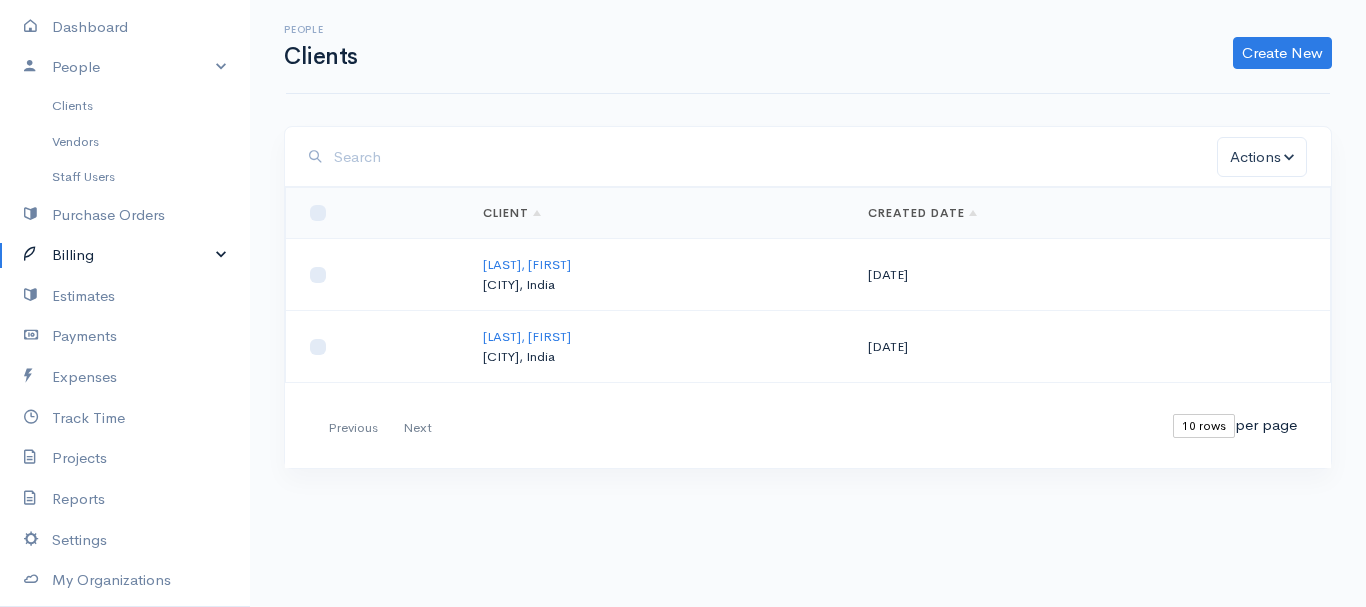 click on "Billing" at bounding box center (125, 255) 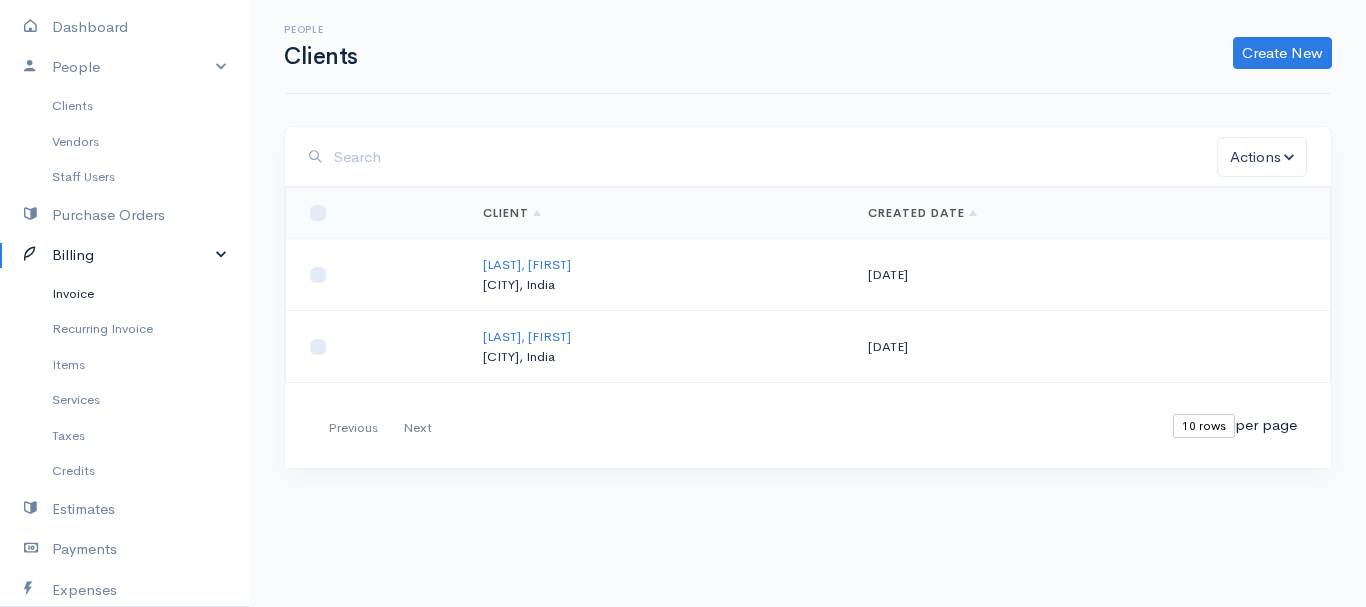 click on "Invoice" at bounding box center [125, 294] 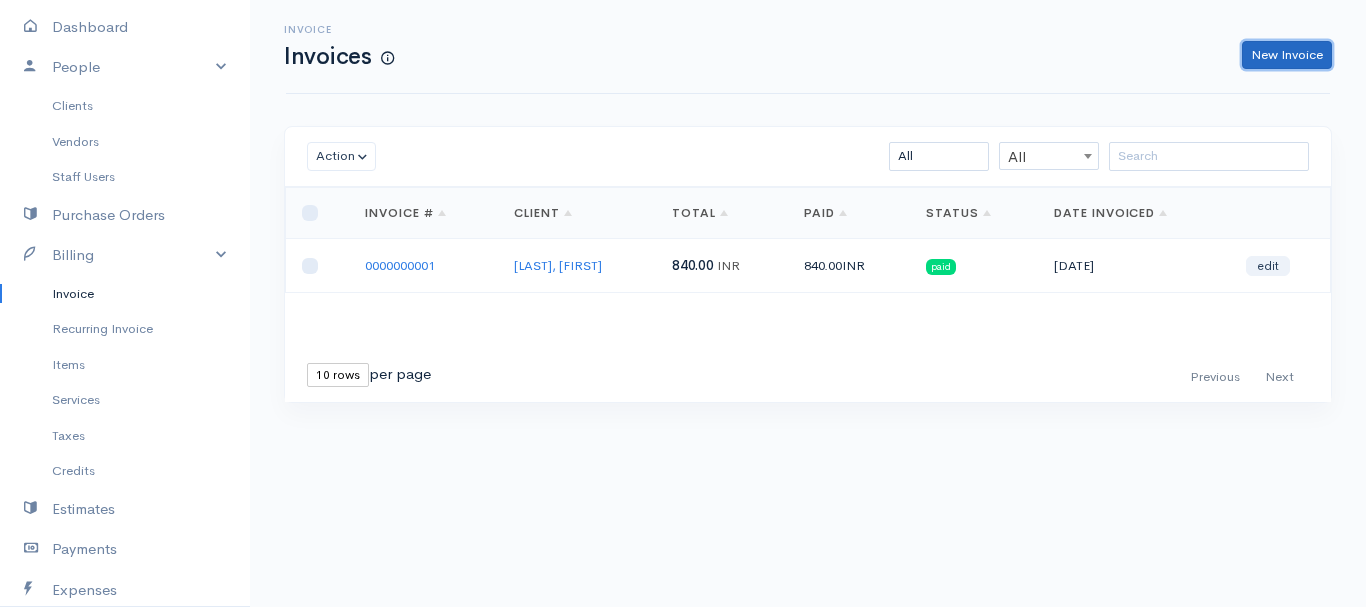 click on "New Invoice" at bounding box center (1287, 55) 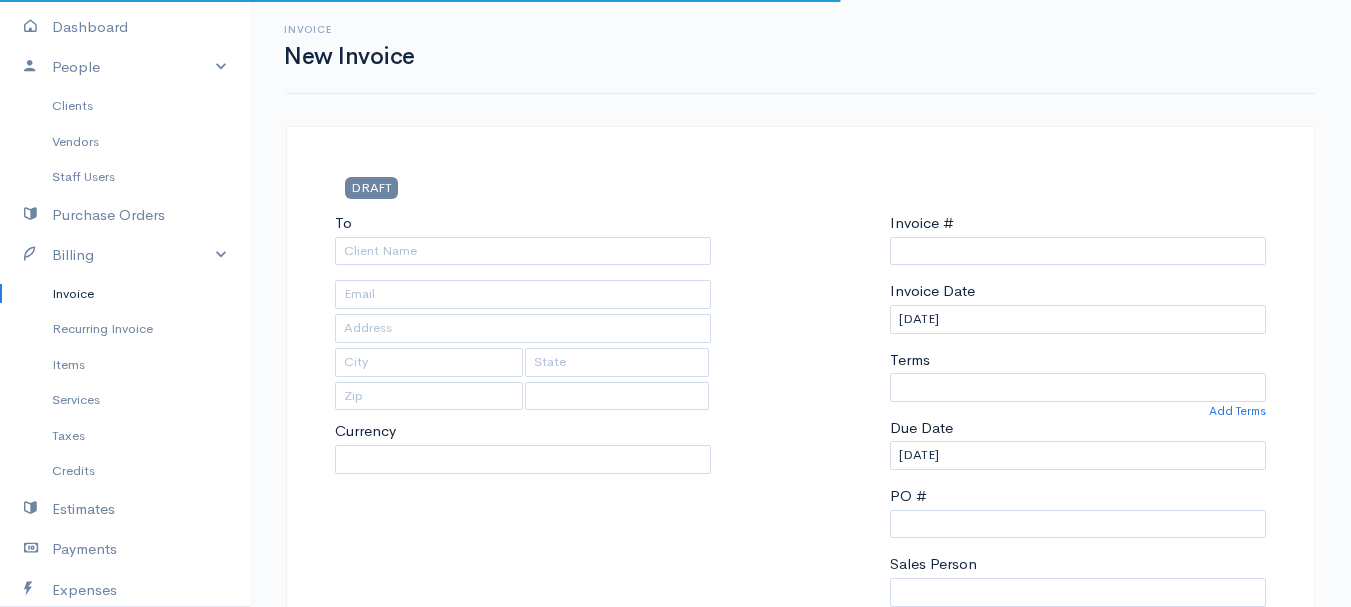 select on "INR" 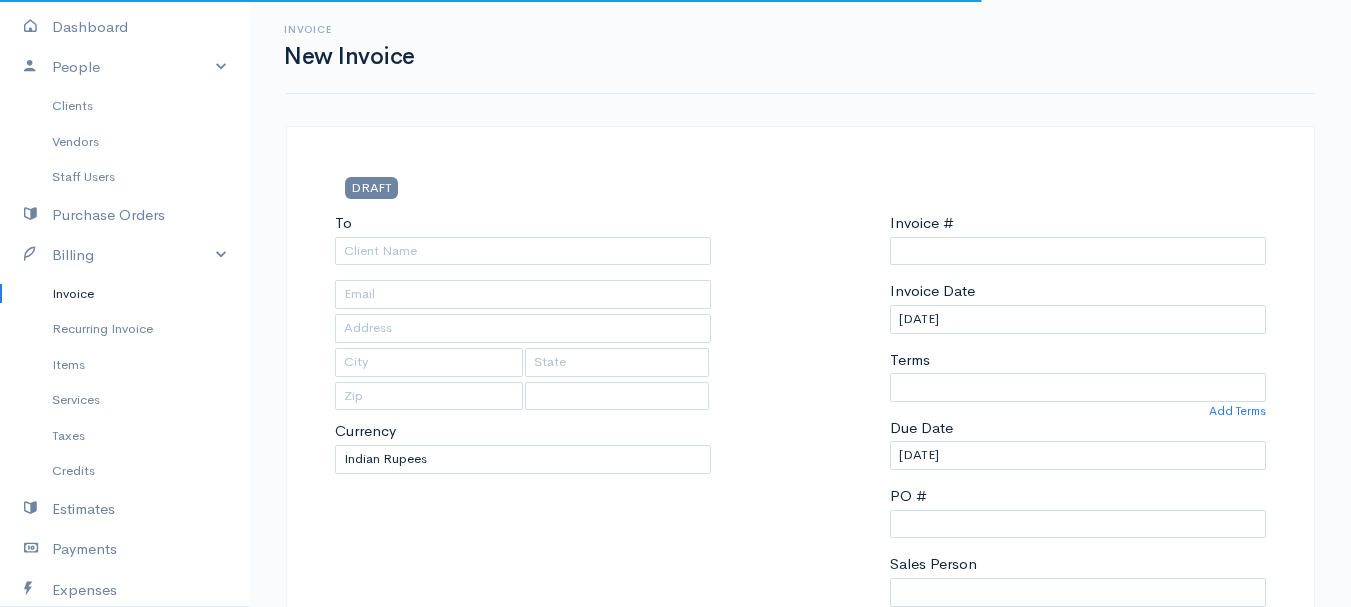 type on "0000000002" 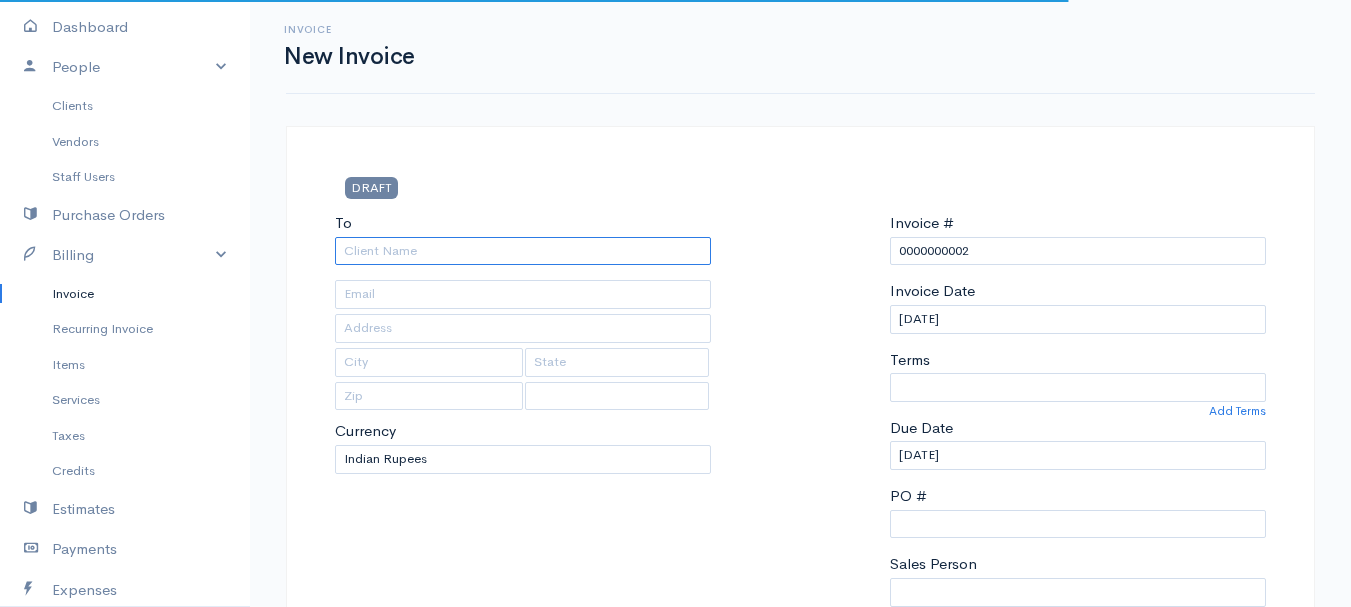 click on "To" at bounding box center [523, 251] 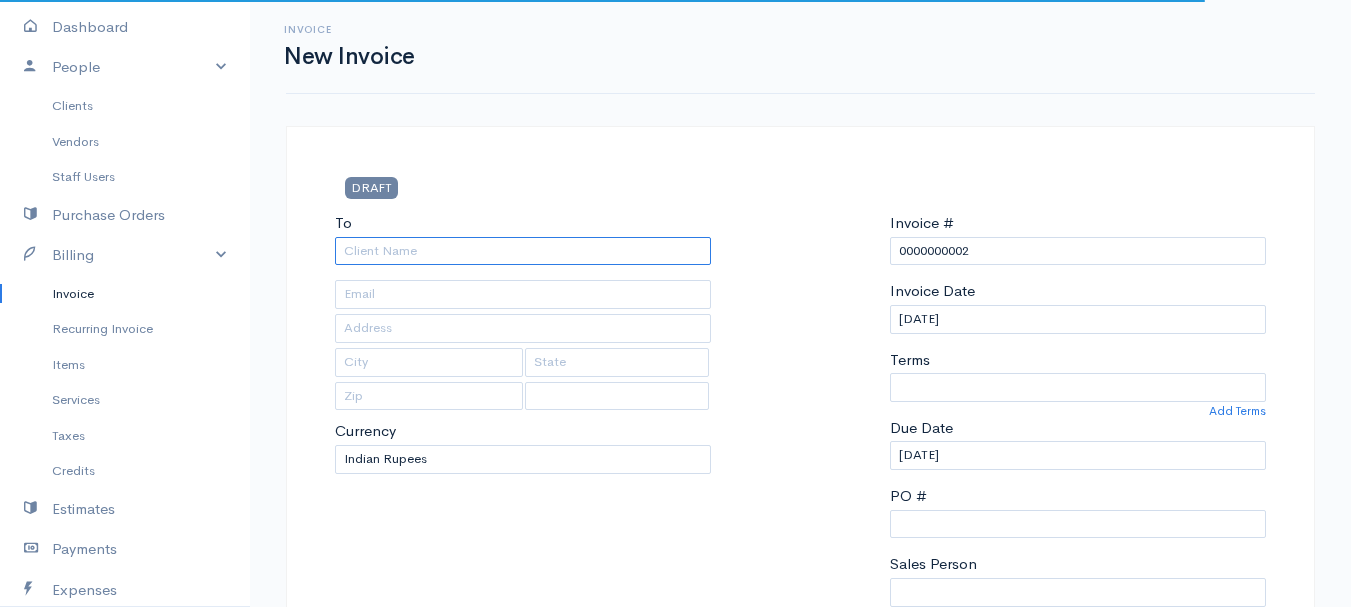 click on "To" at bounding box center (523, 251) 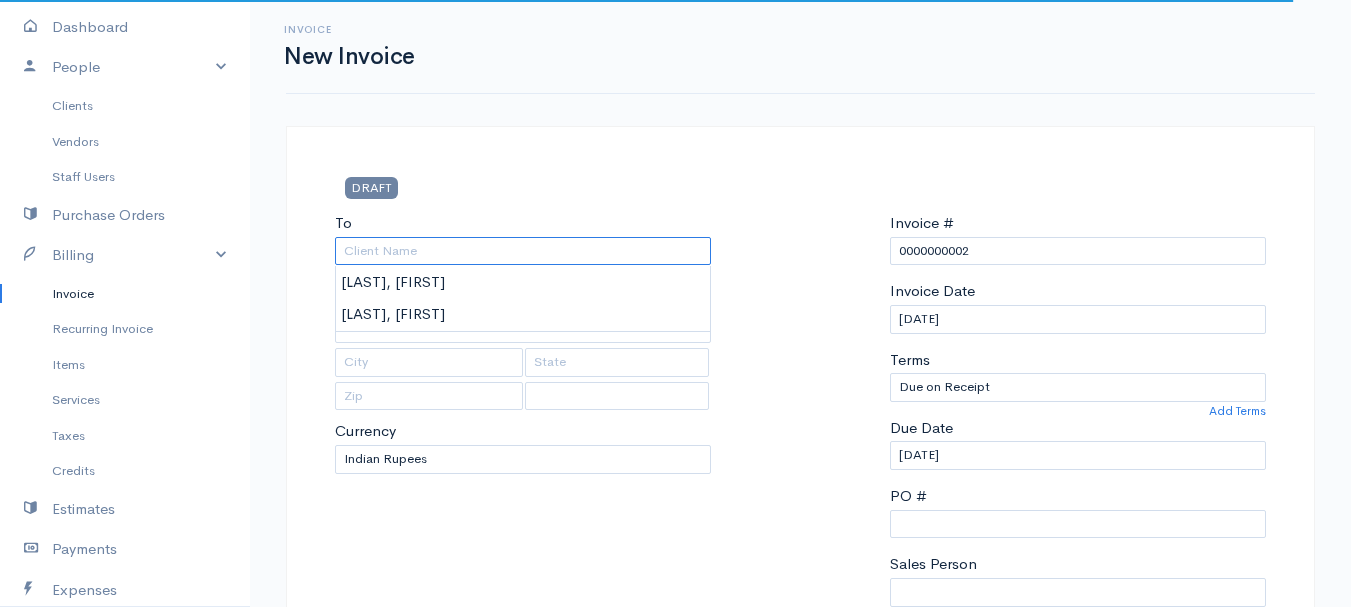select on "India" 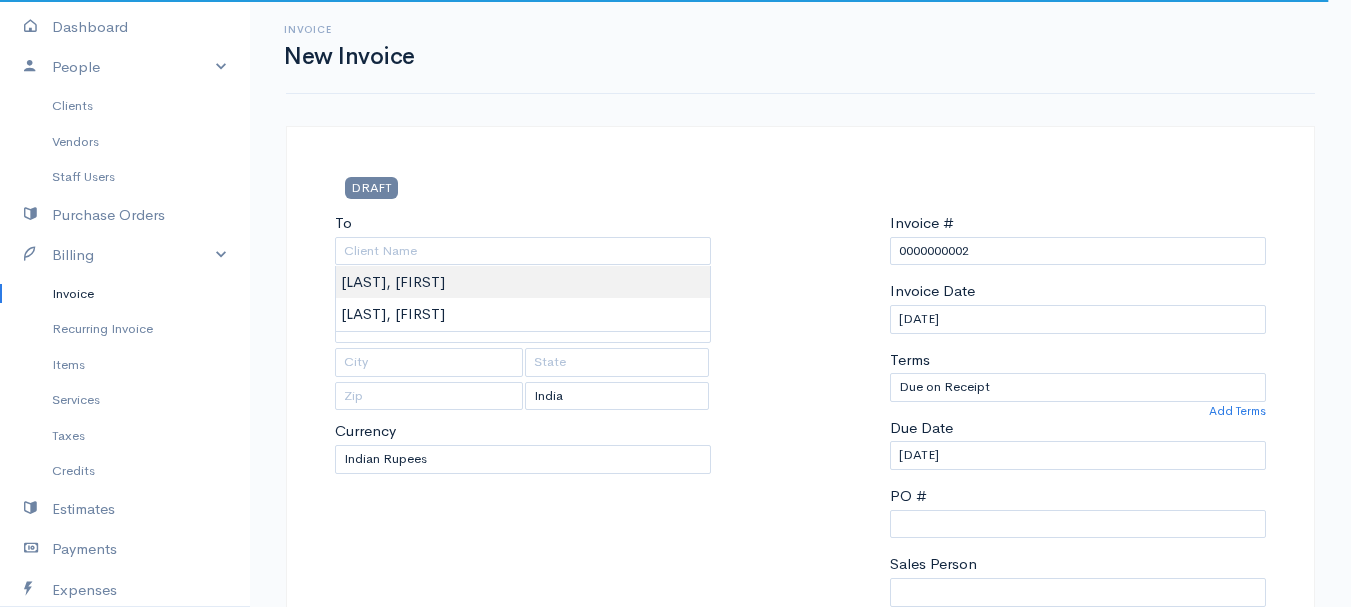 type on "[LAST], [FIRST]" 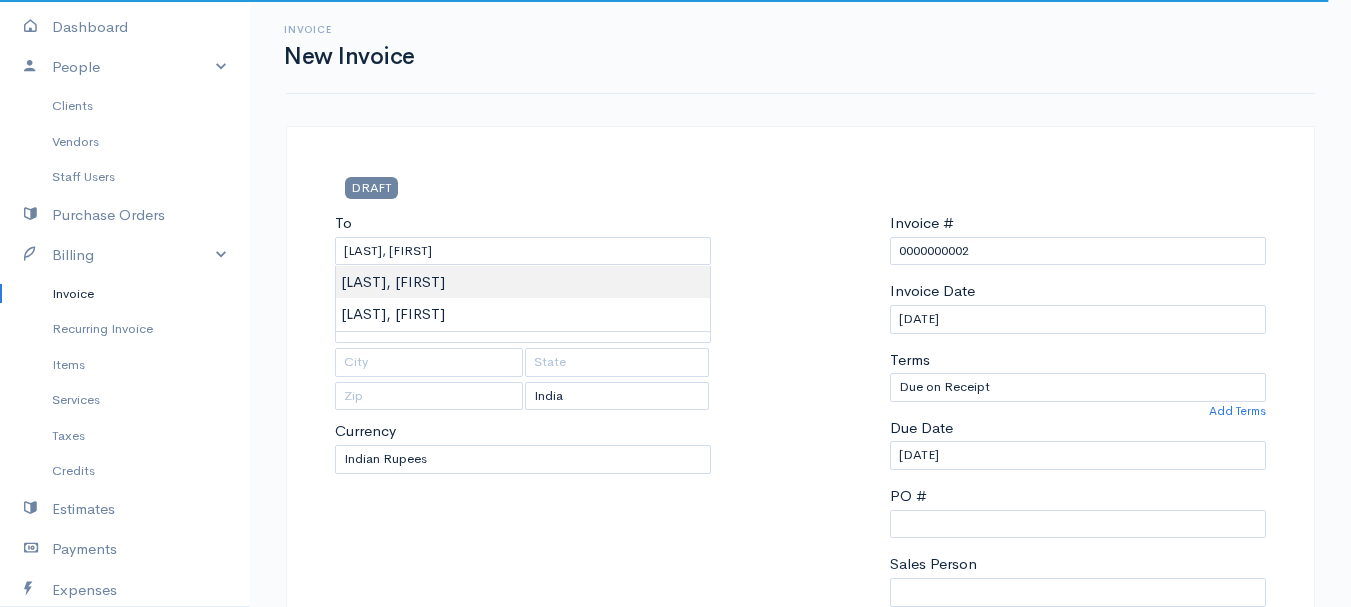 click on "DRAFT To [LAST], [FIRST] [Choose Country] United States Canada United Kingdom Afghanistan Albania Algeria American Samoa Andorra Anguilla Angola Antarctica Argentina Aruba" at bounding box center [675, 864] 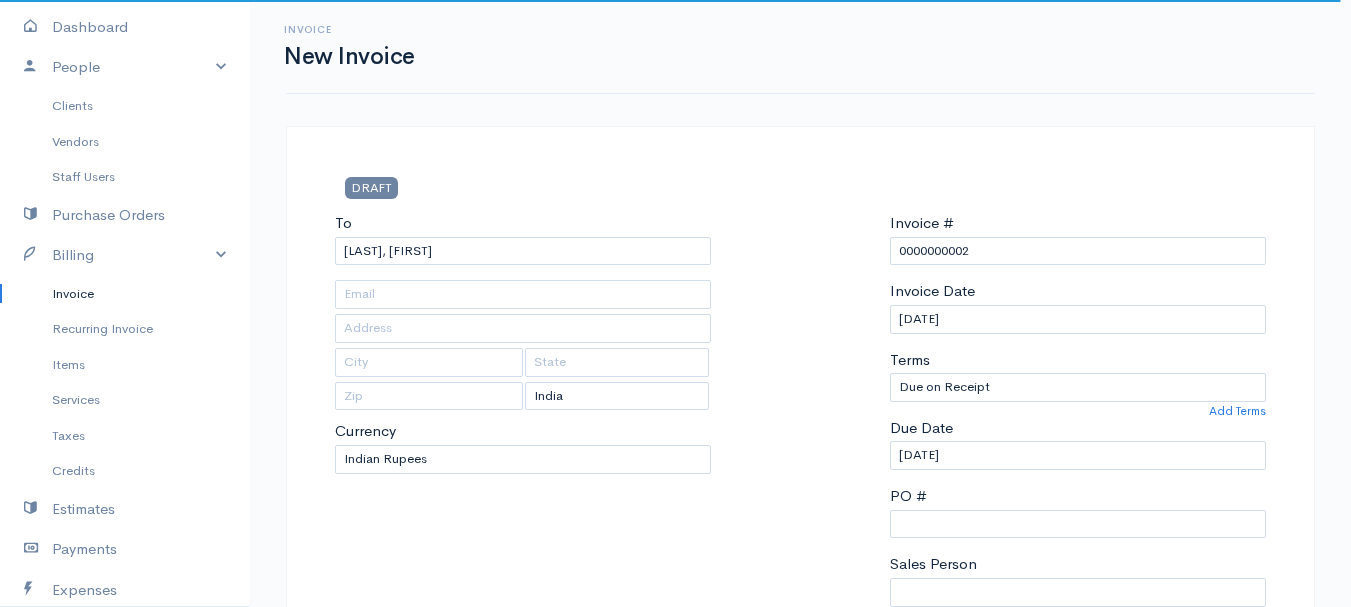 type on "near [FIRST] [LAST] hospital" 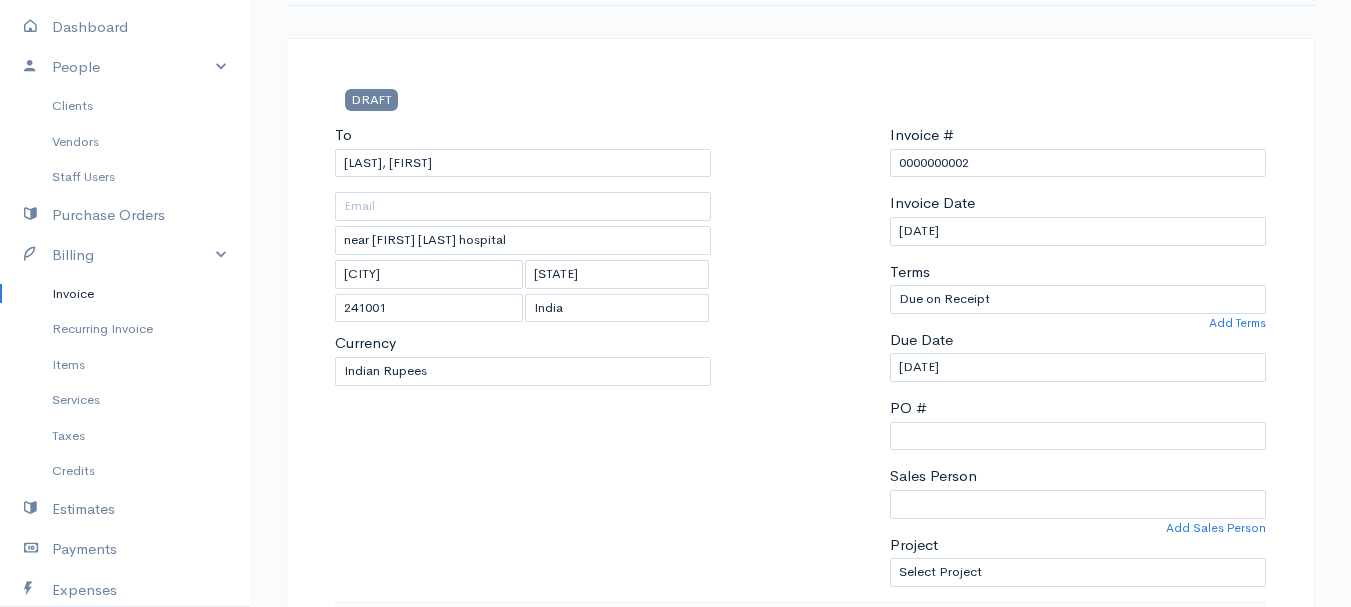 scroll, scrollTop: 82, scrollLeft: 0, axis: vertical 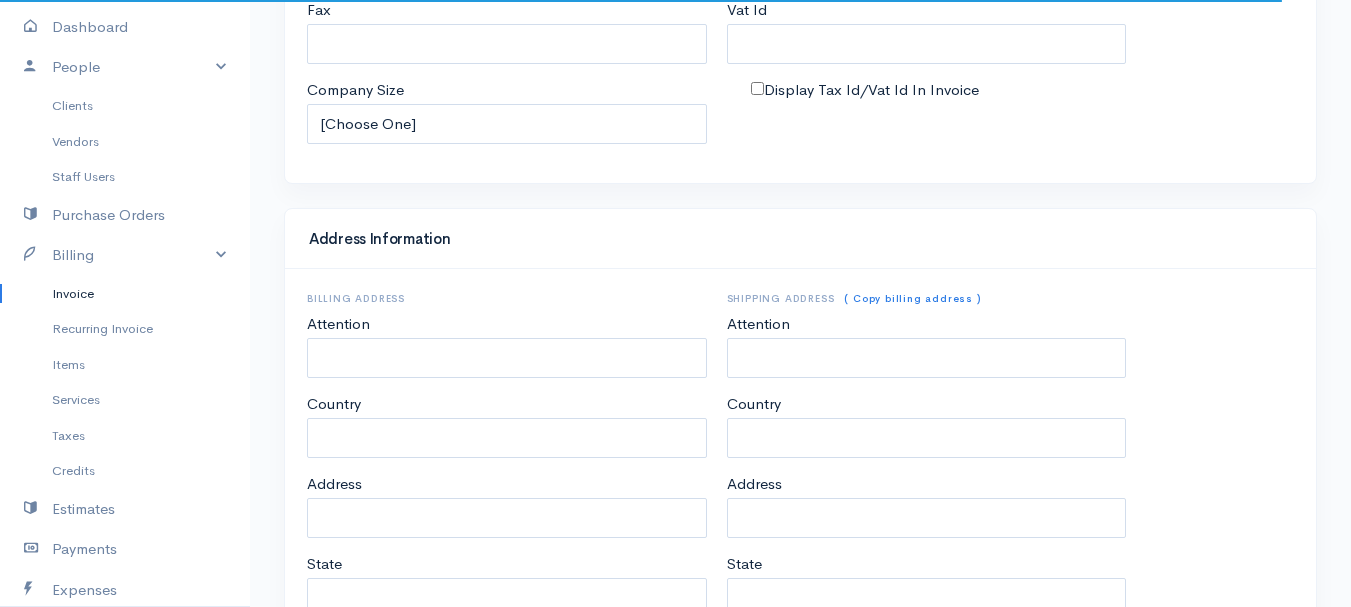 select on "India" 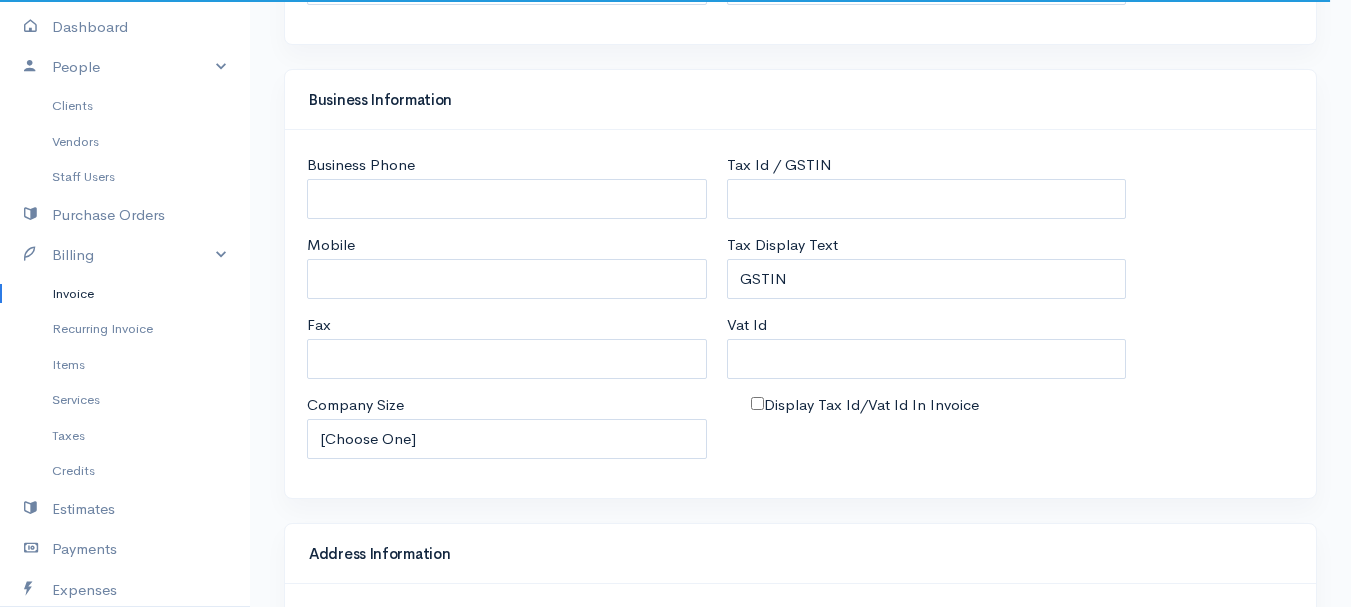 scroll, scrollTop: 182, scrollLeft: 0, axis: vertical 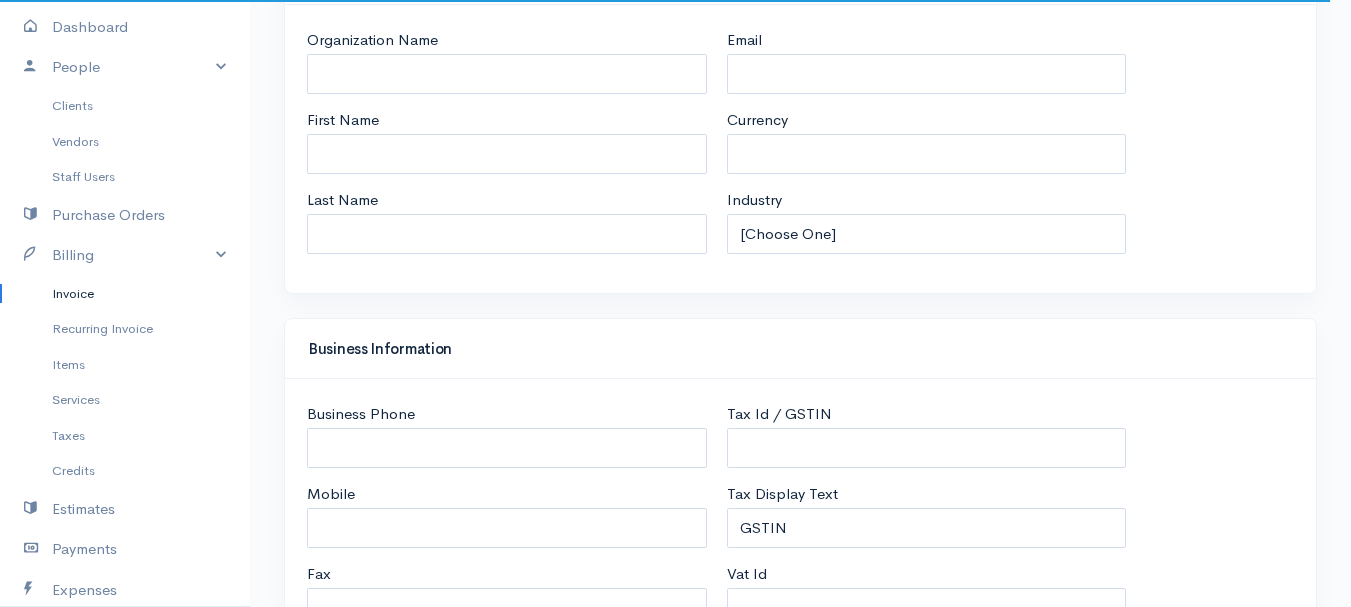 select on "India" 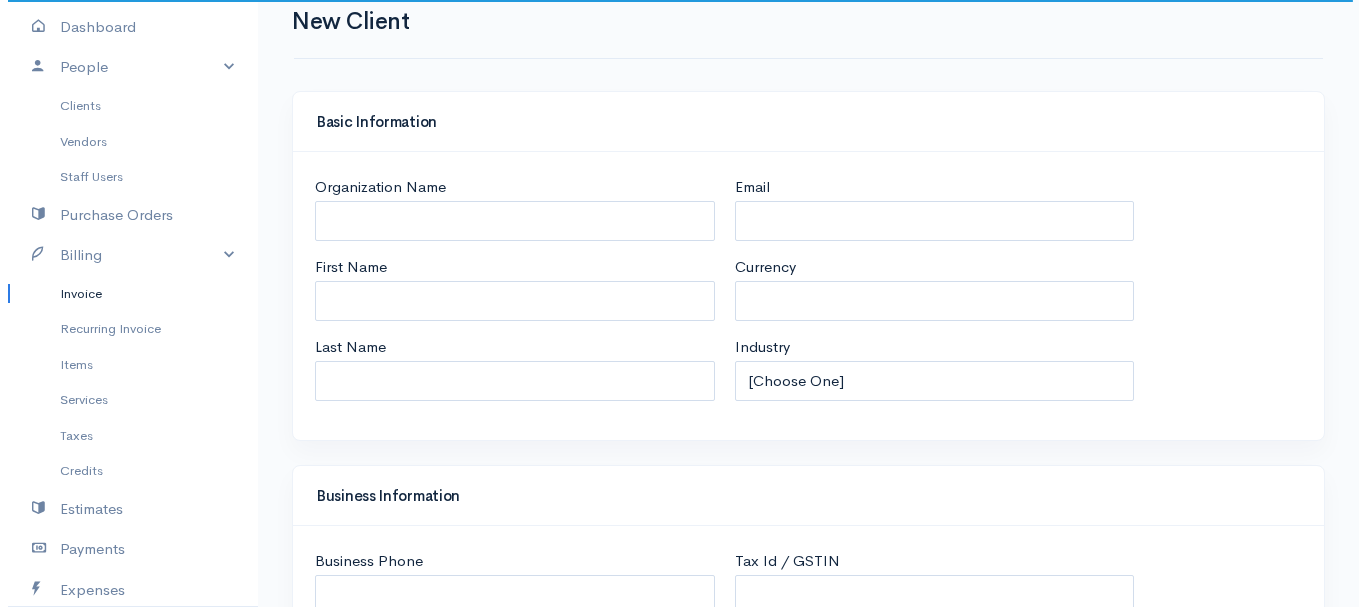 scroll, scrollTop: 0, scrollLeft: 0, axis: both 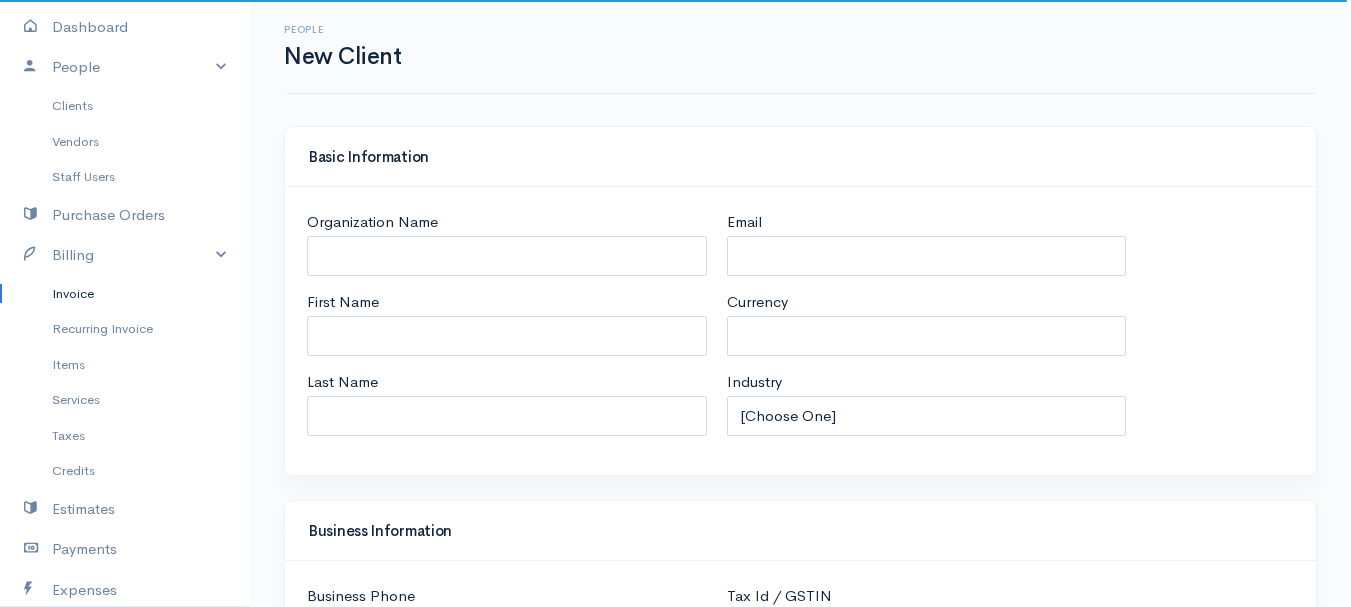 select on "INR" 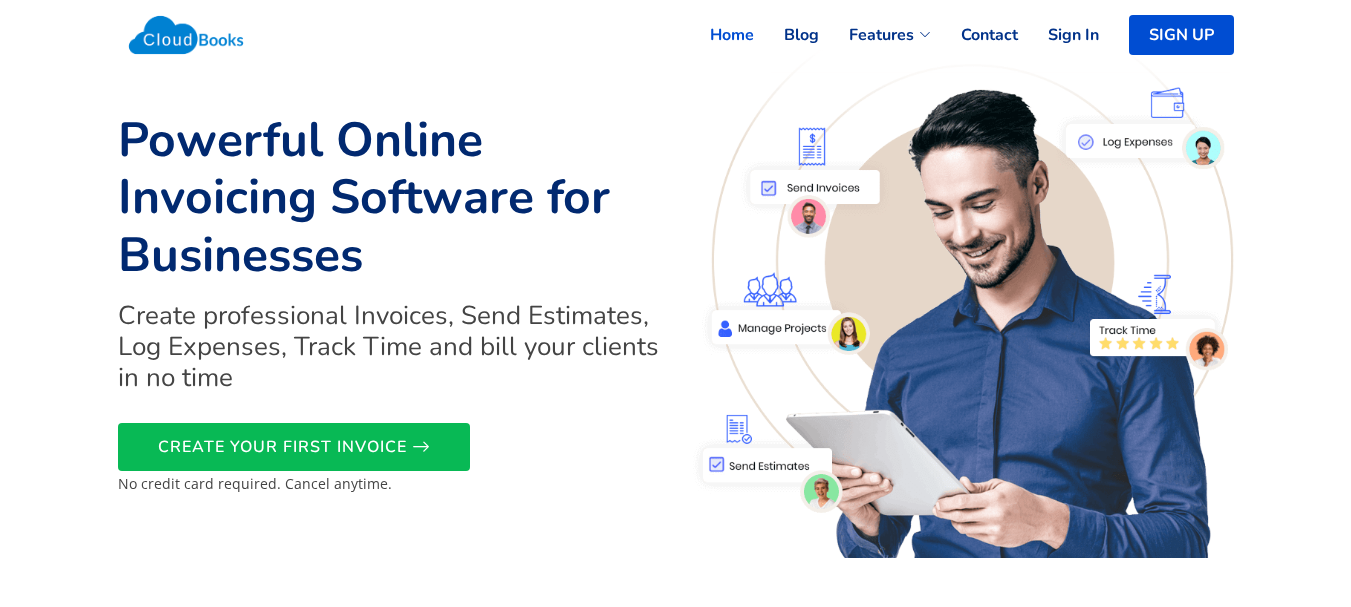 scroll, scrollTop: 0, scrollLeft: 0, axis: both 